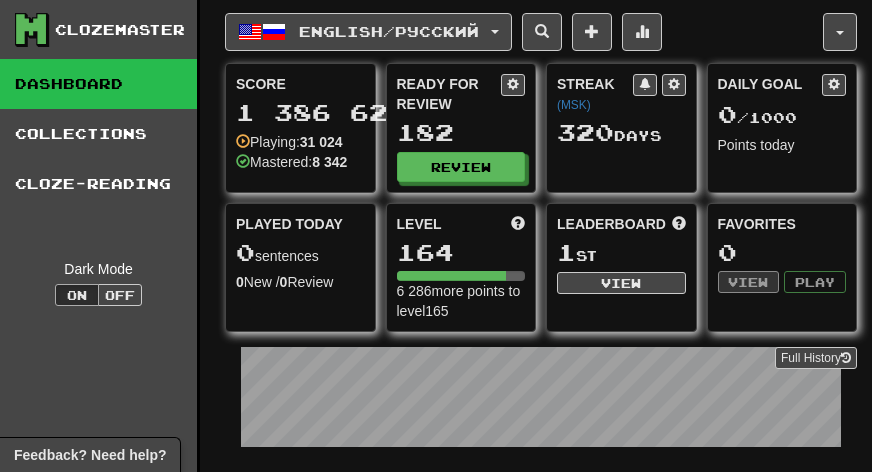 scroll, scrollTop: 0, scrollLeft: 0, axis: both 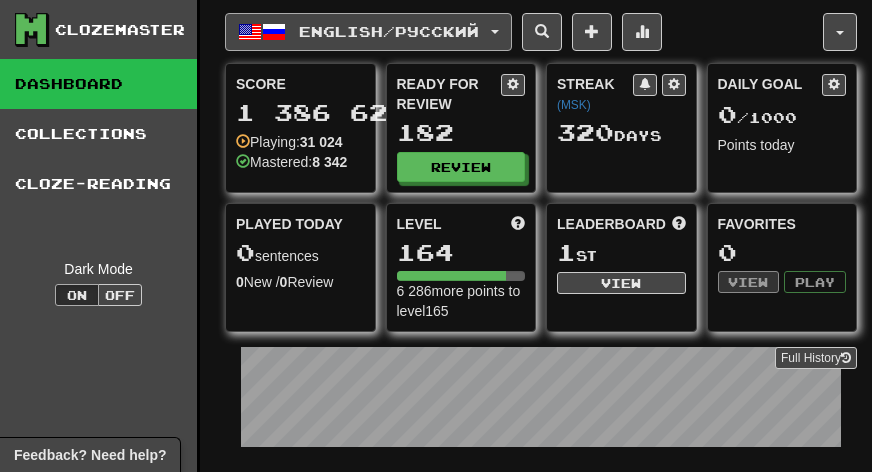 click on "English  /  Русский" at bounding box center [368, 32] 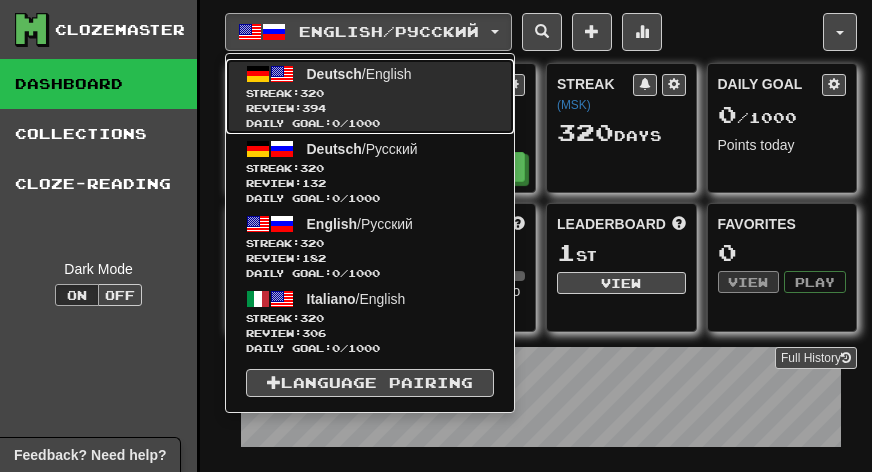 click on "Deutsch  /  English Streak:  320   Review:  394 Daily Goal:  0  /  1000" at bounding box center [370, 96] 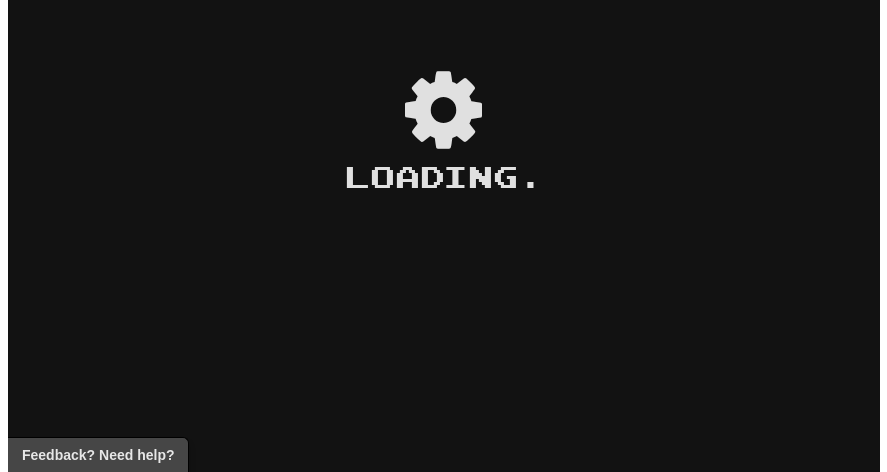 scroll, scrollTop: 0, scrollLeft: 0, axis: both 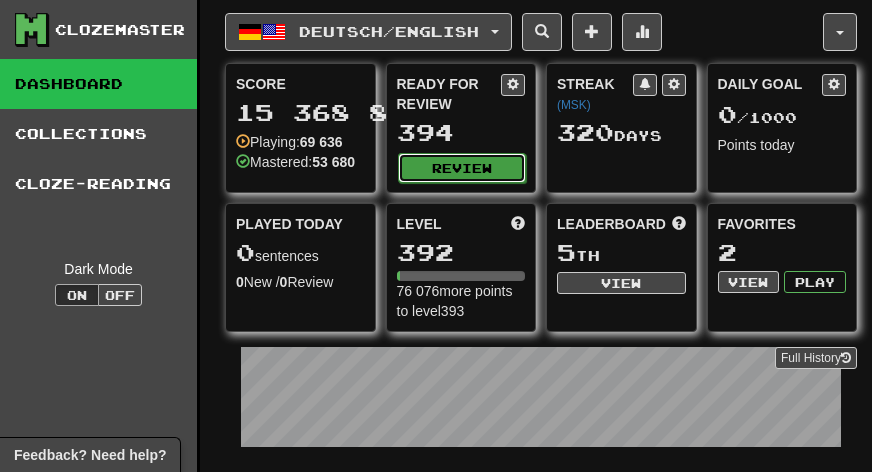 click on "Review" at bounding box center [462, 168] 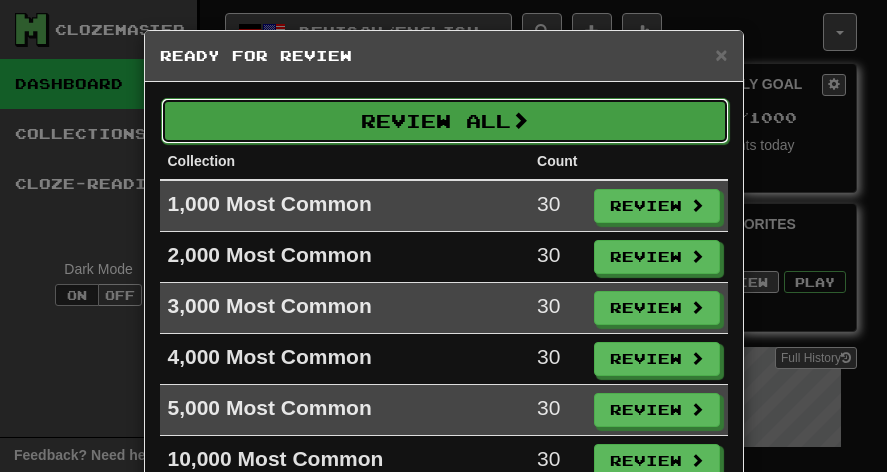 click on "Review All" at bounding box center (445, 121) 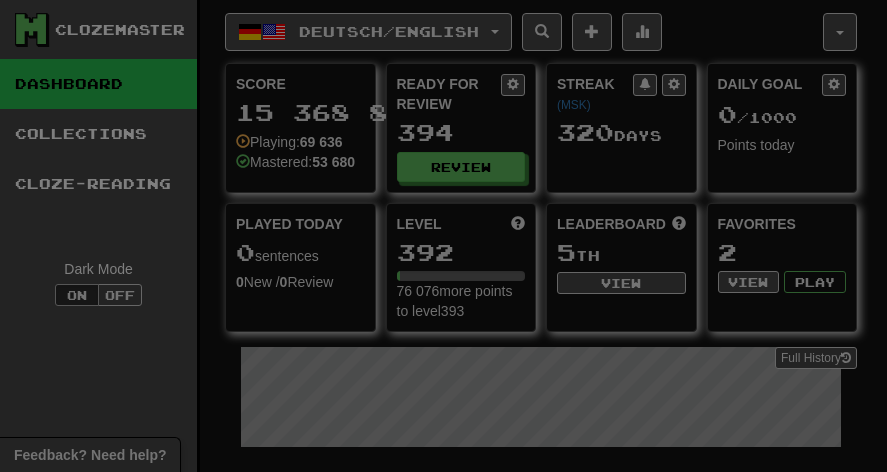 select on "***" 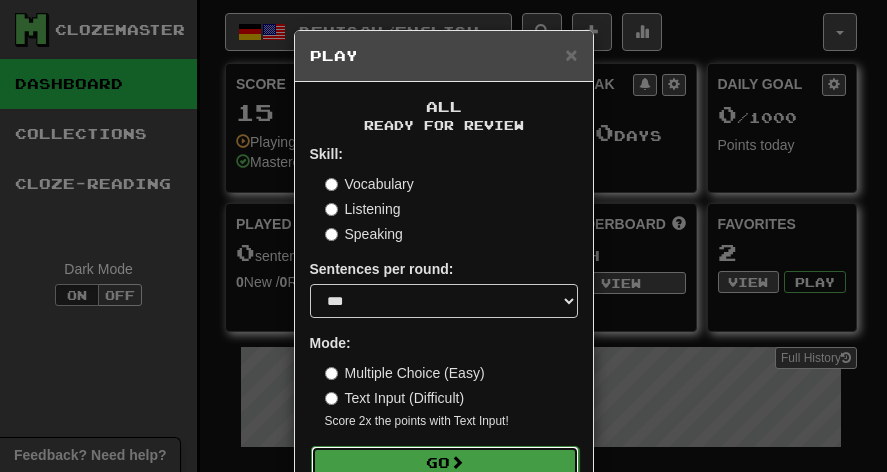 click at bounding box center (457, 462) 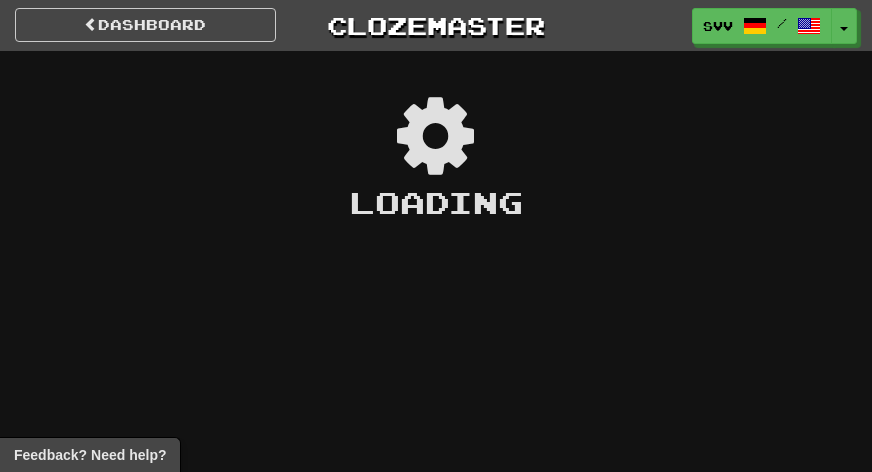 scroll, scrollTop: 0, scrollLeft: 0, axis: both 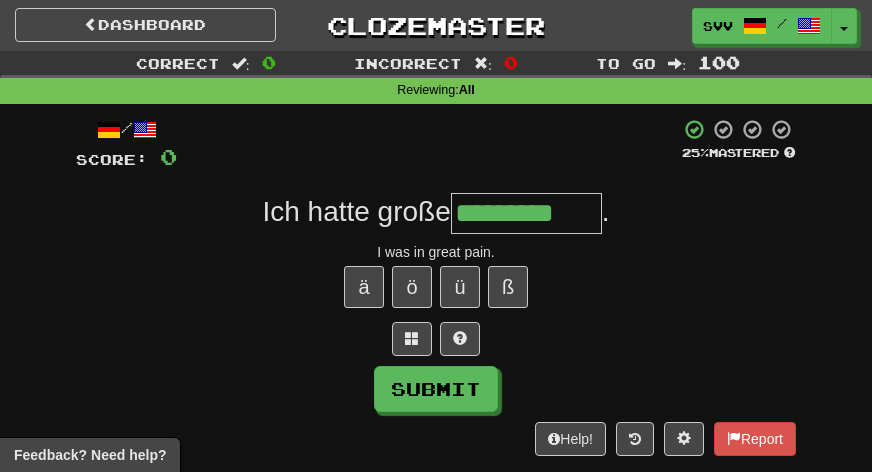 type on "*********" 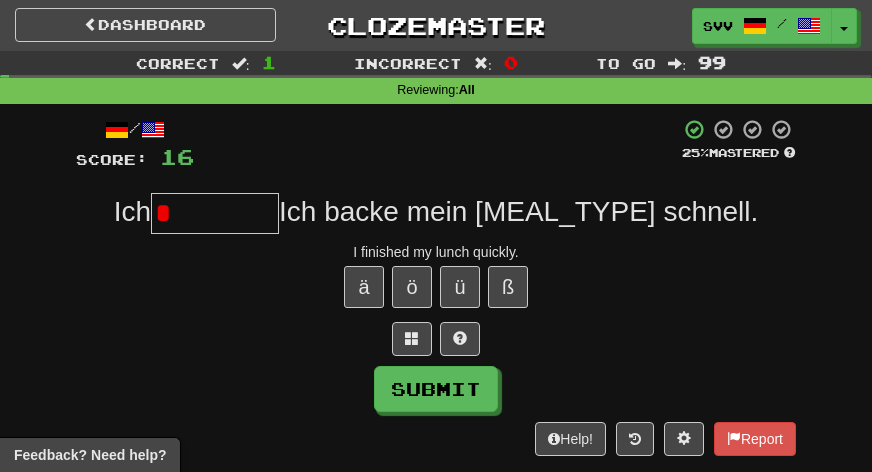 type on "*" 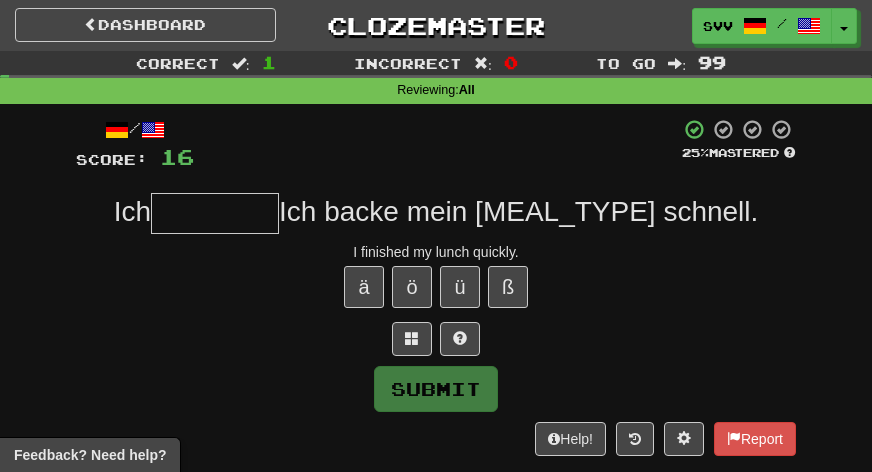 type on "*" 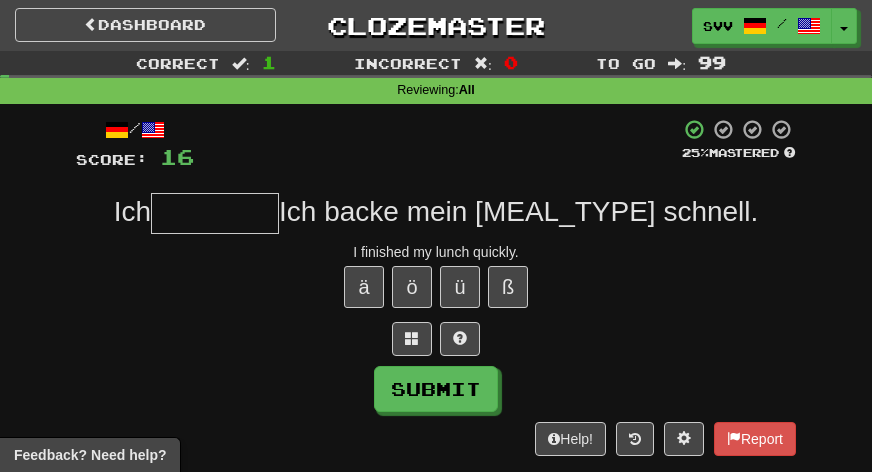 type on "*" 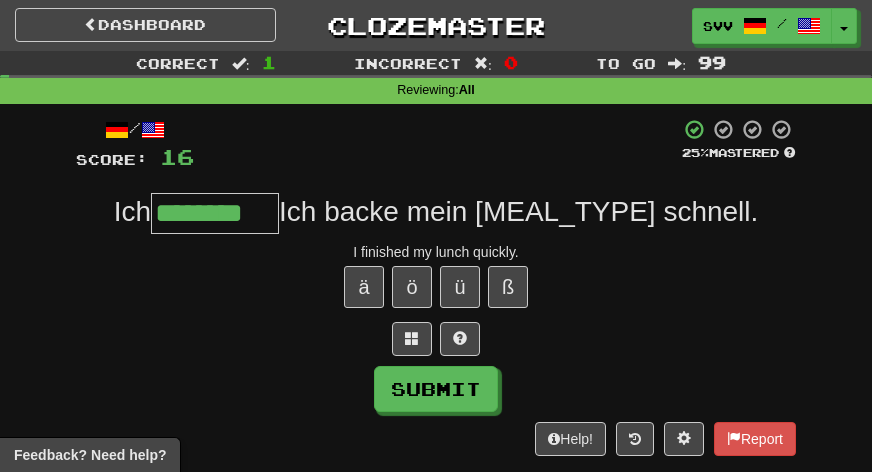 type on "********" 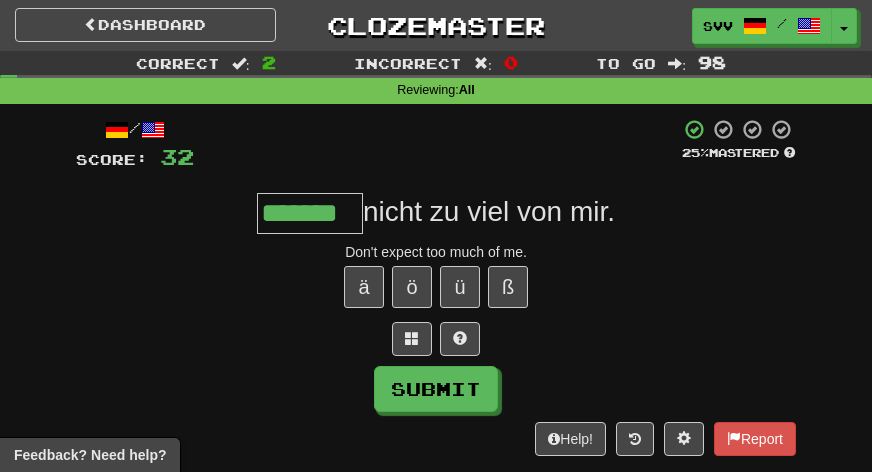 type on "*******" 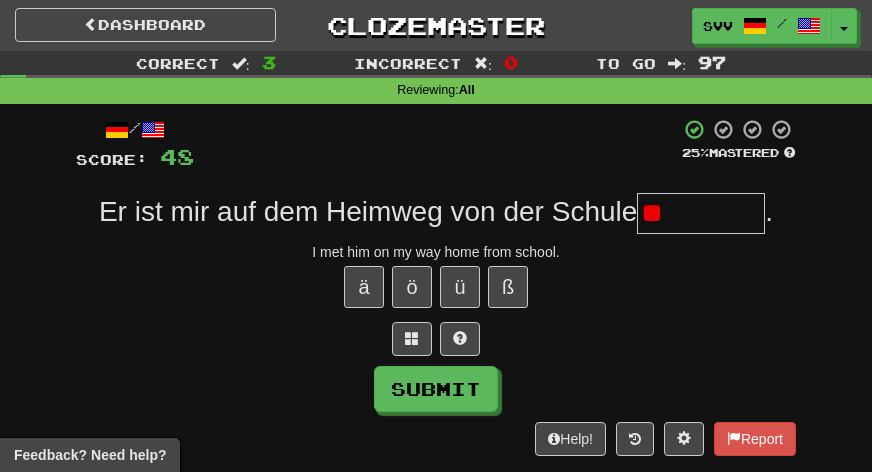 type on "*" 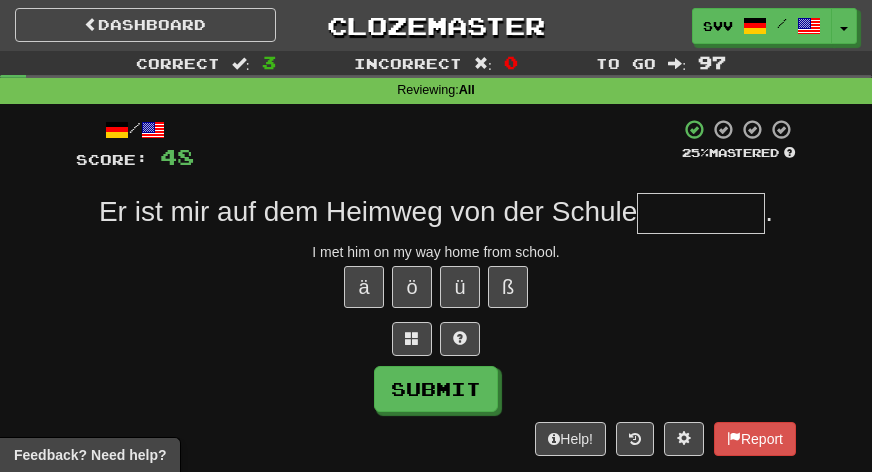 type on "*" 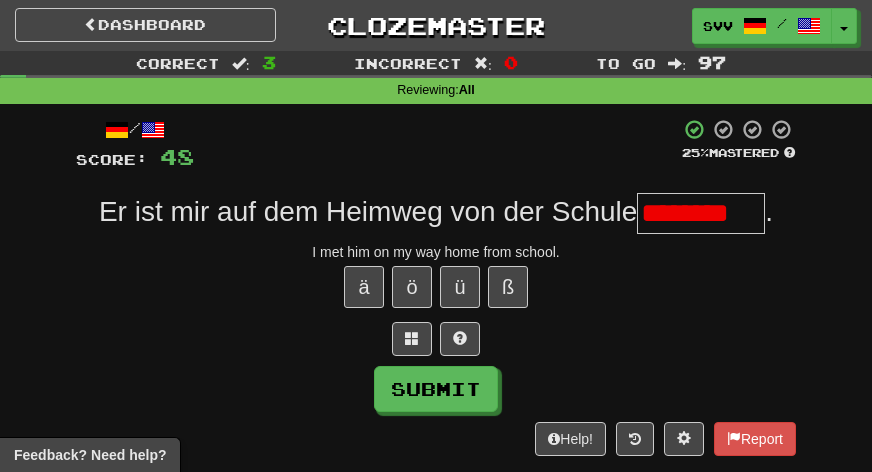 scroll, scrollTop: 0, scrollLeft: 0, axis: both 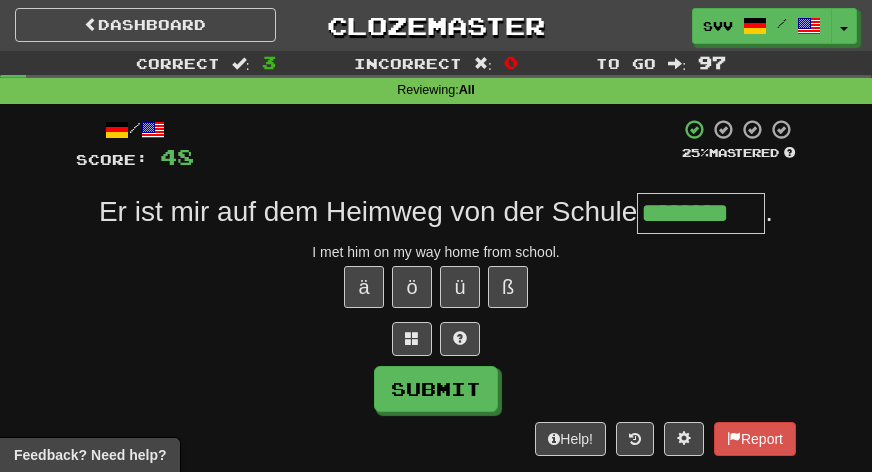 type on "********" 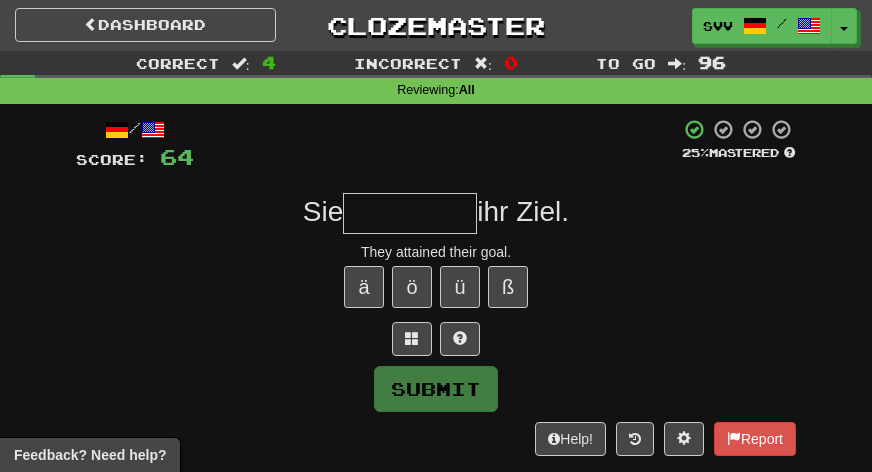 type on "*" 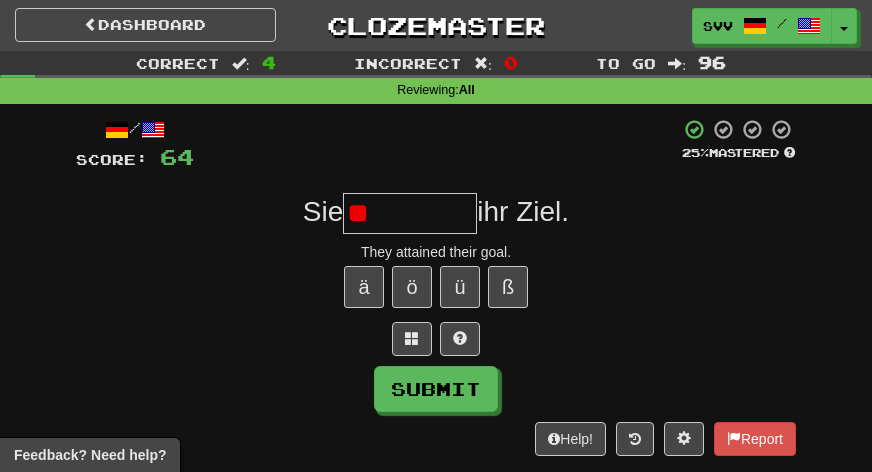 type on "*" 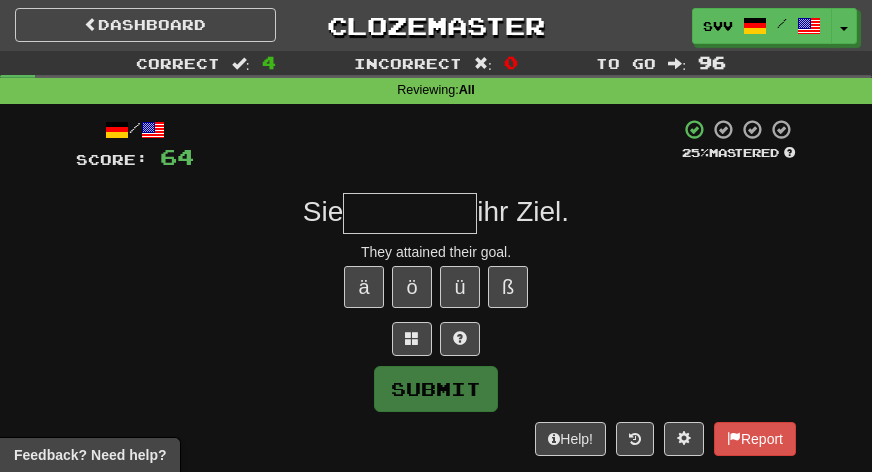 type on "*" 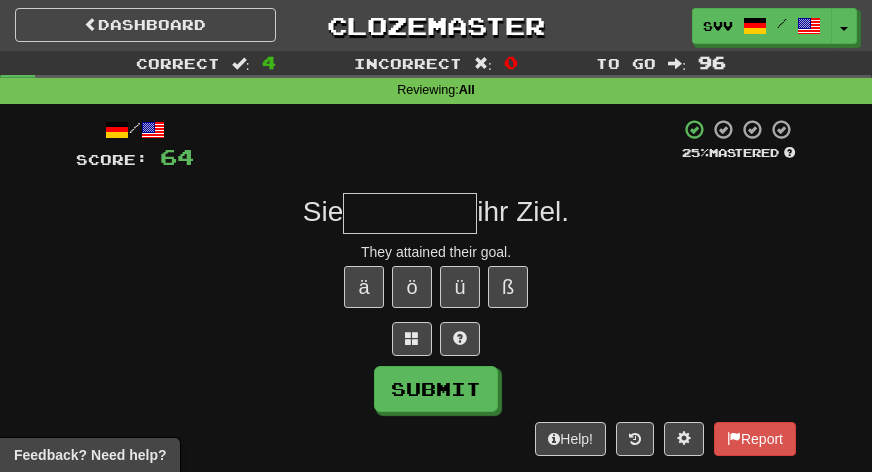 type on "*" 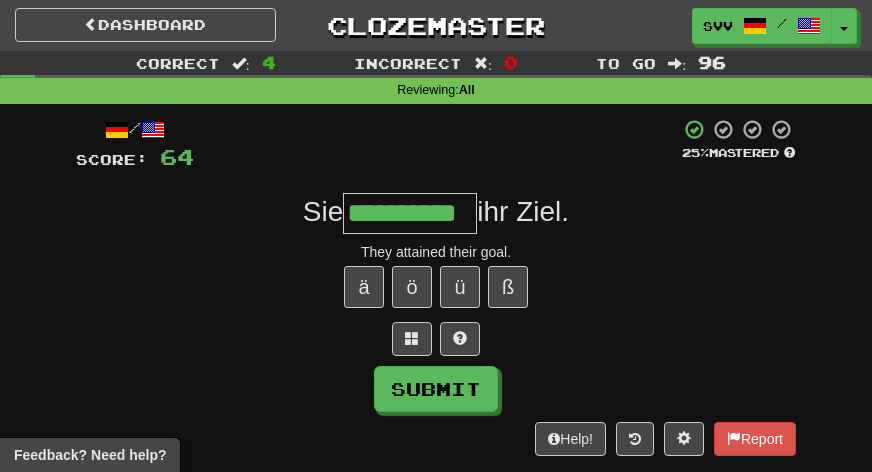 type on "**********" 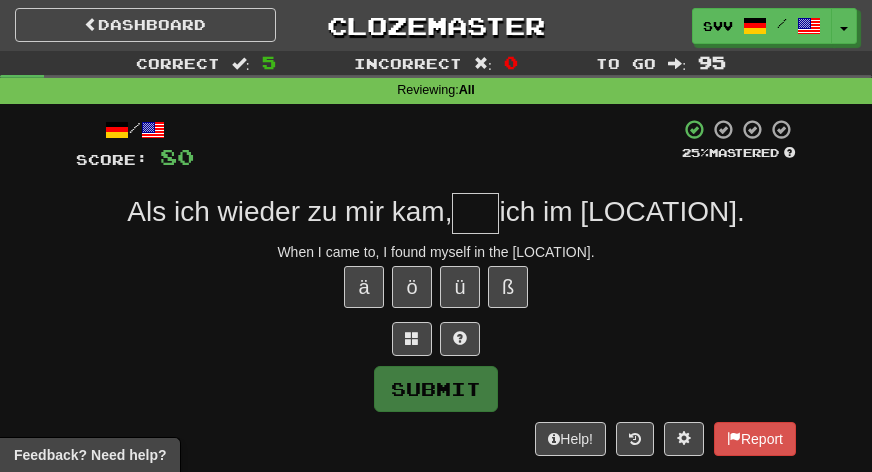 type on "*" 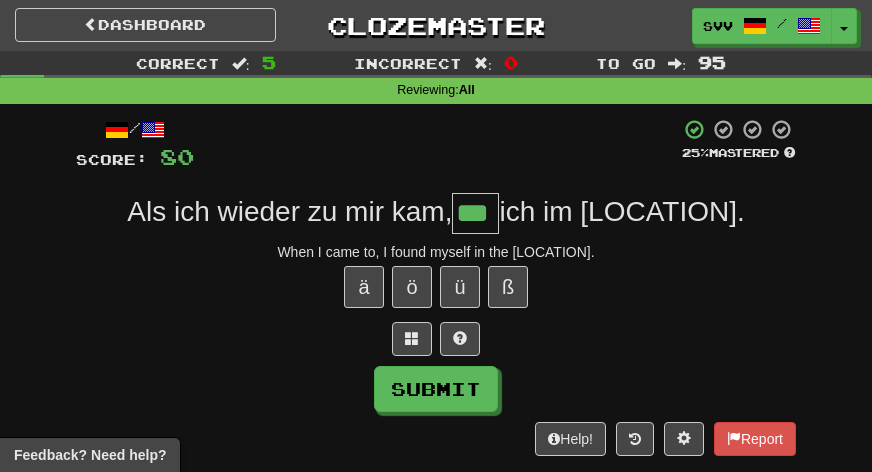 type on "***" 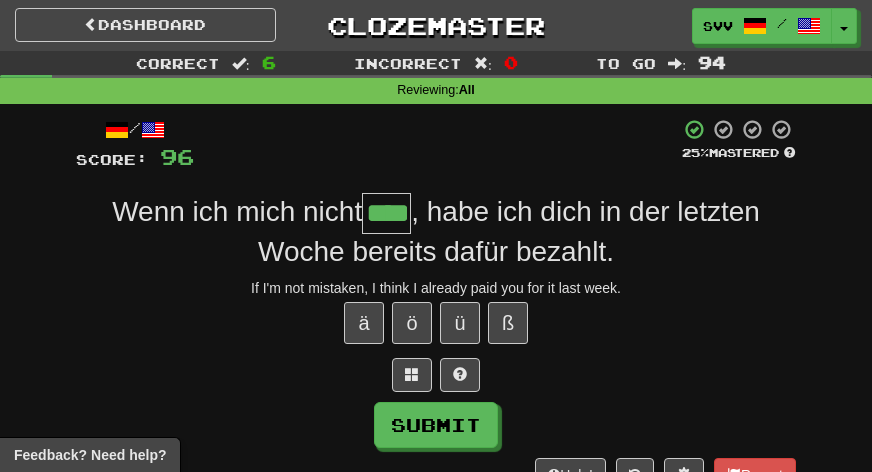 type on "****" 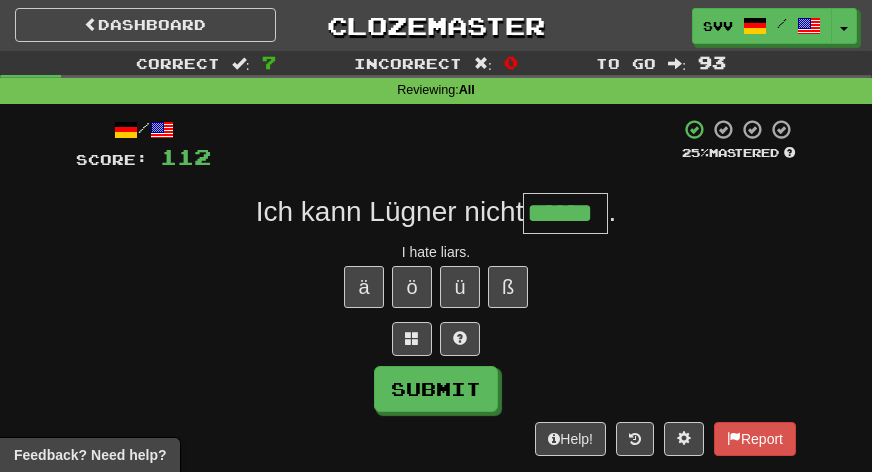 type on "******" 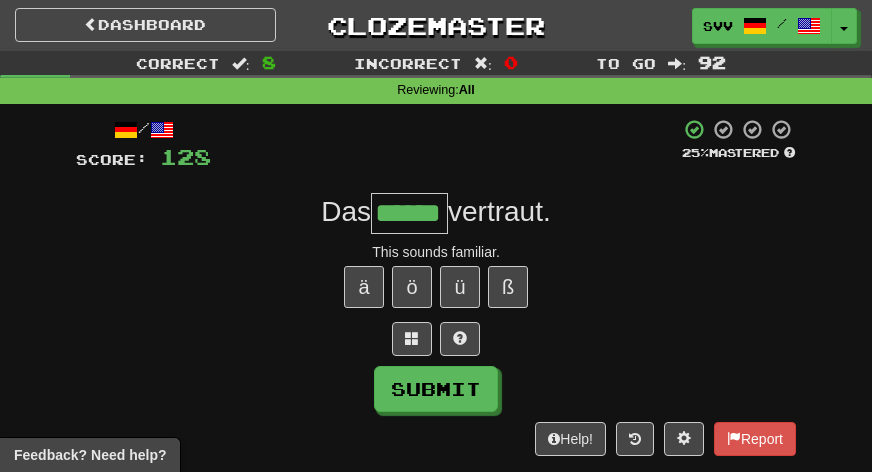 type on "******" 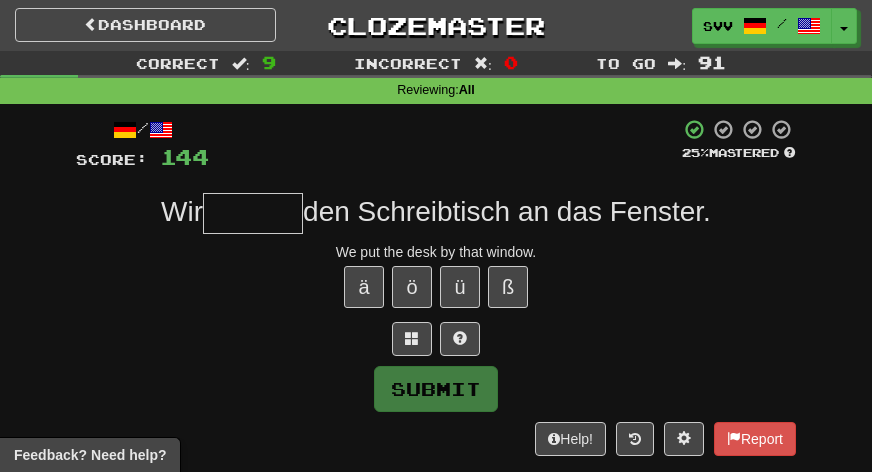 type on "*" 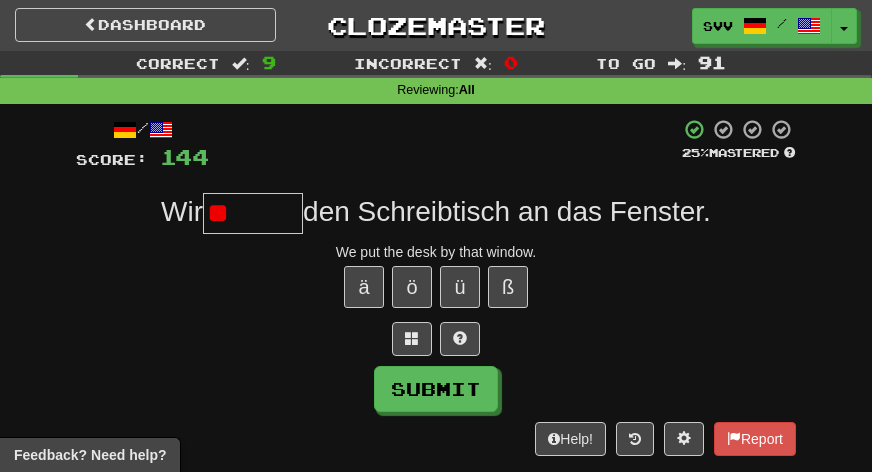 type on "*" 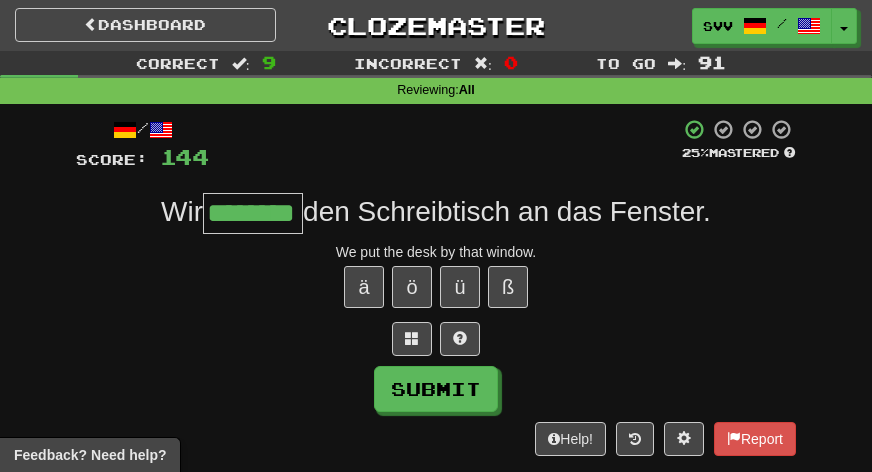 type on "********" 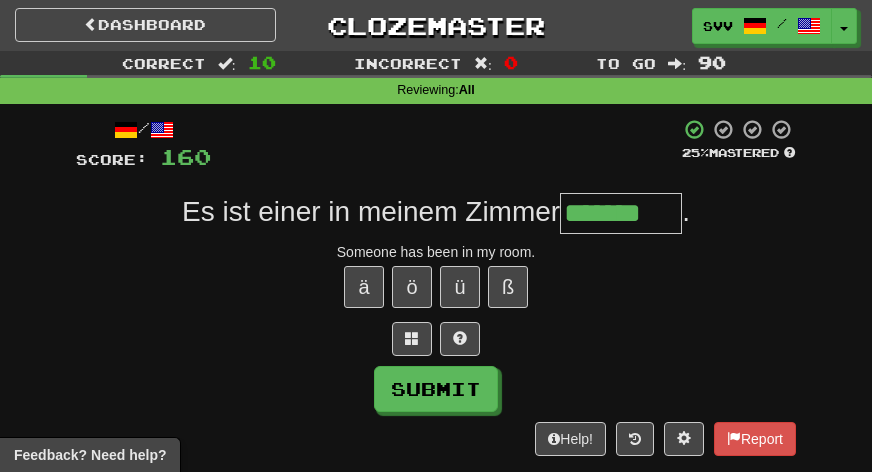 type on "*******" 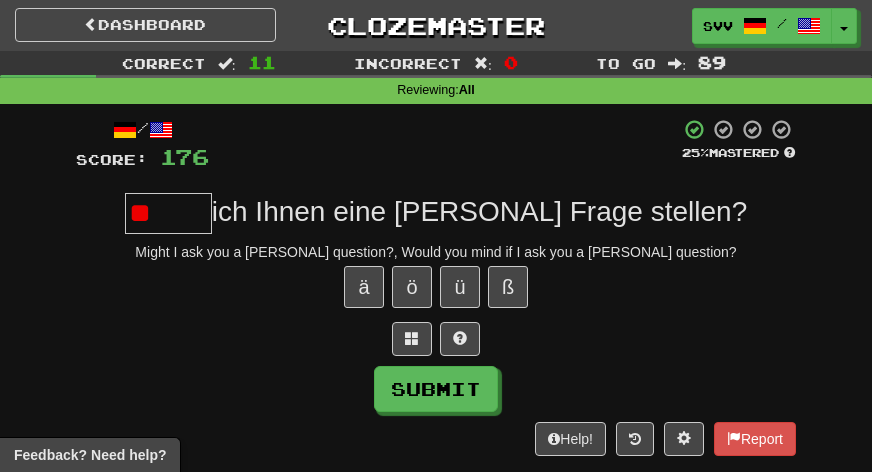 type on "*" 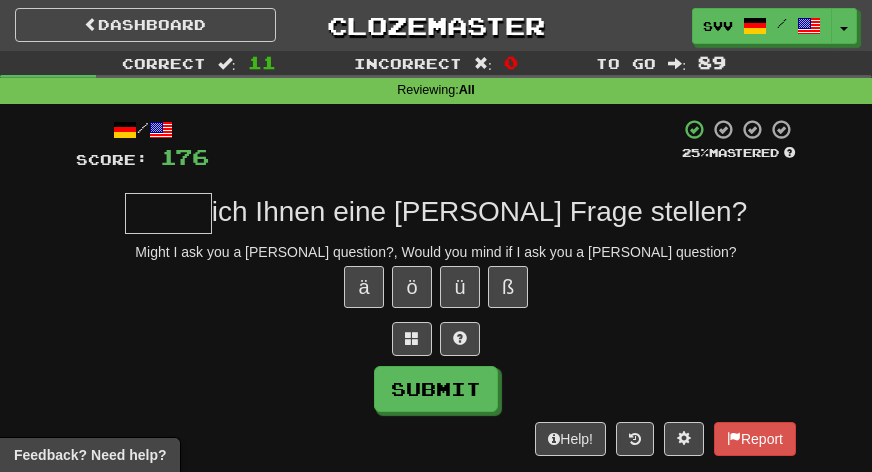 type on "*" 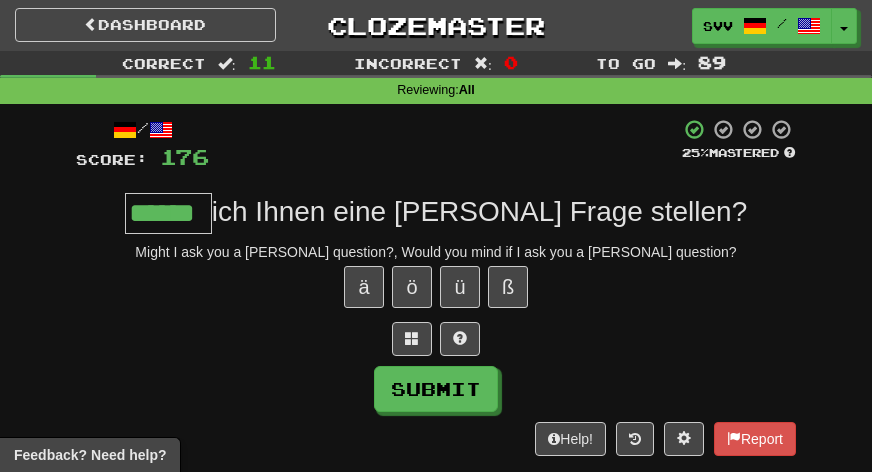 type on "******" 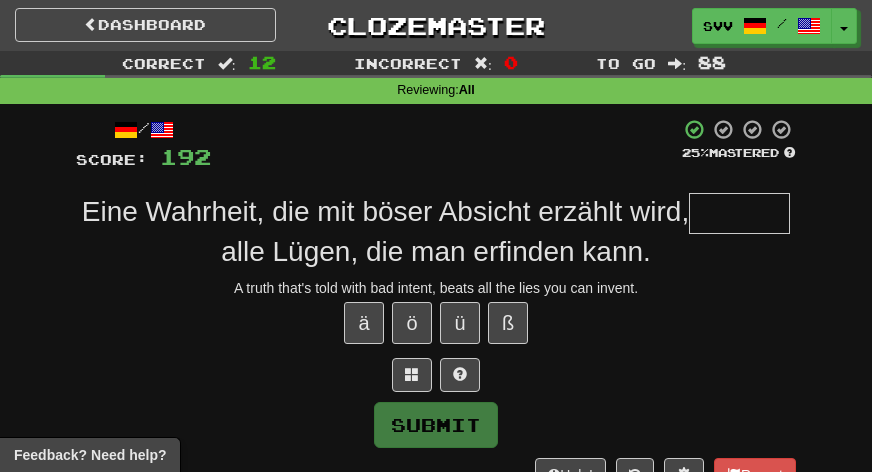 type on "*" 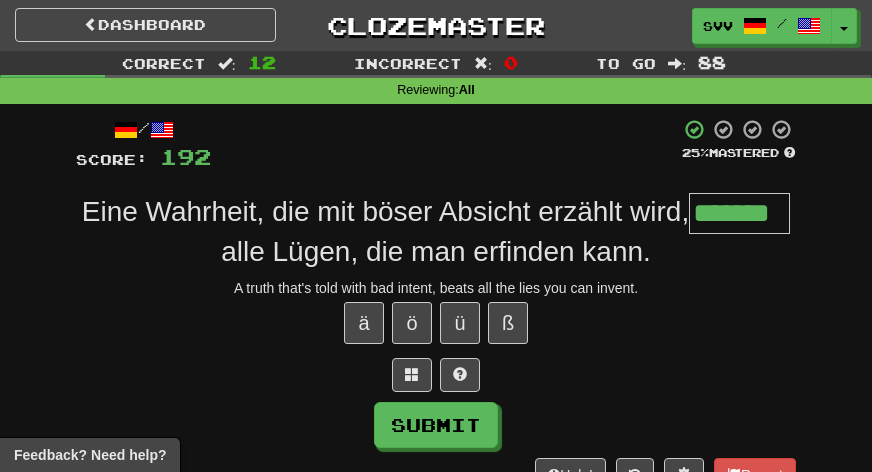 type on "*******" 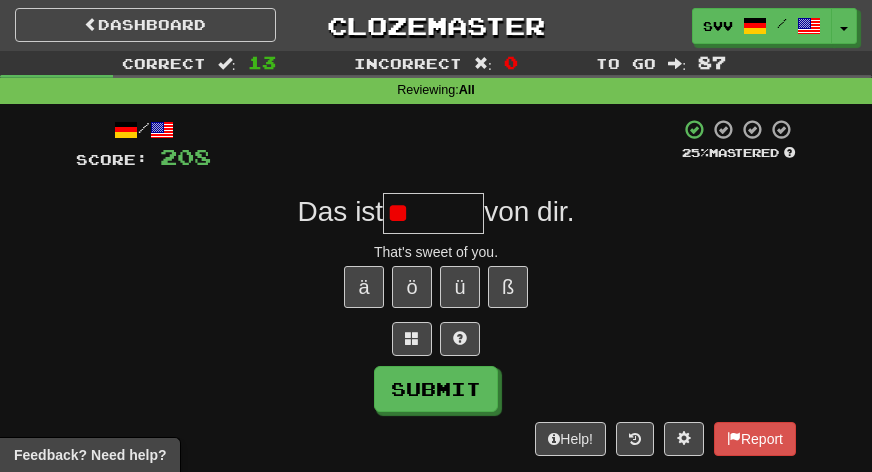 type on "*" 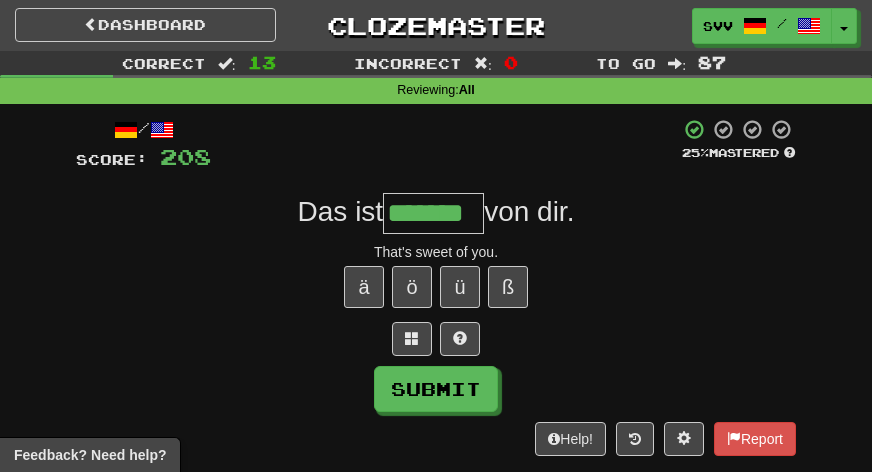 type on "*******" 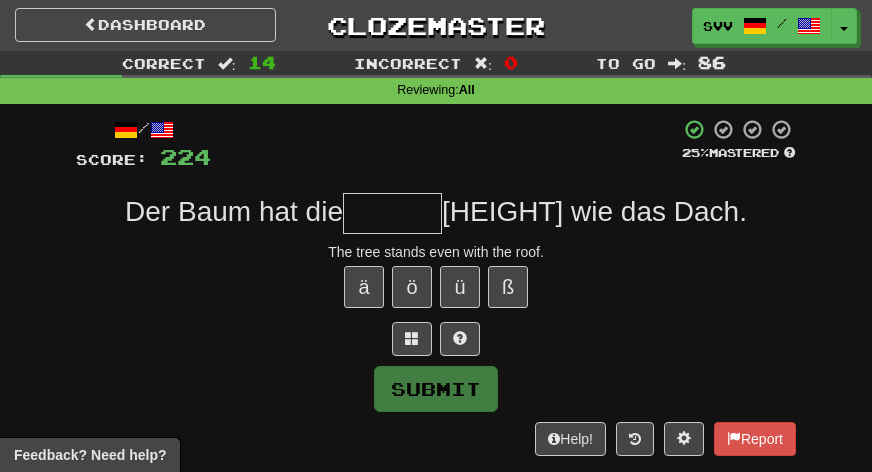 type on "*" 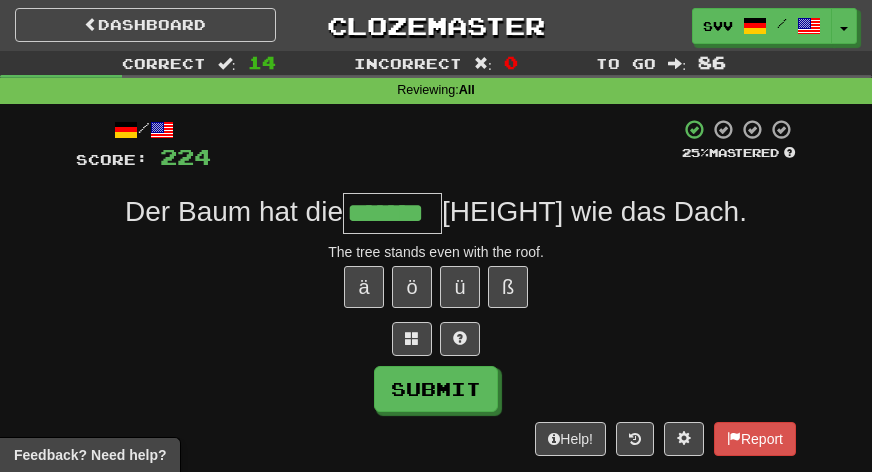 type on "*******" 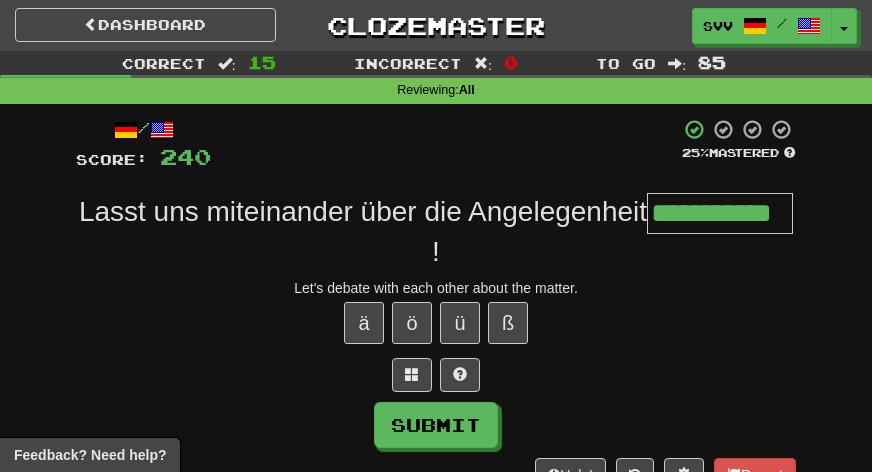 type on "**********" 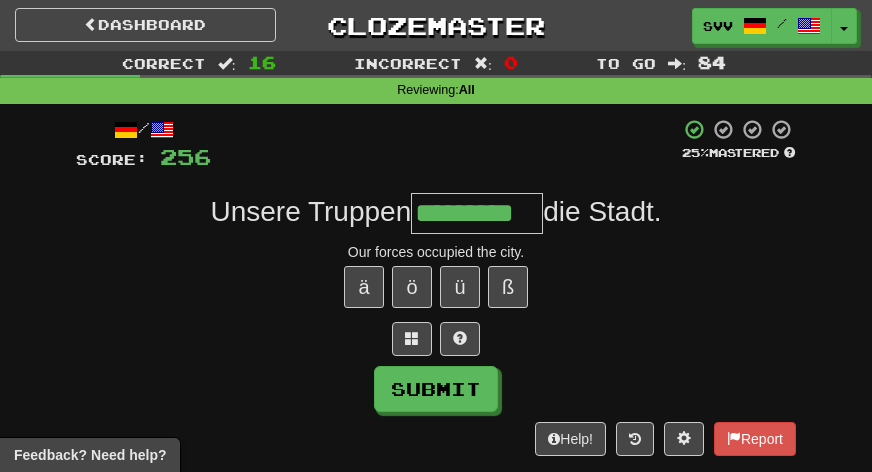 type on "*********" 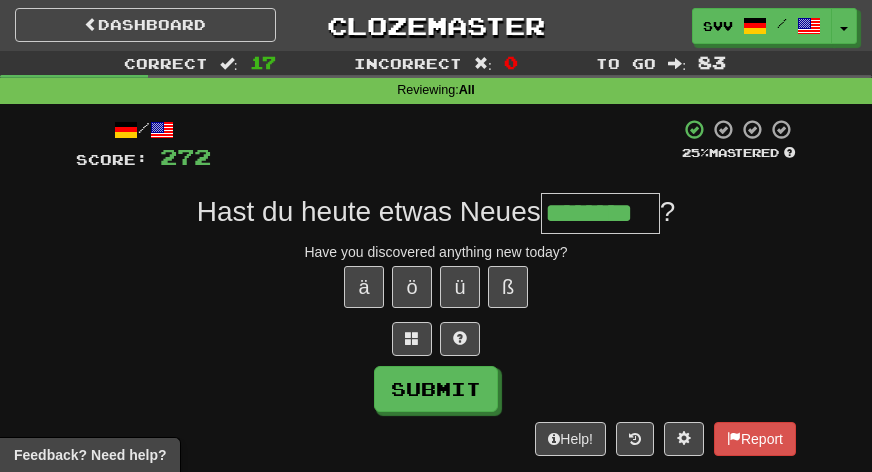type on "********" 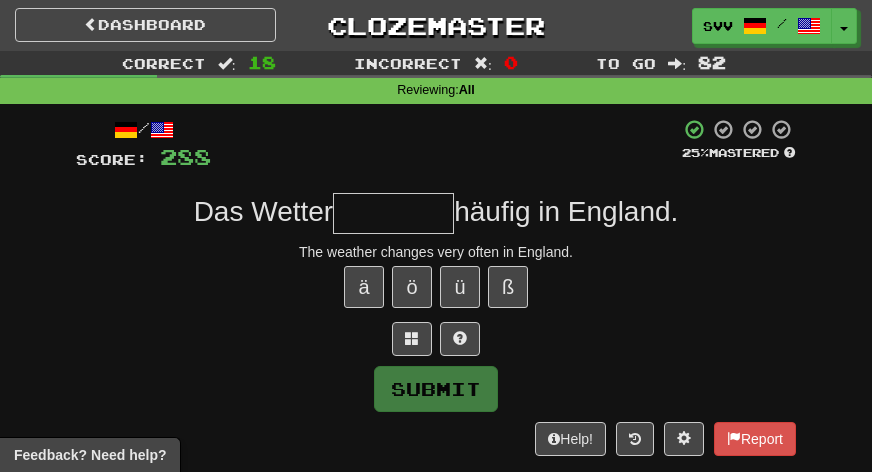 type on "*" 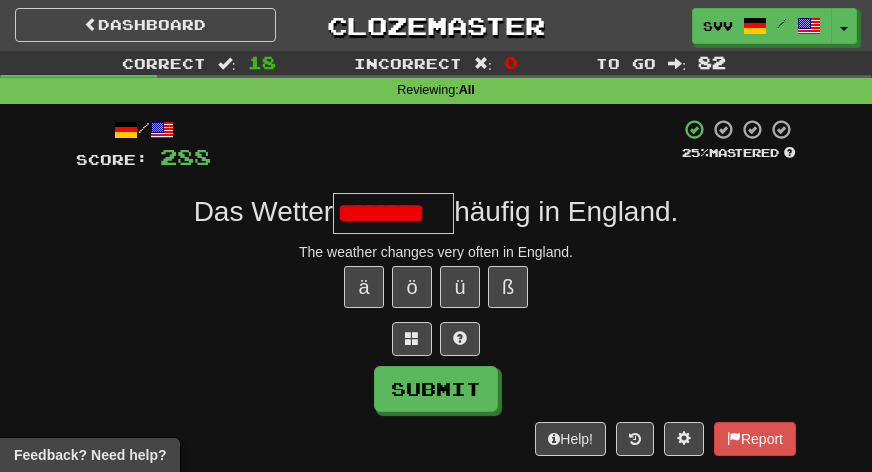 scroll, scrollTop: 0, scrollLeft: 0, axis: both 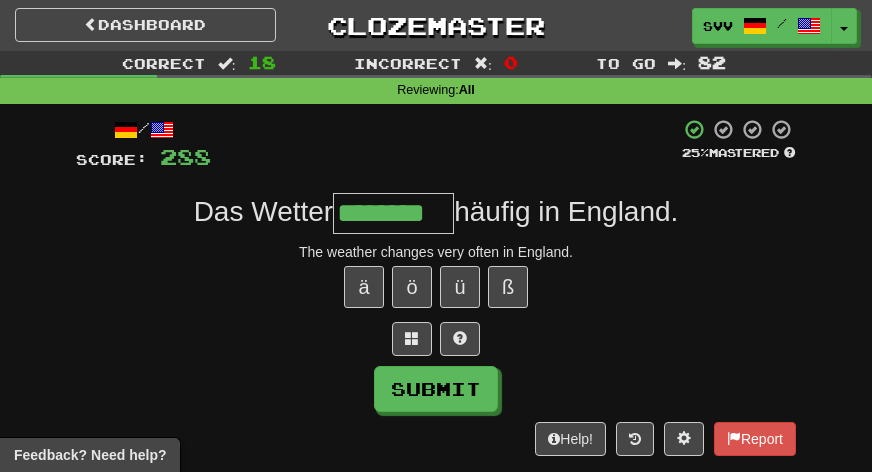 type on "********" 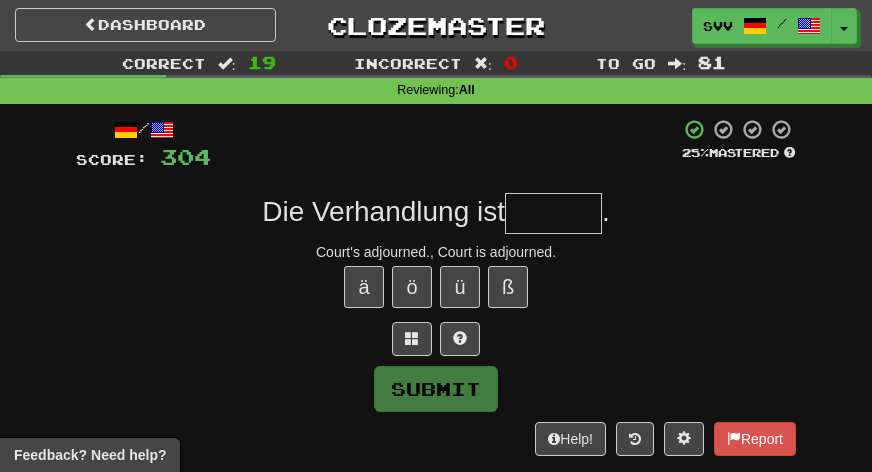type on "*" 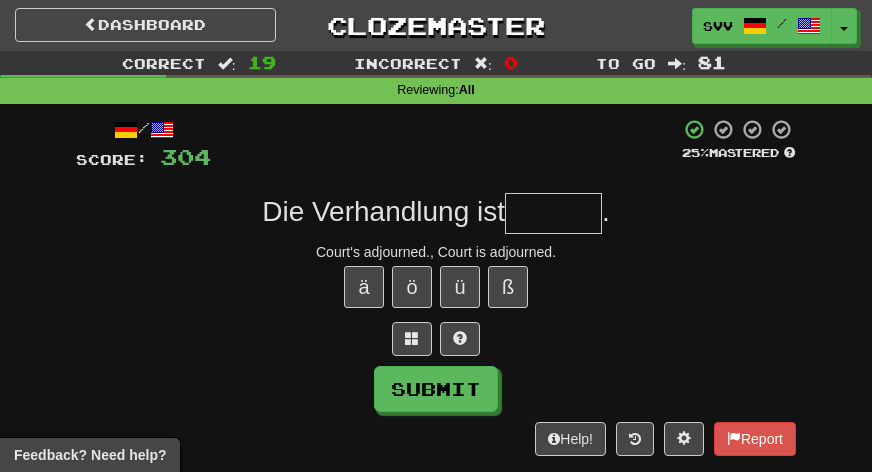 type on "*" 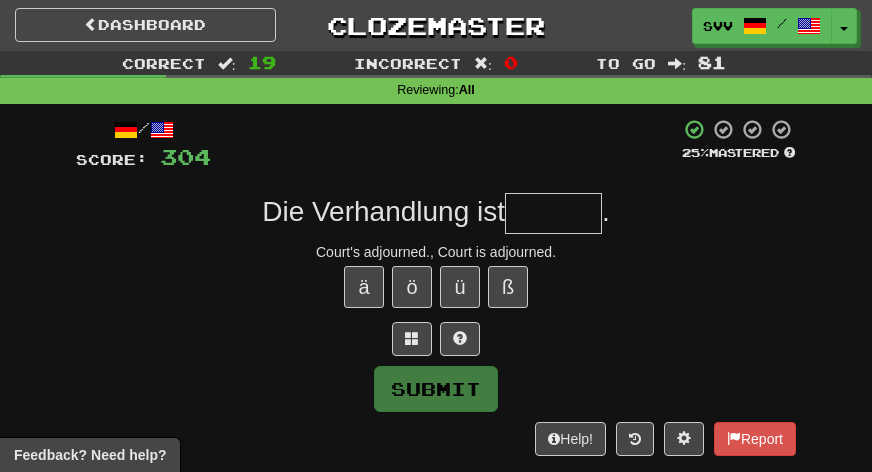type on "*" 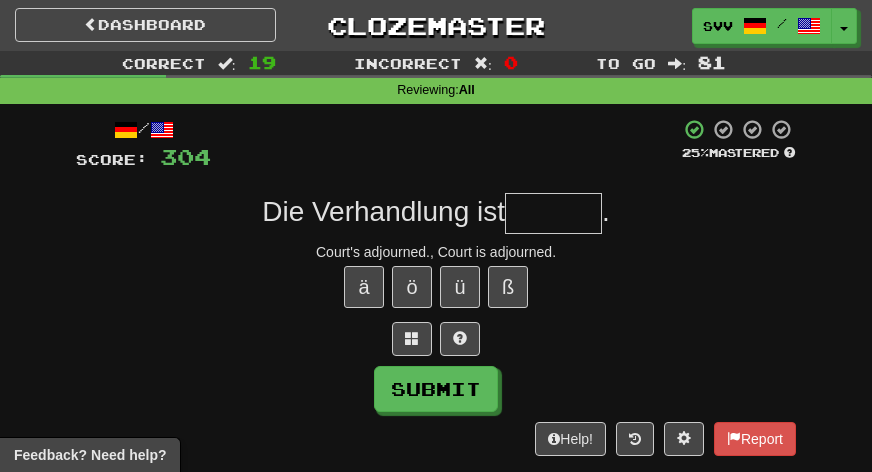 type on "*" 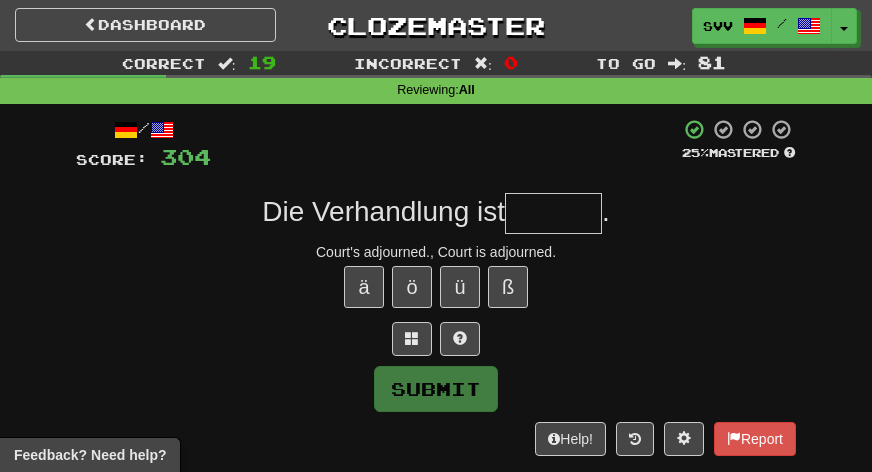 type on "*" 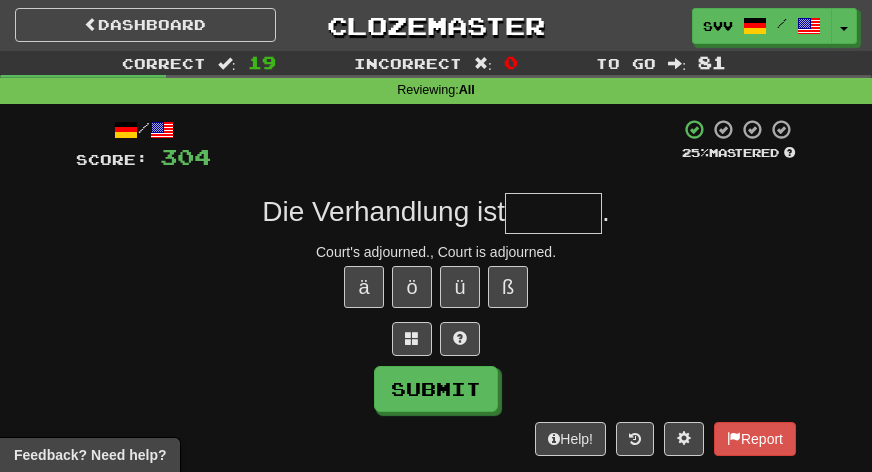 type on "*" 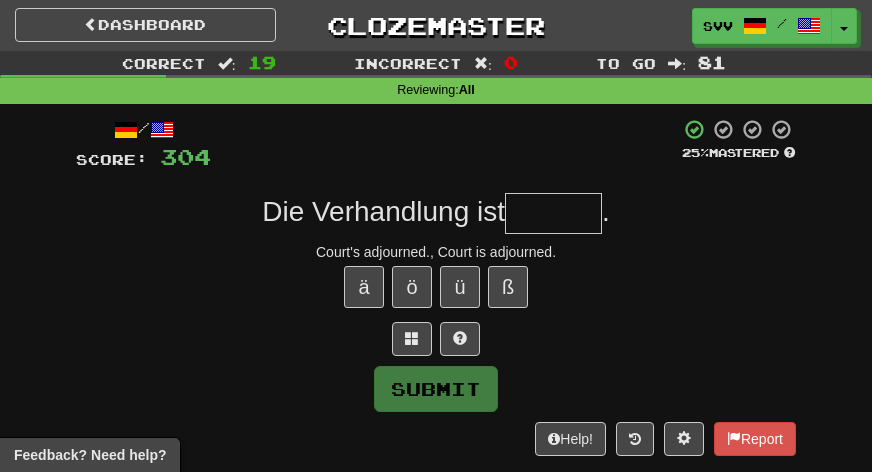 type on "*" 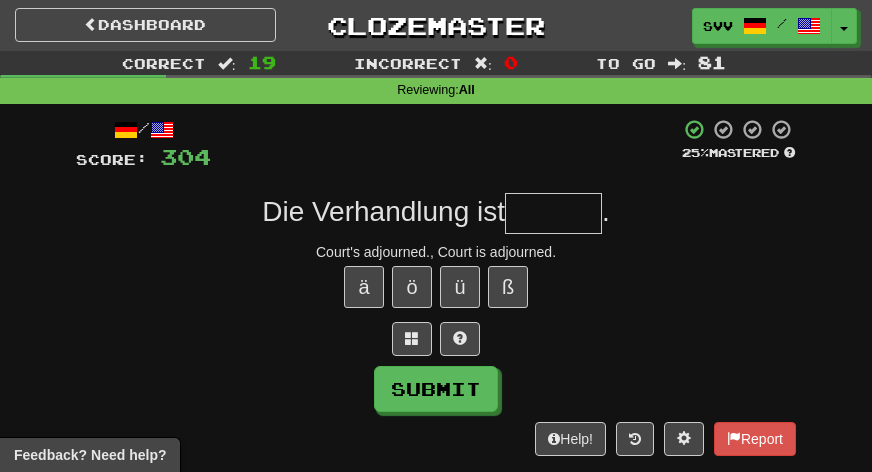 type on "*" 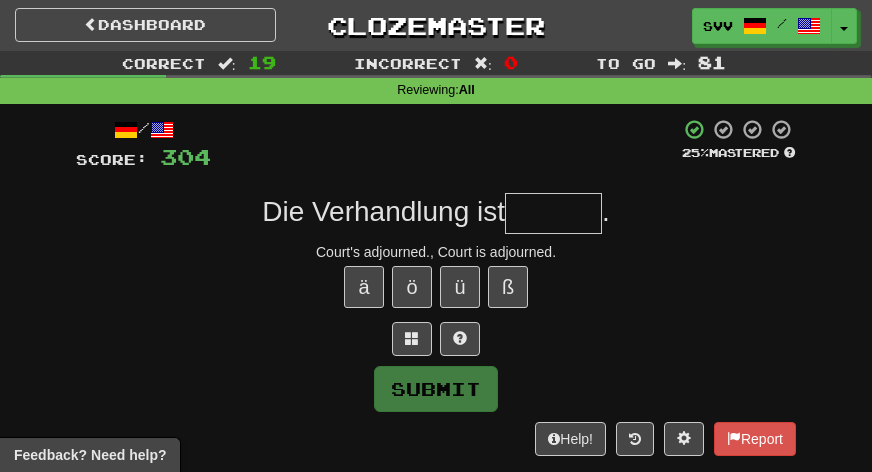 type on "*" 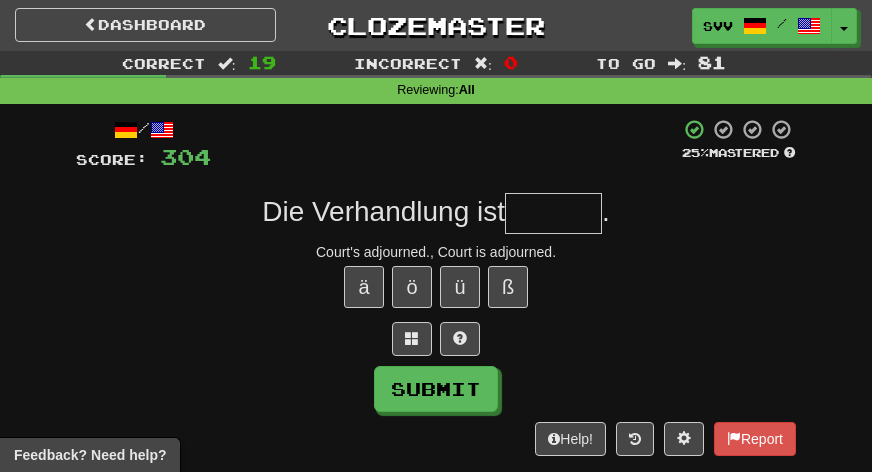 type on "*" 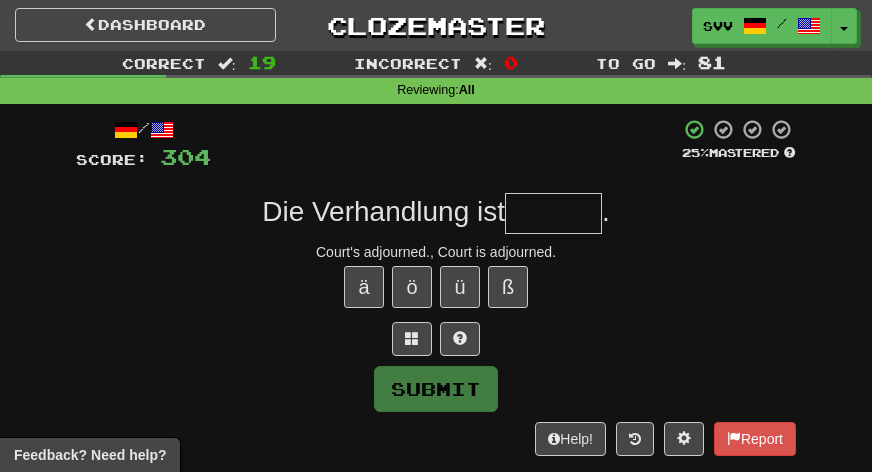type on "*" 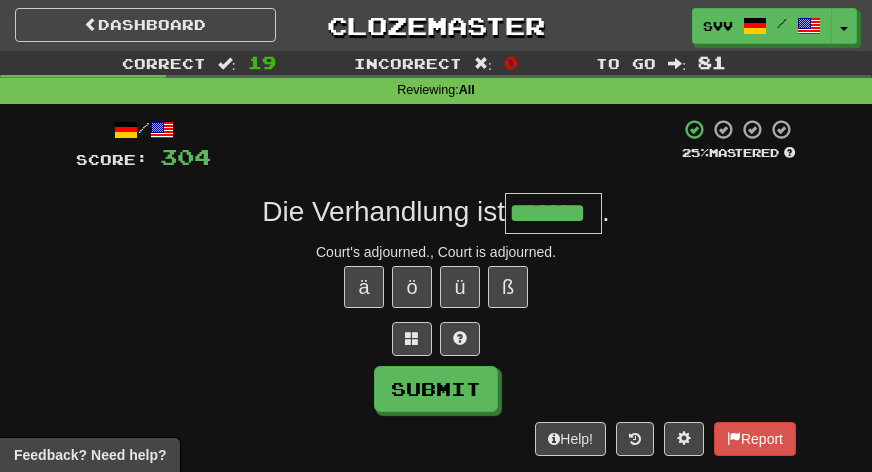 type on "*******" 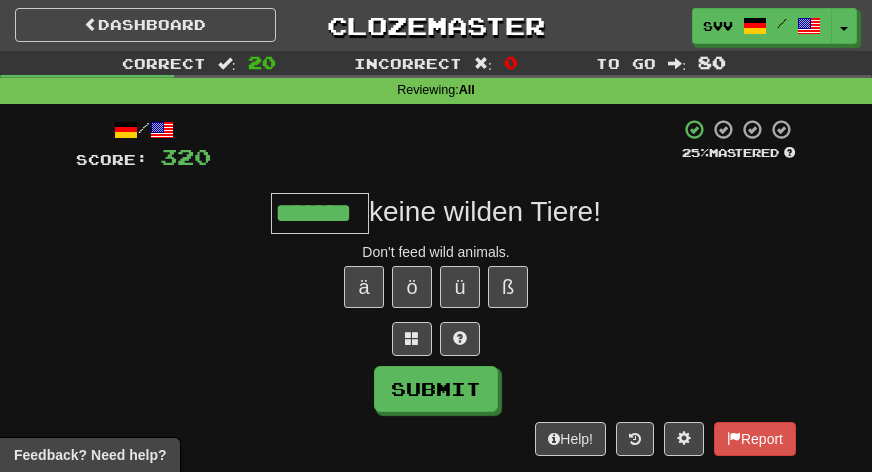 type on "*******" 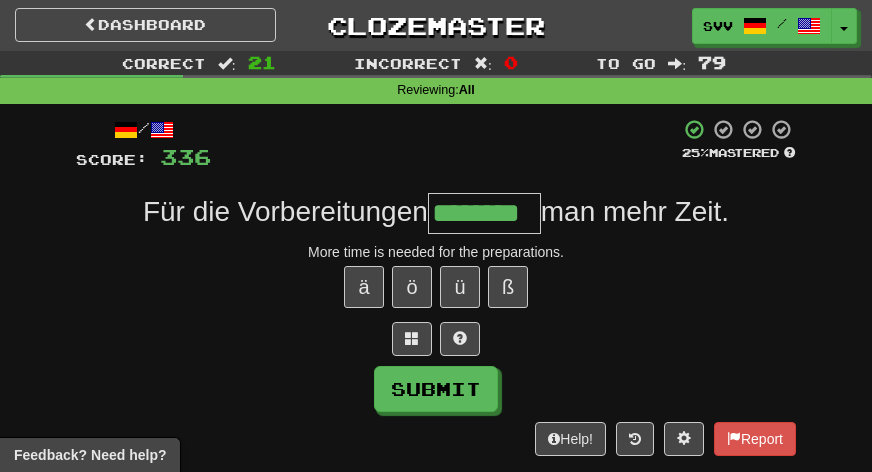 type on "********" 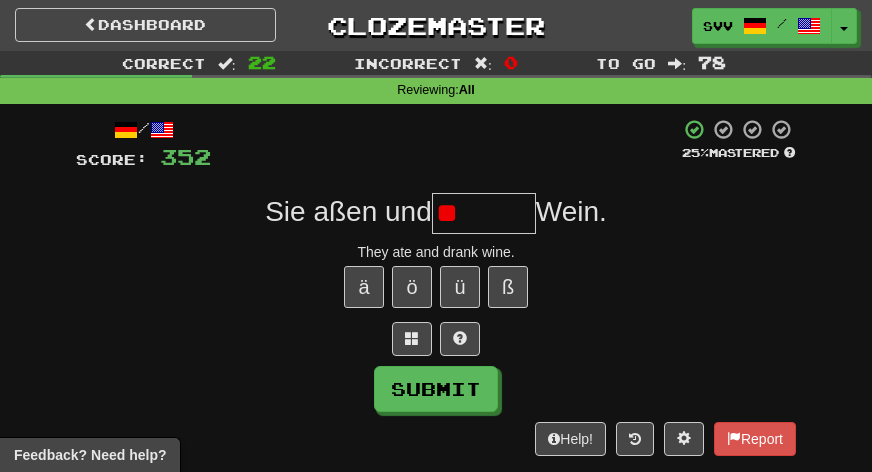 type on "*" 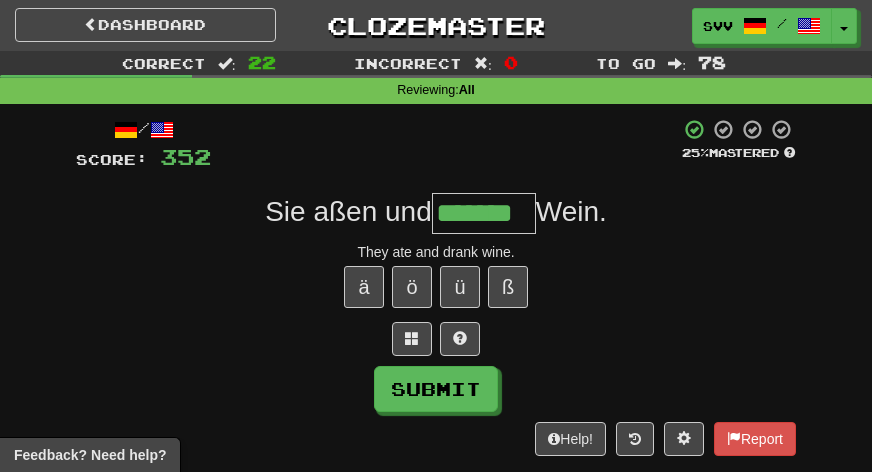 type on "*******" 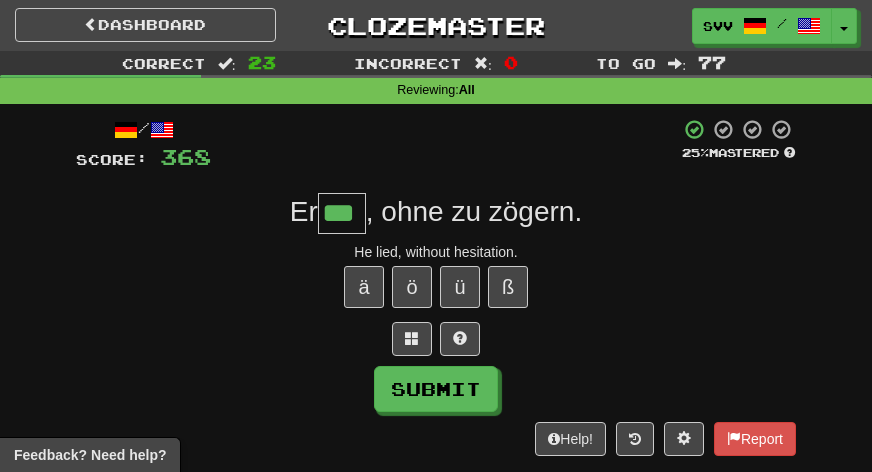 type on "***" 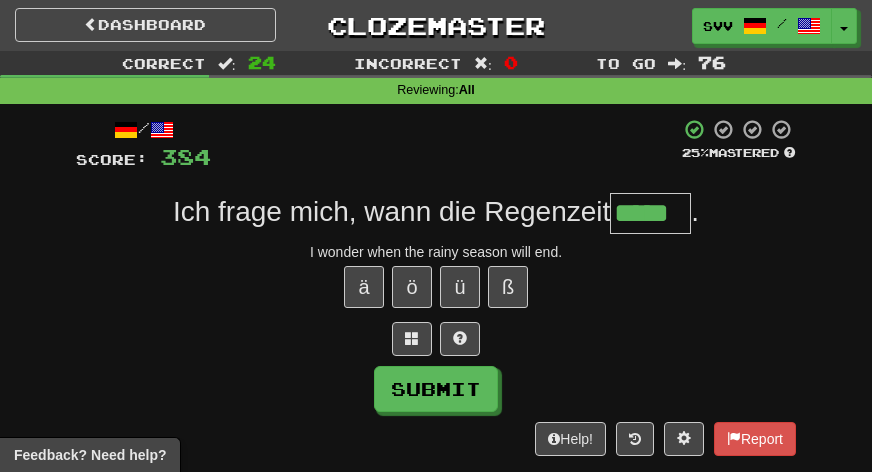 type on "*****" 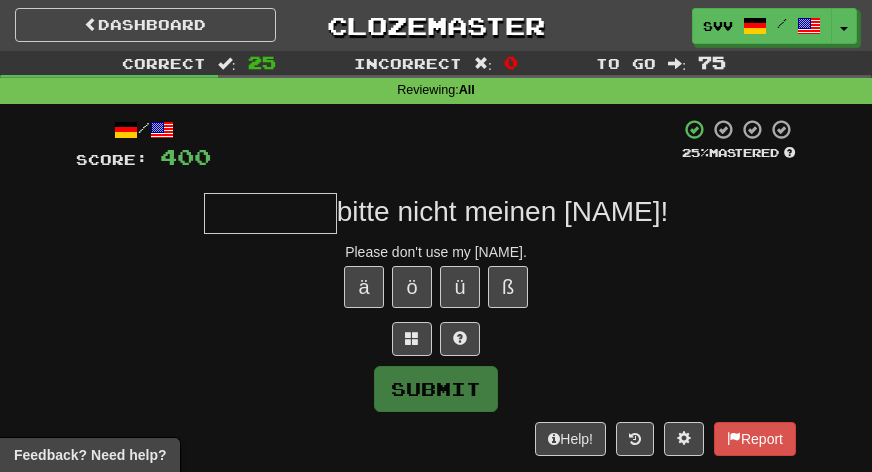 type on "*" 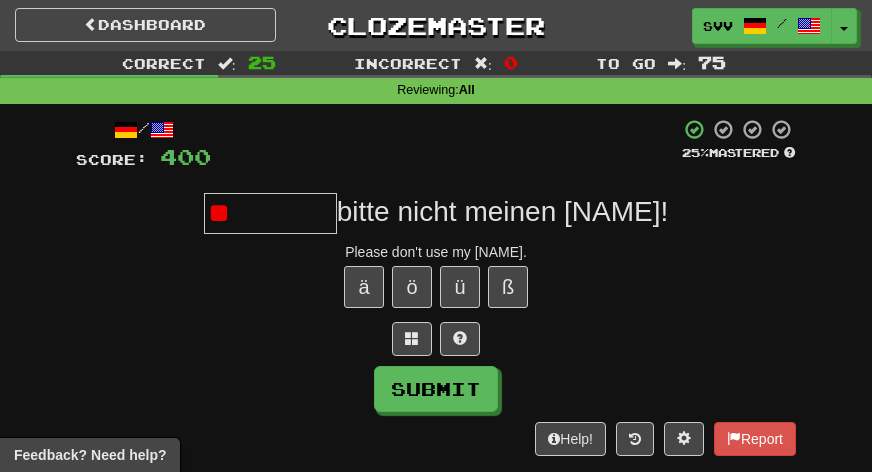 type on "*" 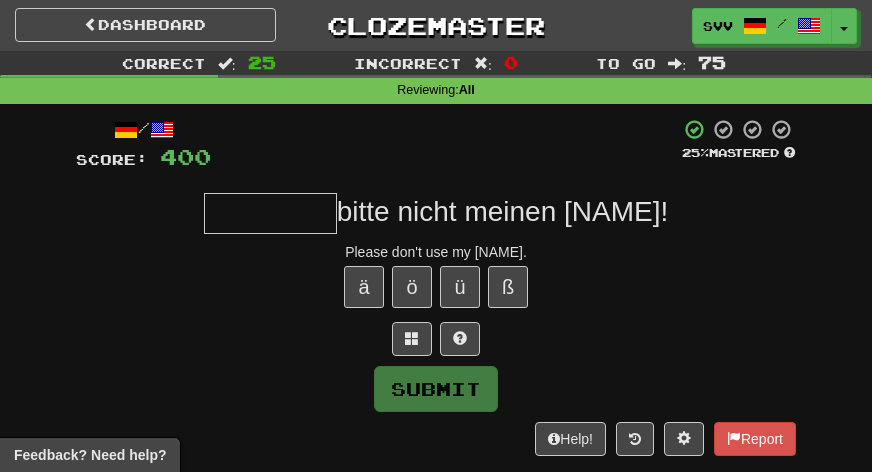 type on "*" 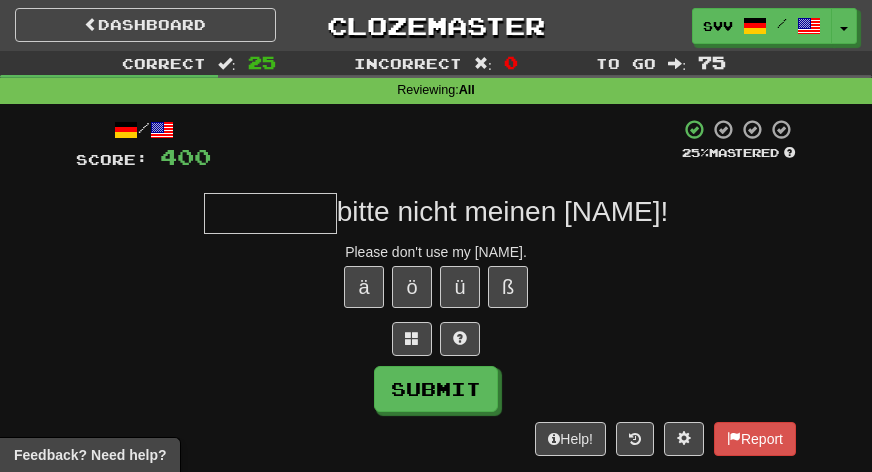 type on "*" 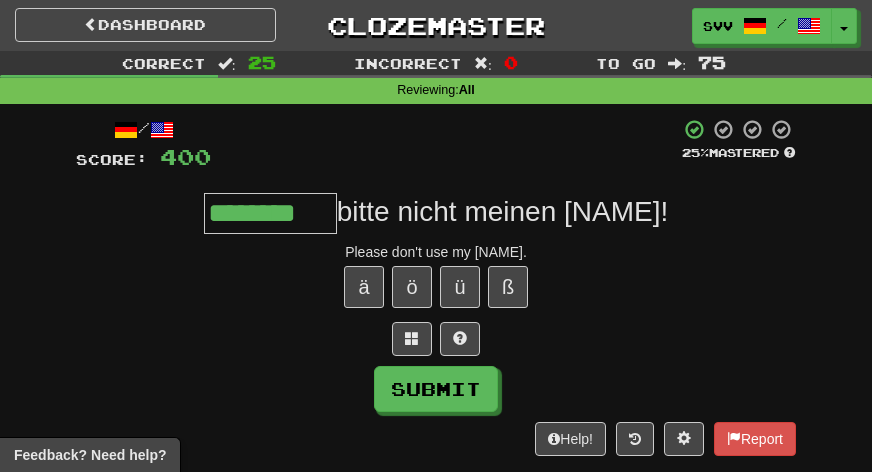 type on "********" 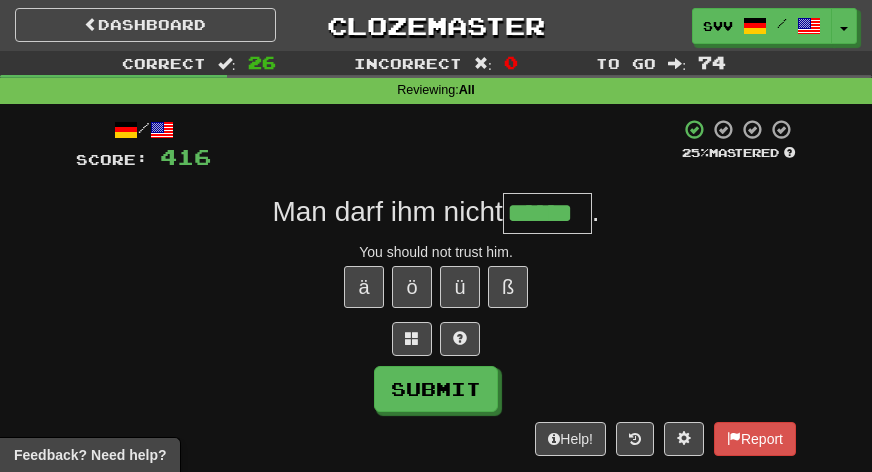 type on "******" 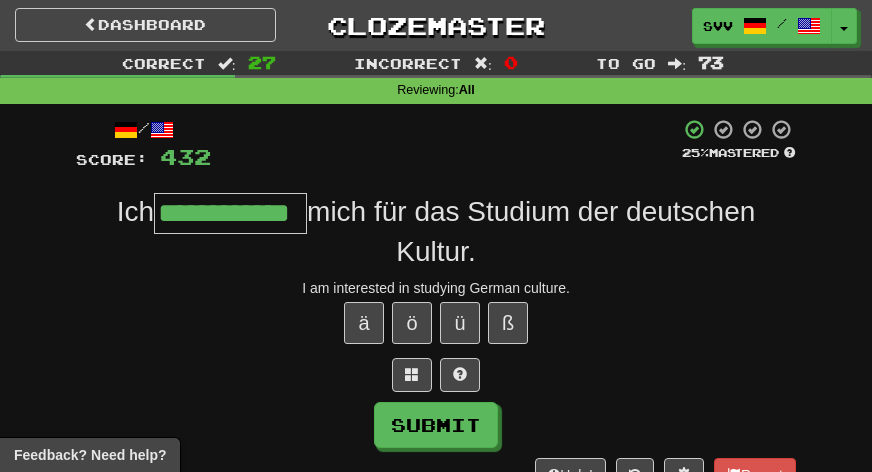 type on "**********" 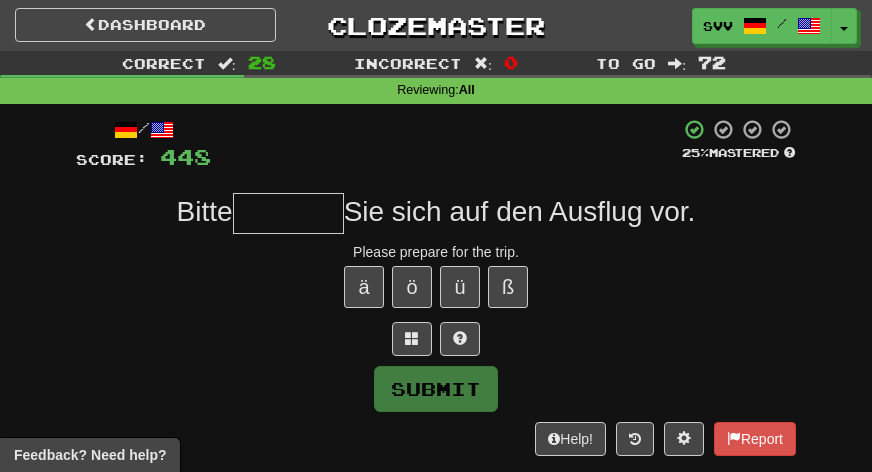 click at bounding box center [288, 213] 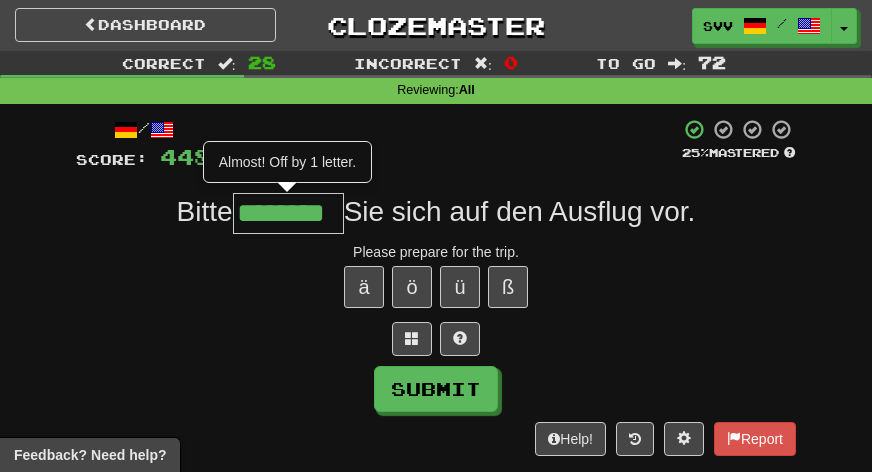 type on "********" 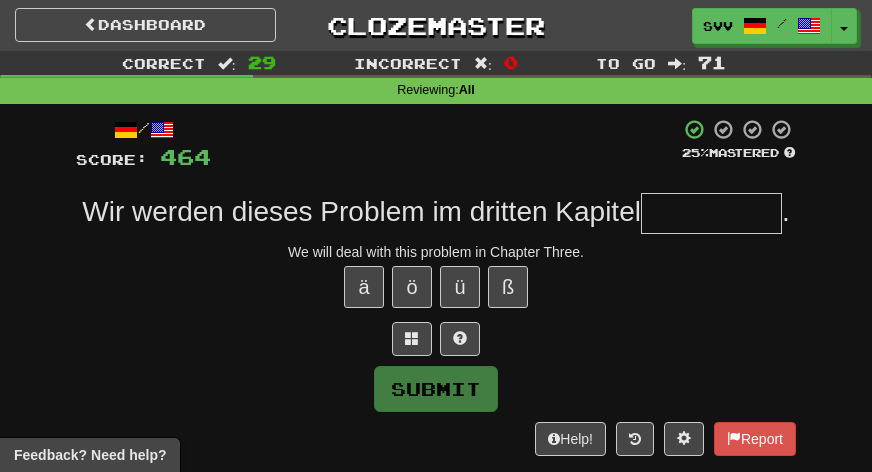 type on "*" 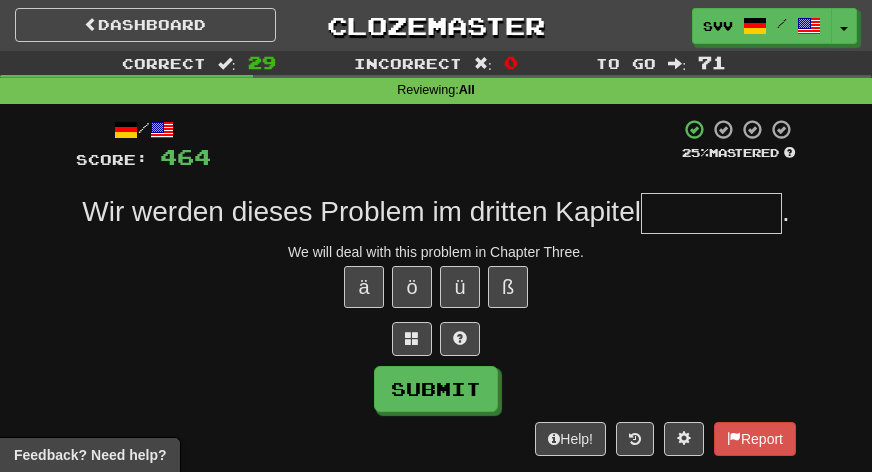 type on "*" 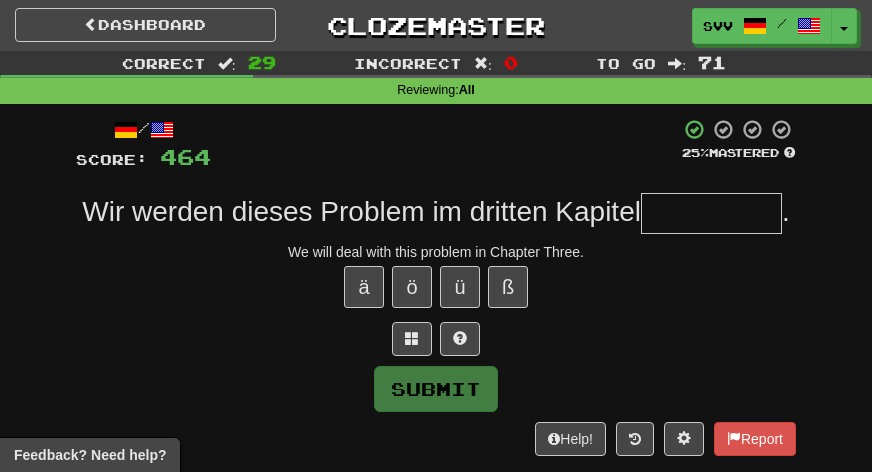 type on "*" 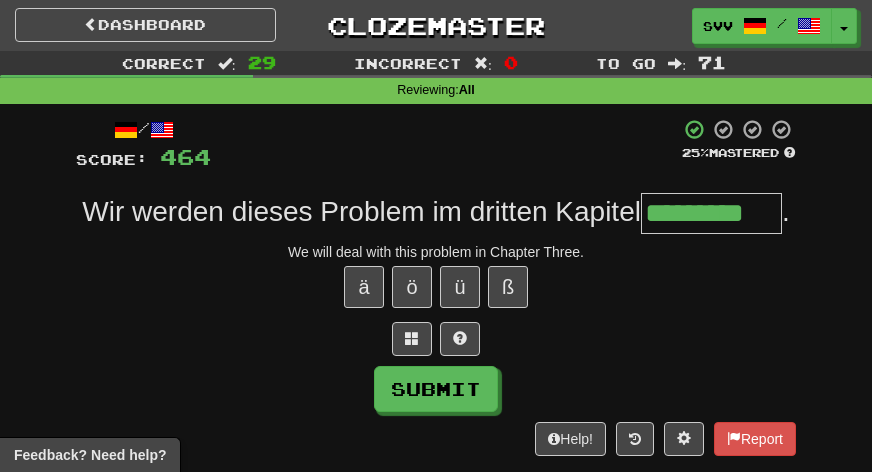 type on "*********" 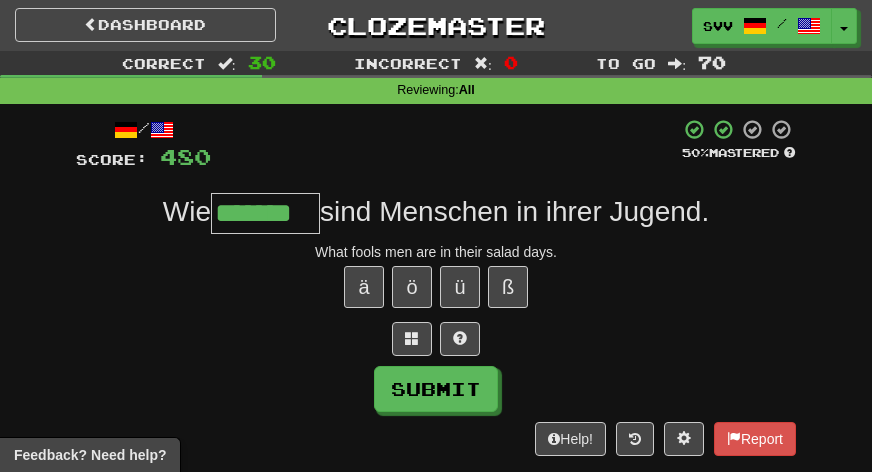 type on "*******" 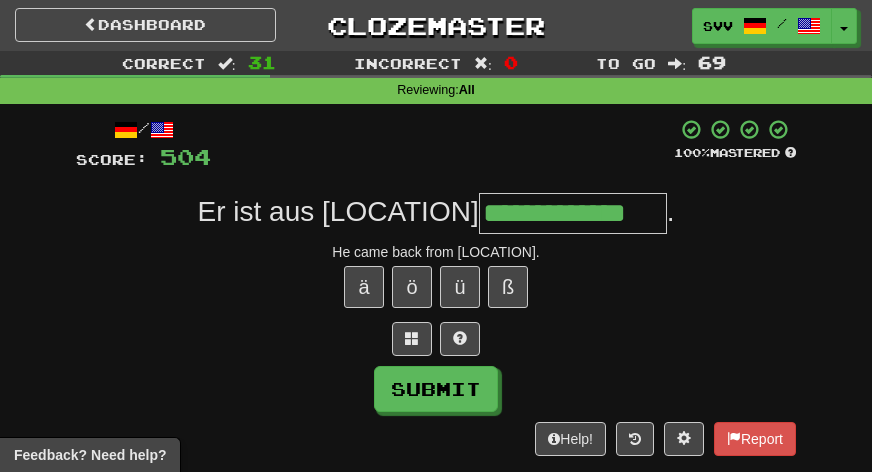 type on "**********" 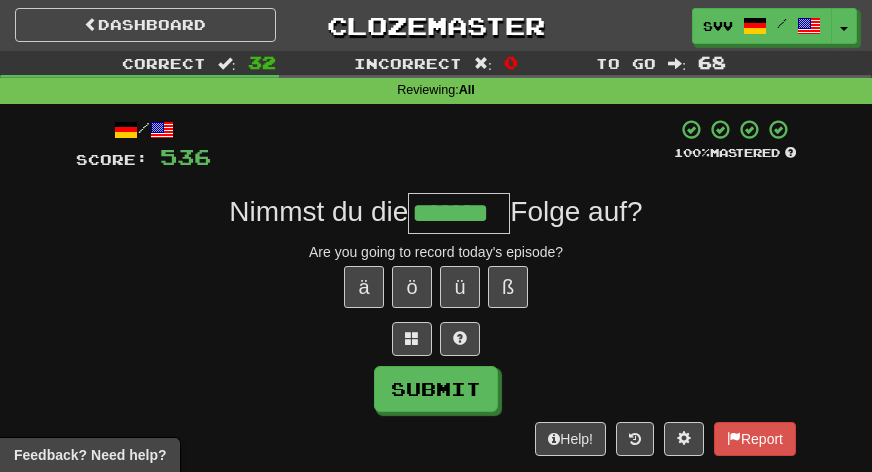 type on "*******" 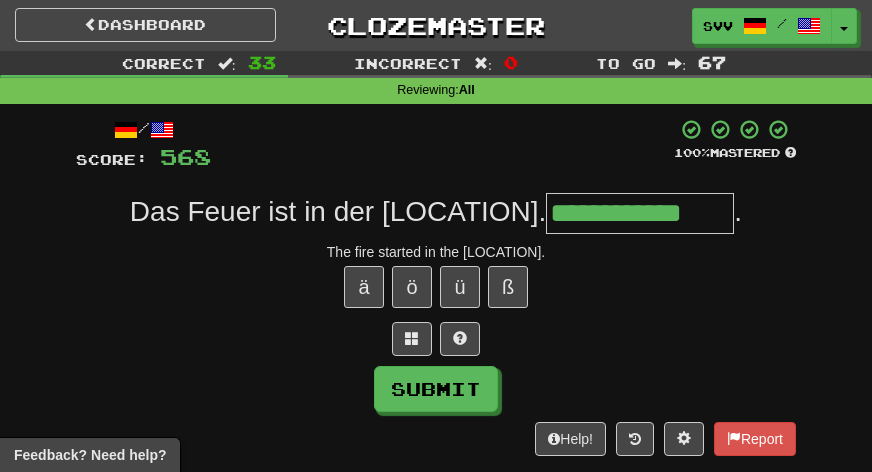 type on "**********" 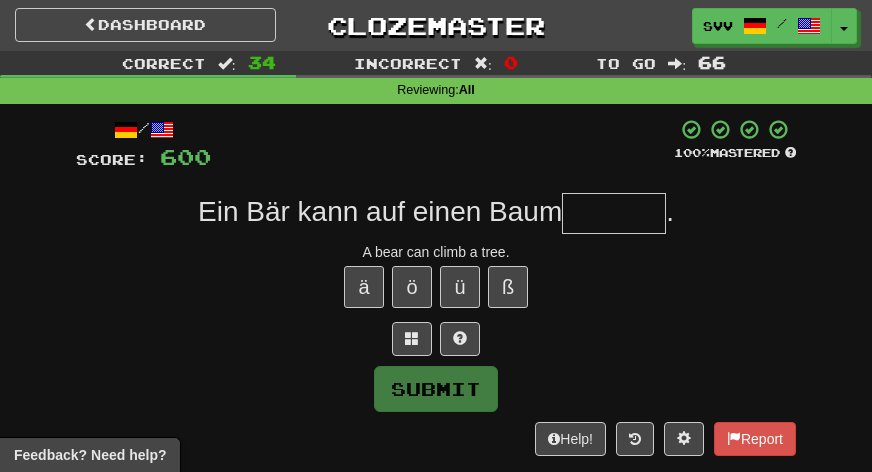 type on "*" 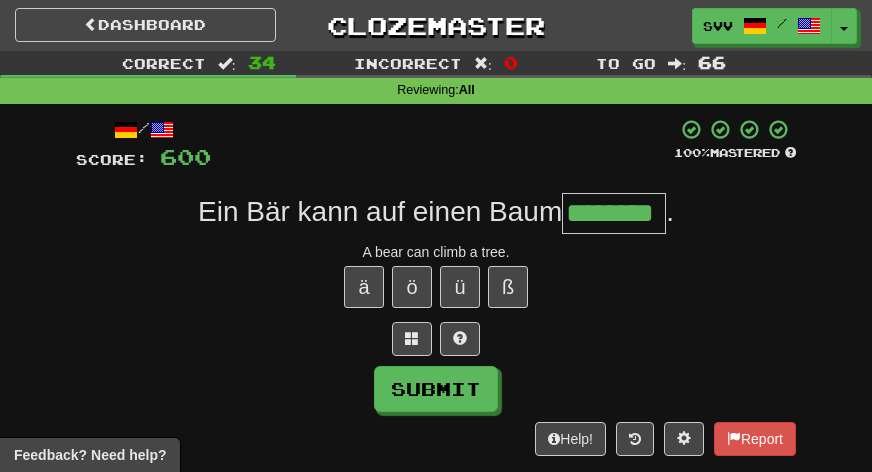 type on "********" 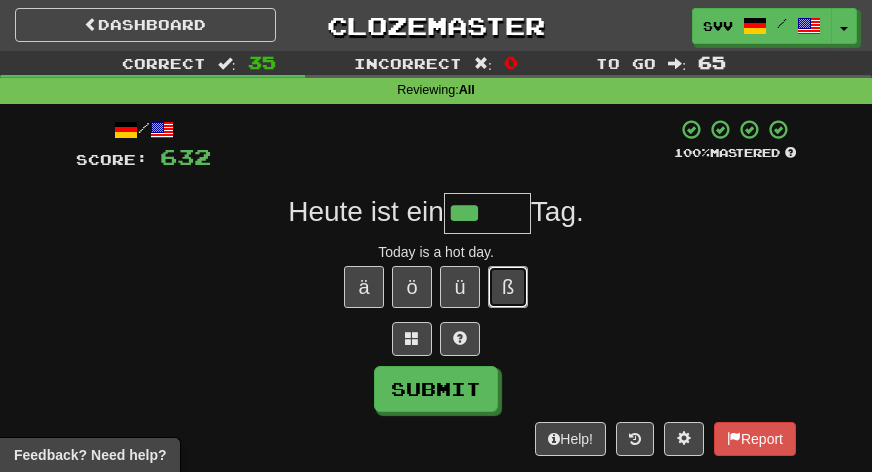 click on "ß" at bounding box center [508, 287] 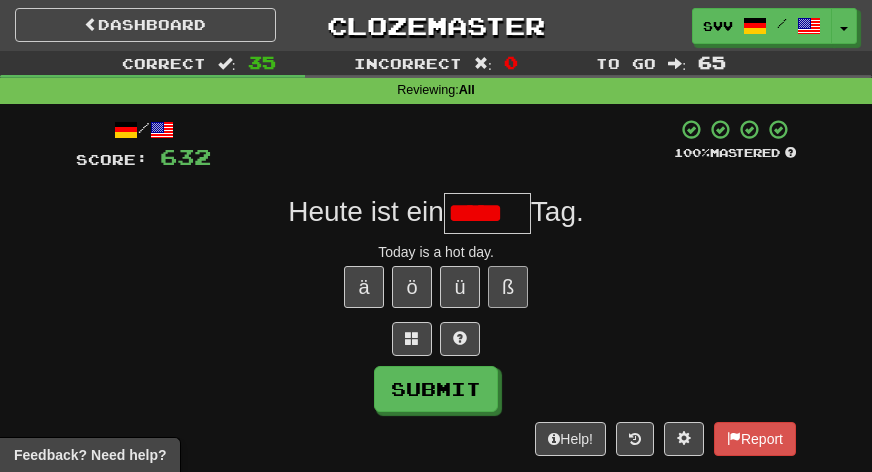 scroll, scrollTop: 0, scrollLeft: 0, axis: both 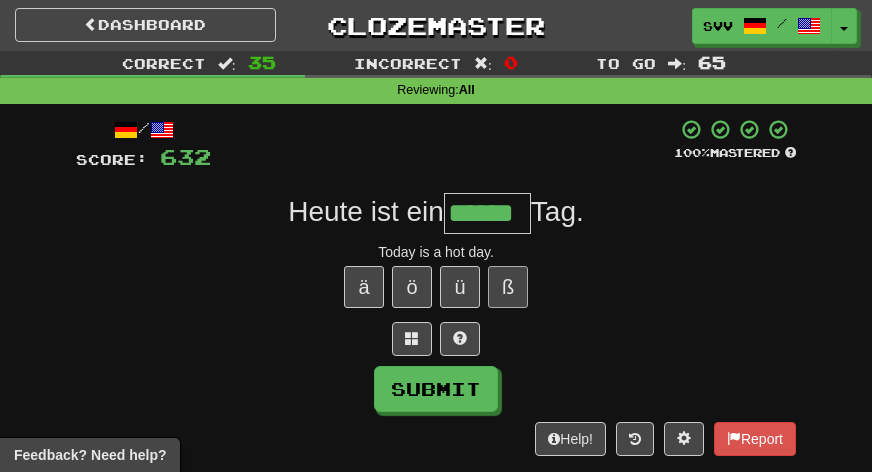 type on "******" 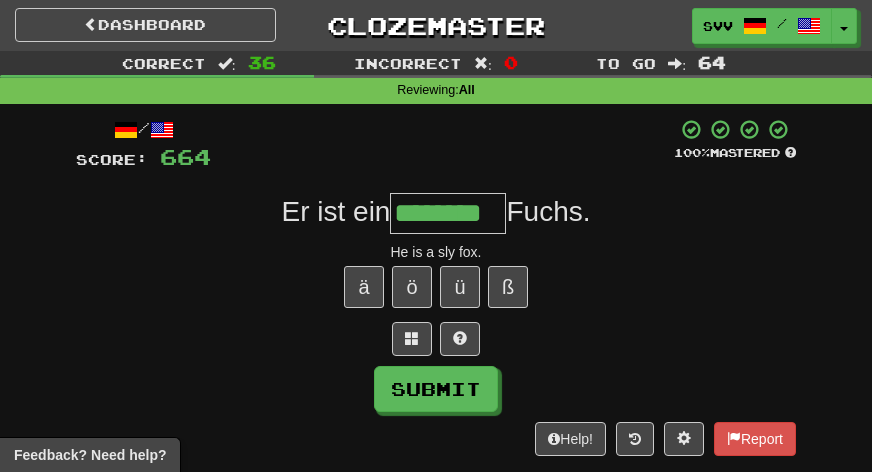type on "********" 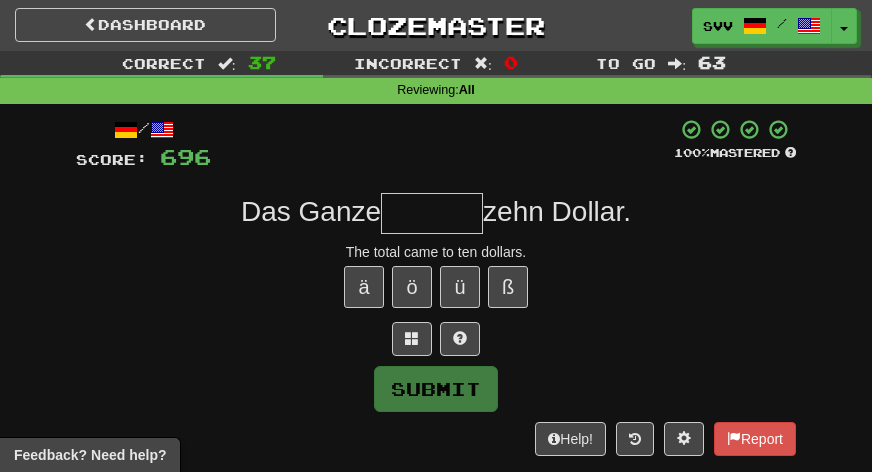 type on "*" 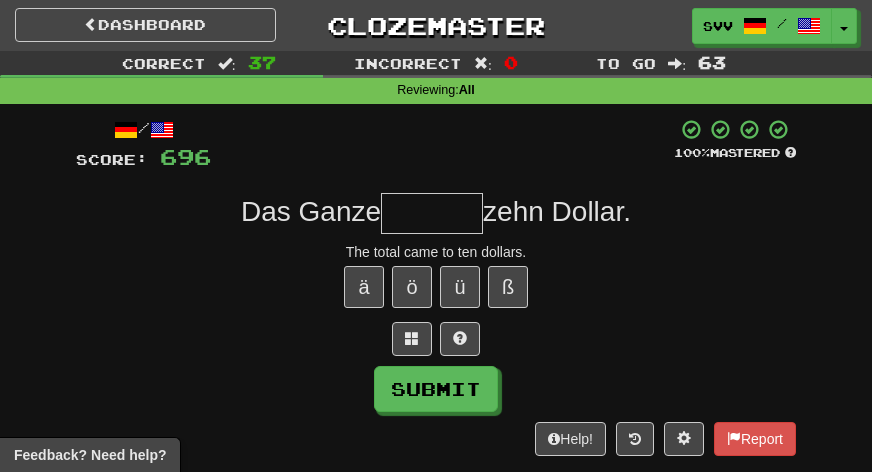 type on "*" 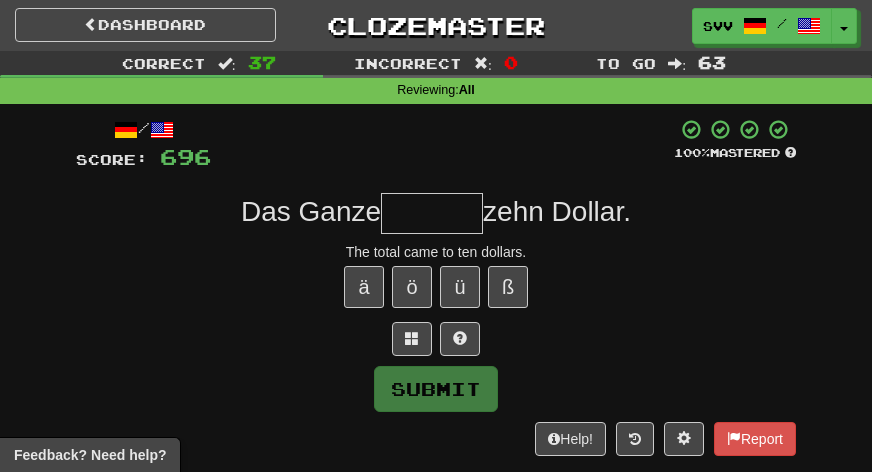 type on "*" 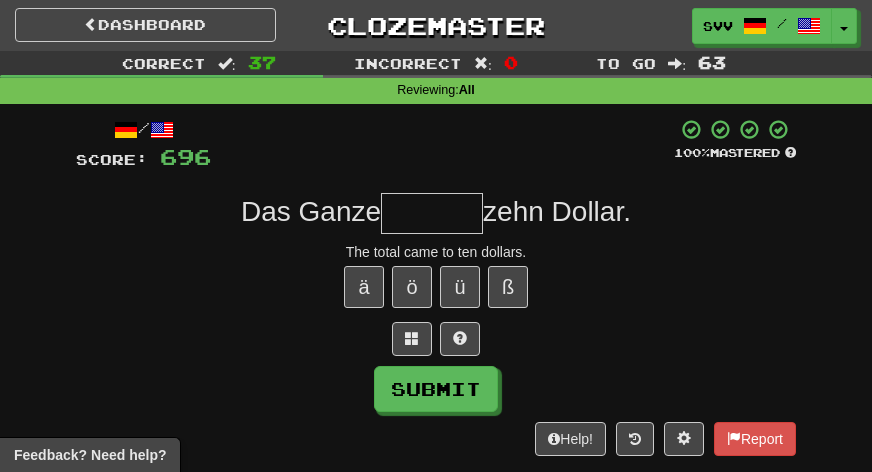 type on "*" 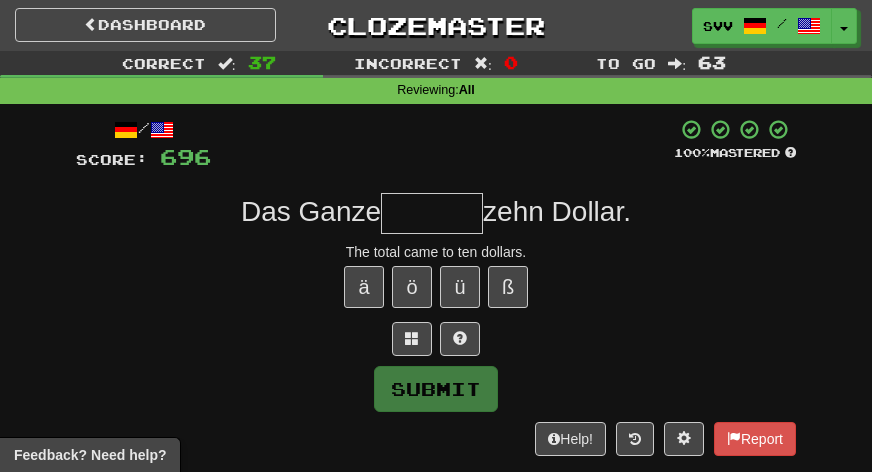 type on "*" 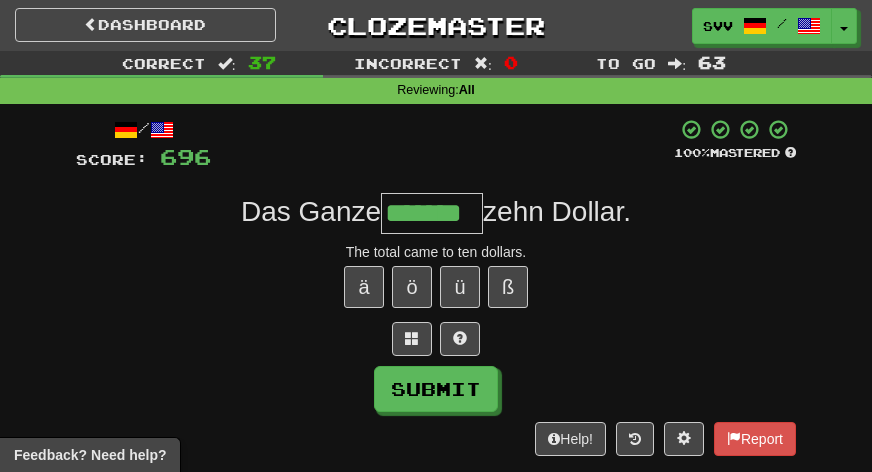 type on "*******" 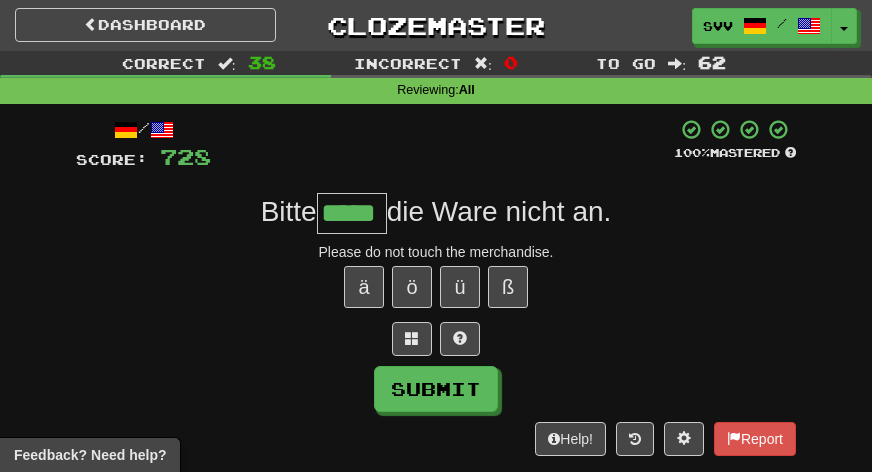 type on "*****" 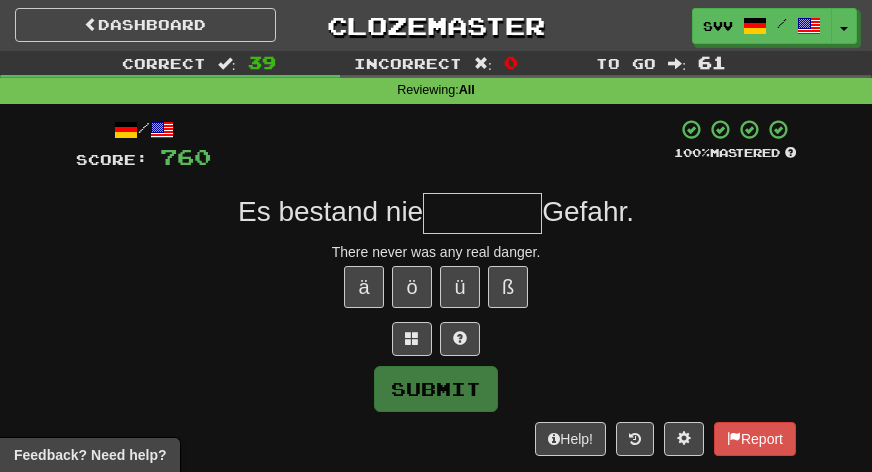 type on "*" 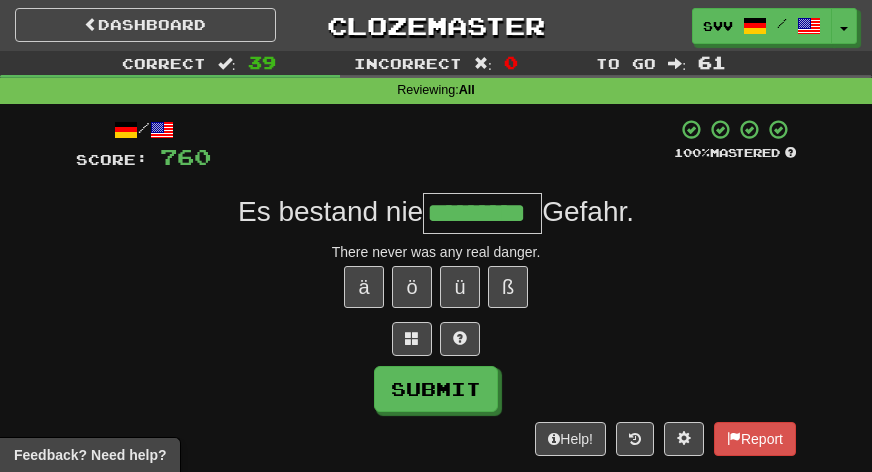 type on "*********" 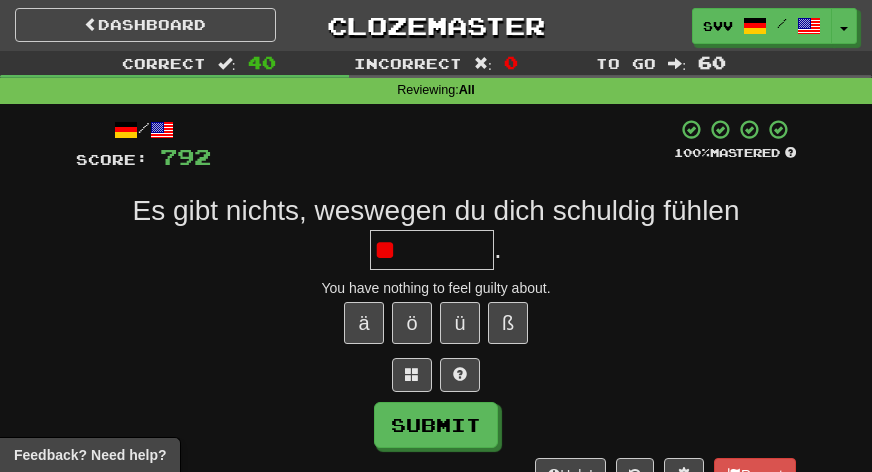 type on "*" 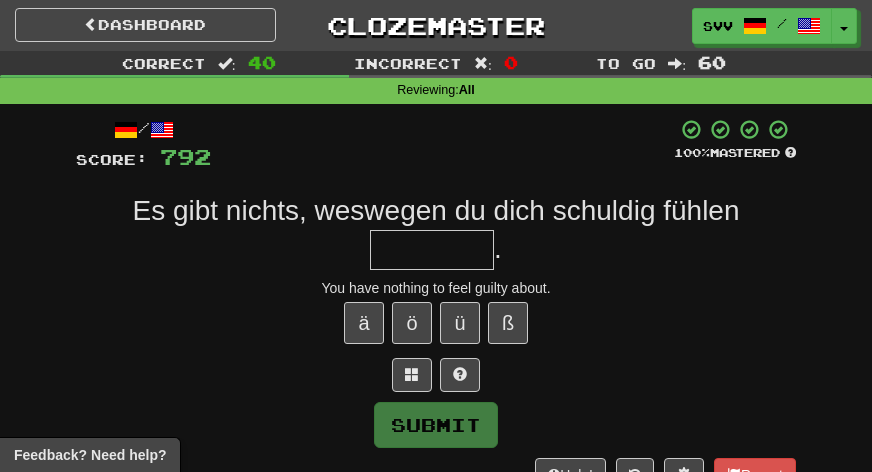 type on "*" 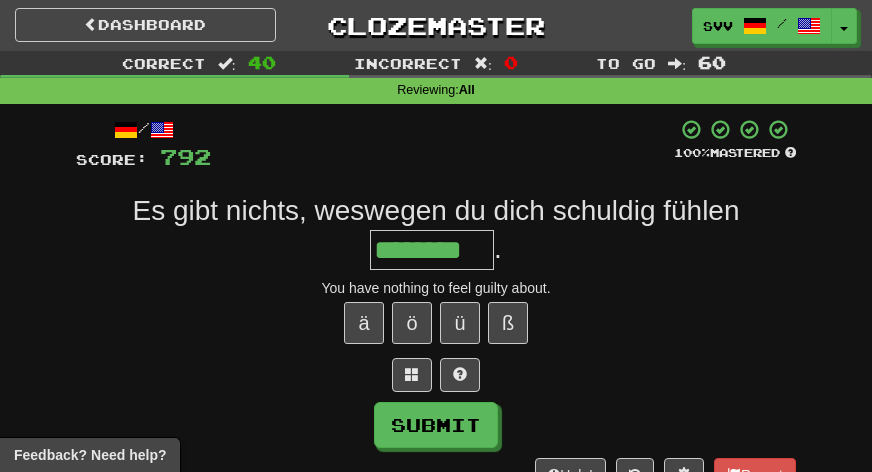 type on "********" 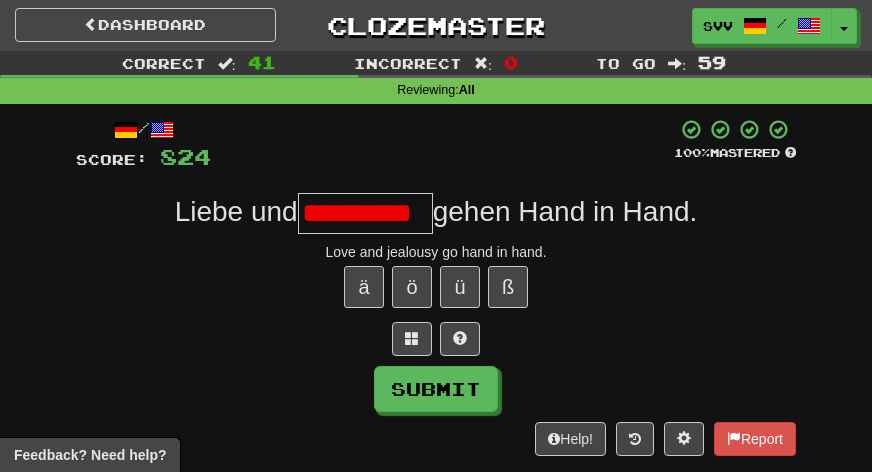 scroll, scrollTop: 0, scrollLeft: 0, axis: both 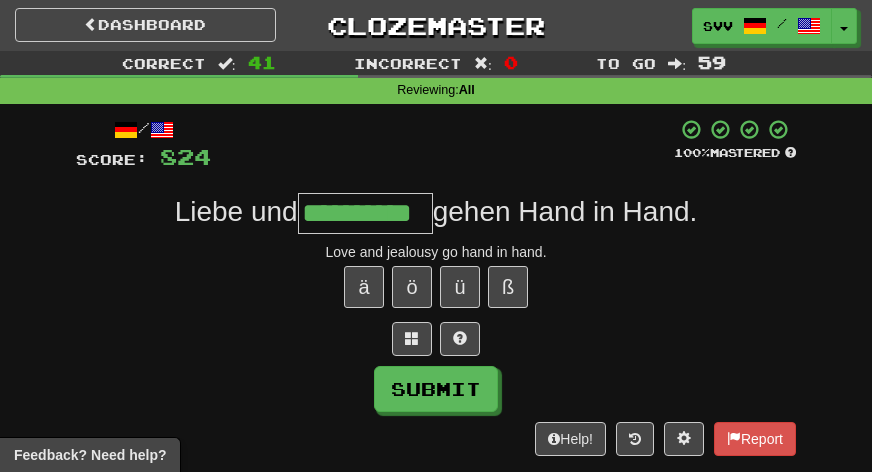 type on "**********" 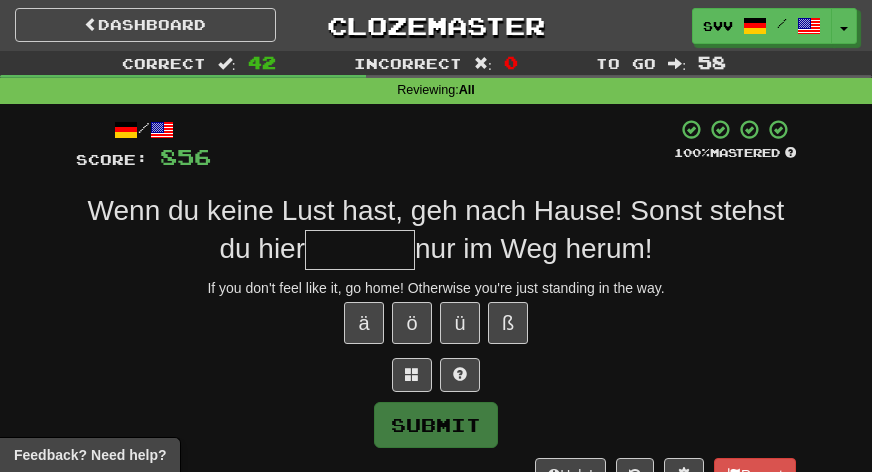 type on "*" 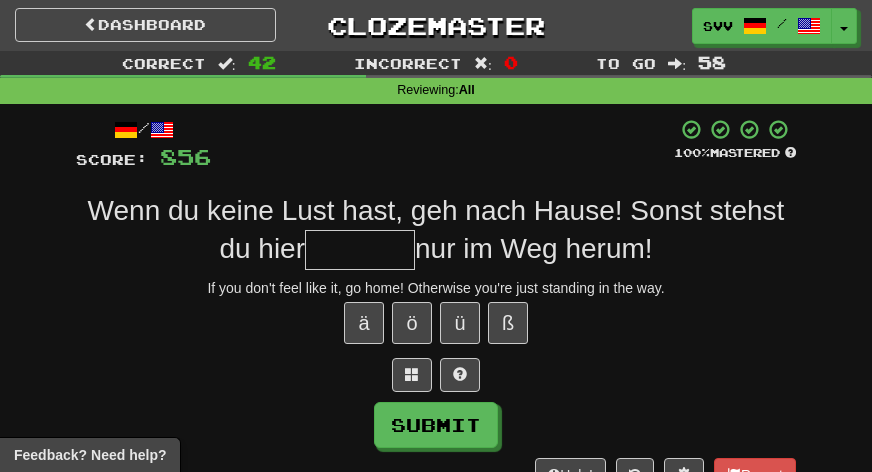 type on "*" 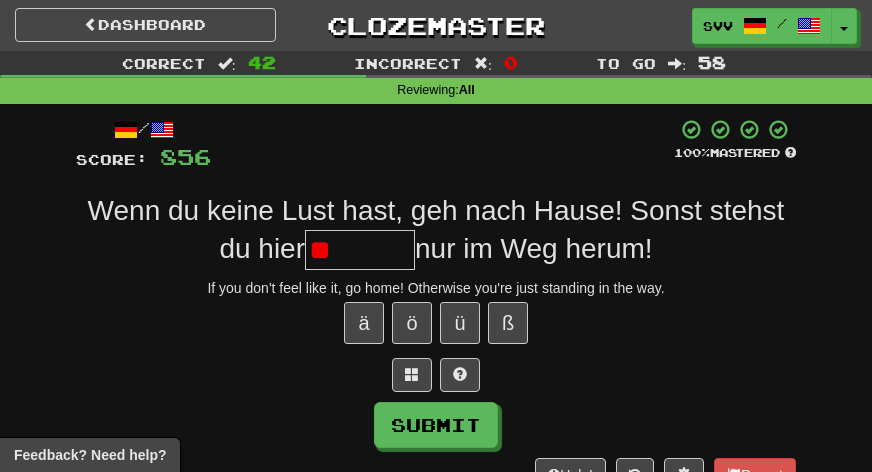 type on "*" 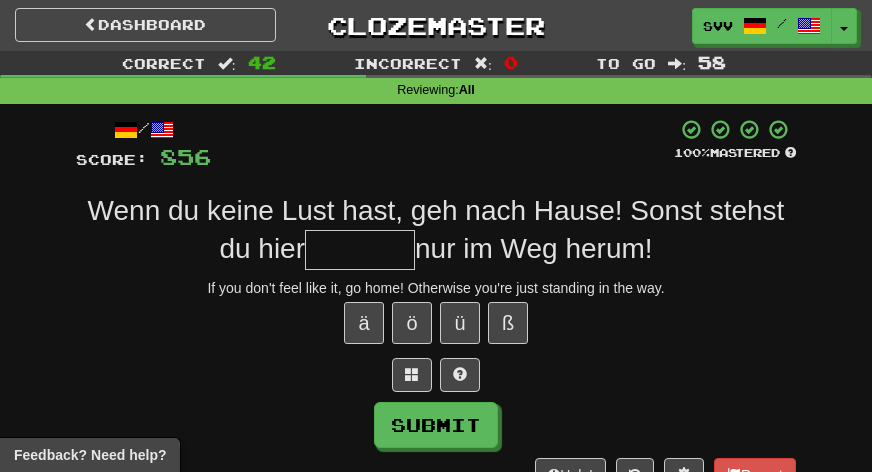 type on "*" 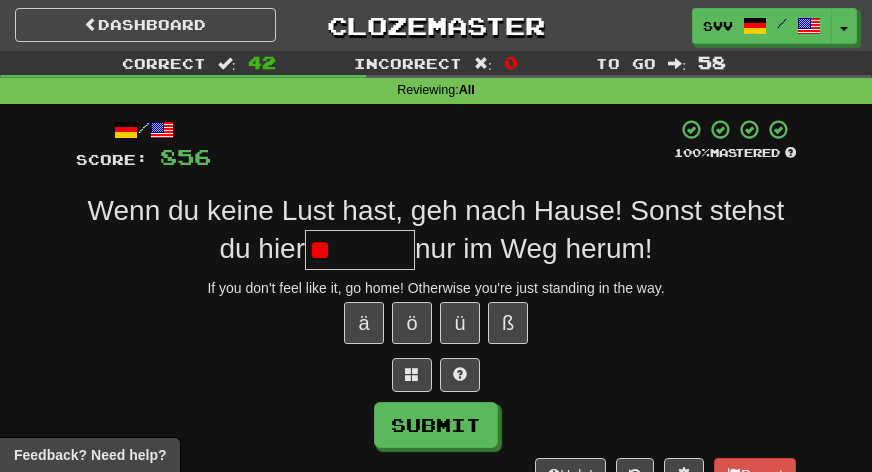 type on "*" 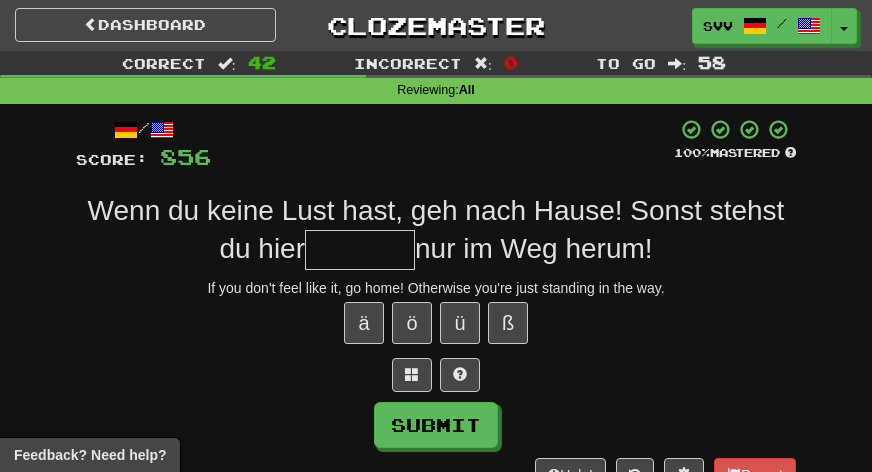 type on "*" 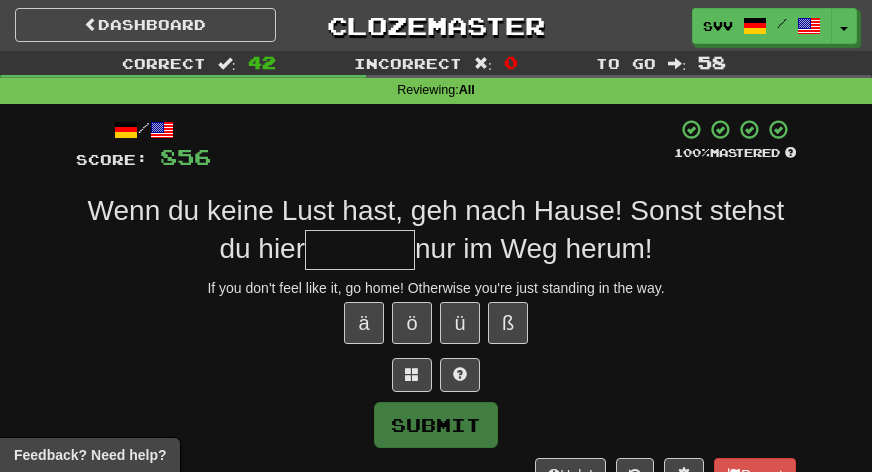 type on "*" 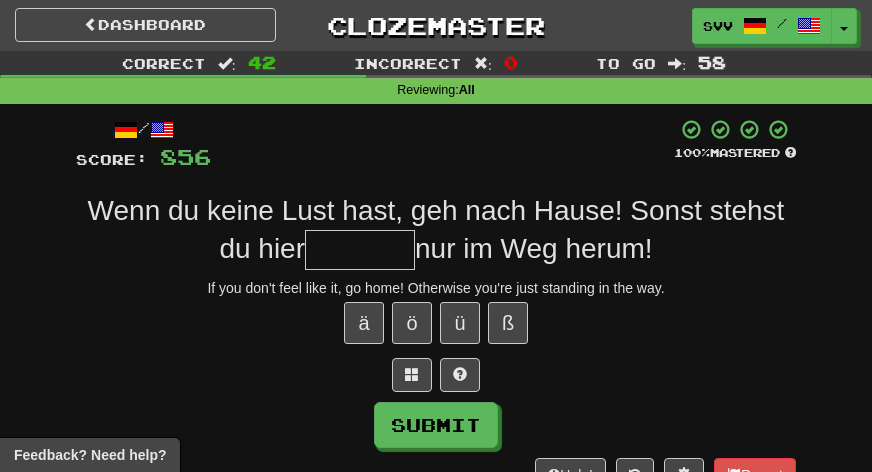 type on "*" 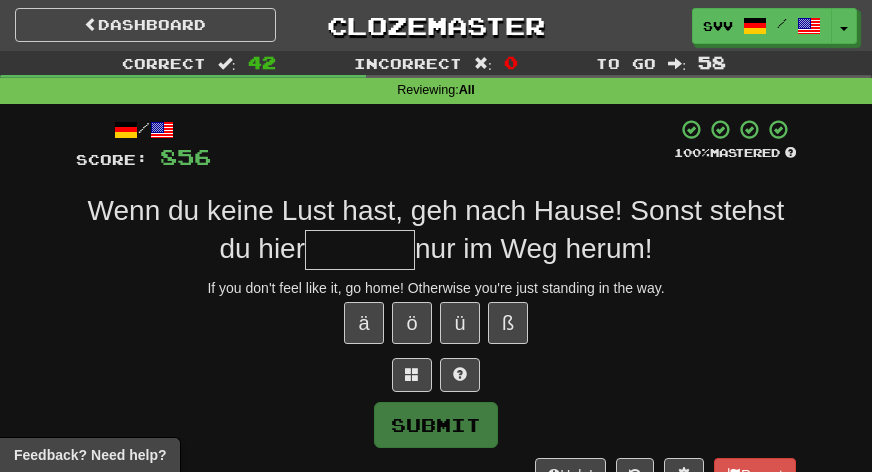 type on "*" 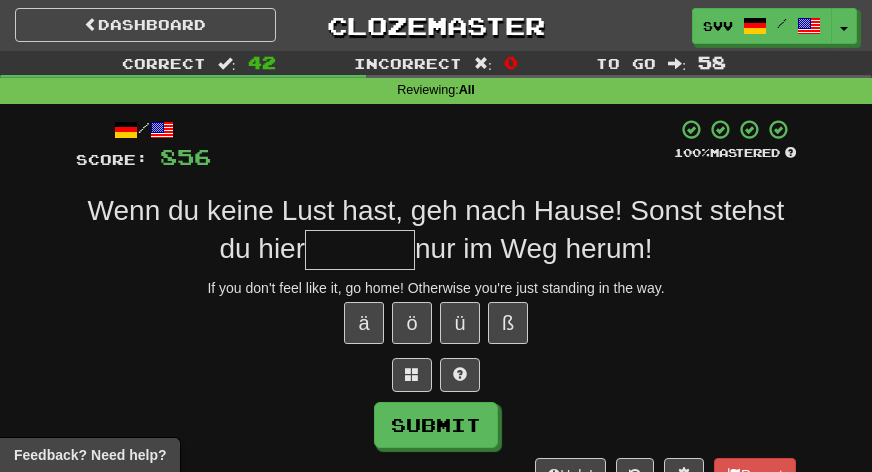 type on "*" 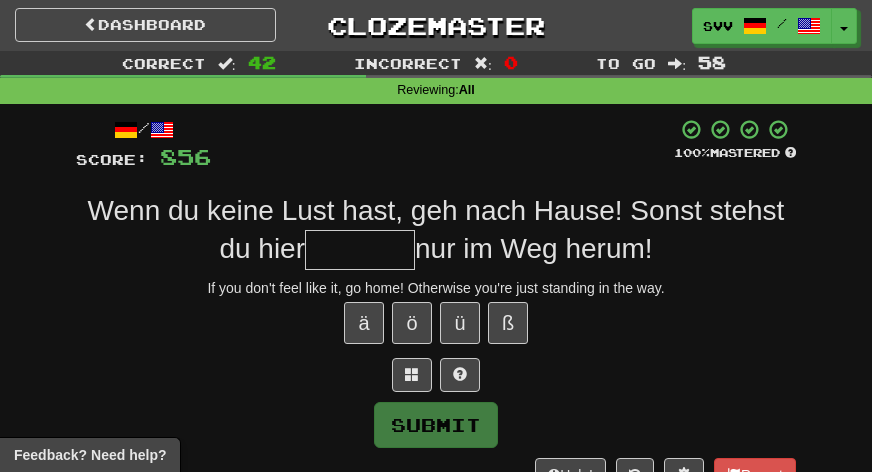 type on "*" 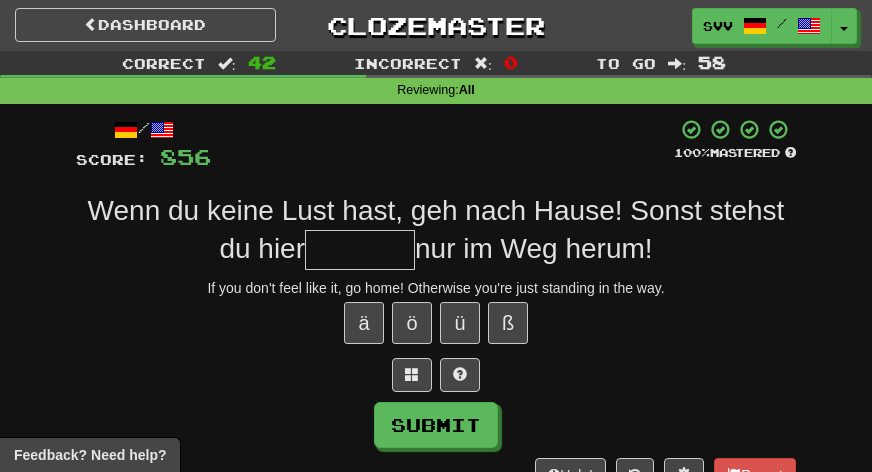 type on "*" 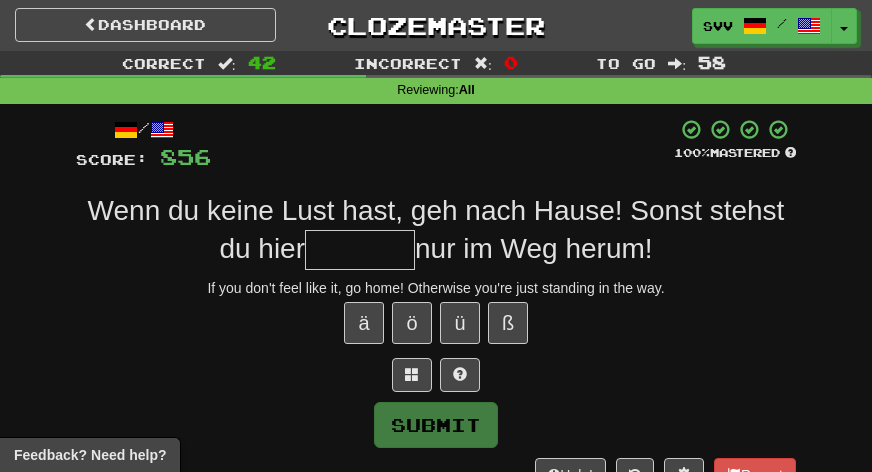type on "*" 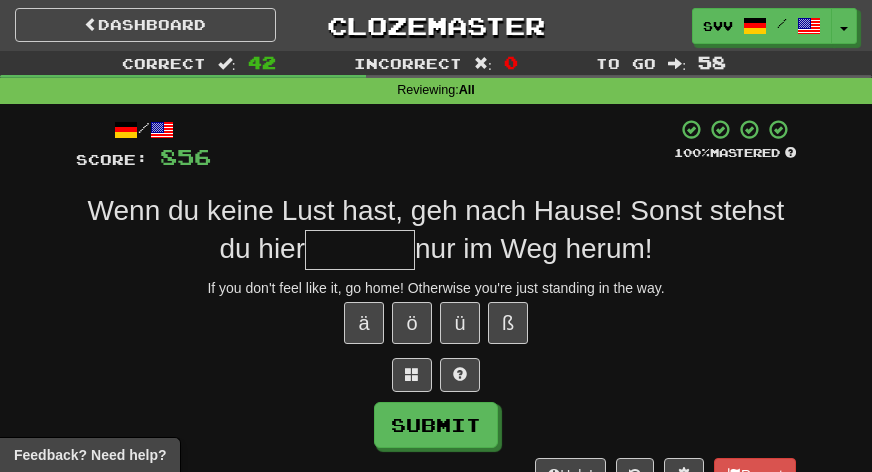 type on "*" 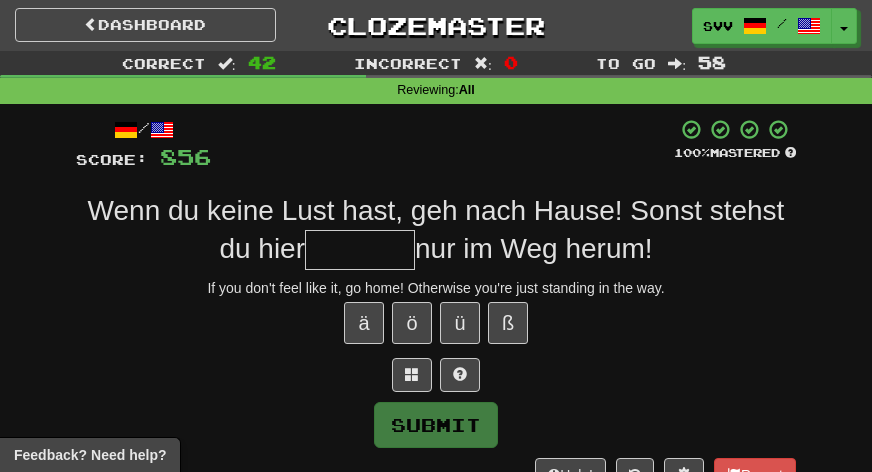 type on "*" 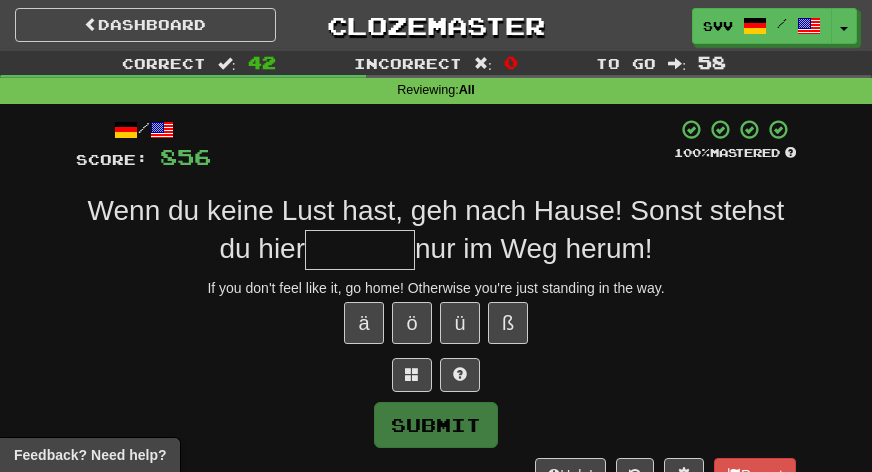 type on "*" 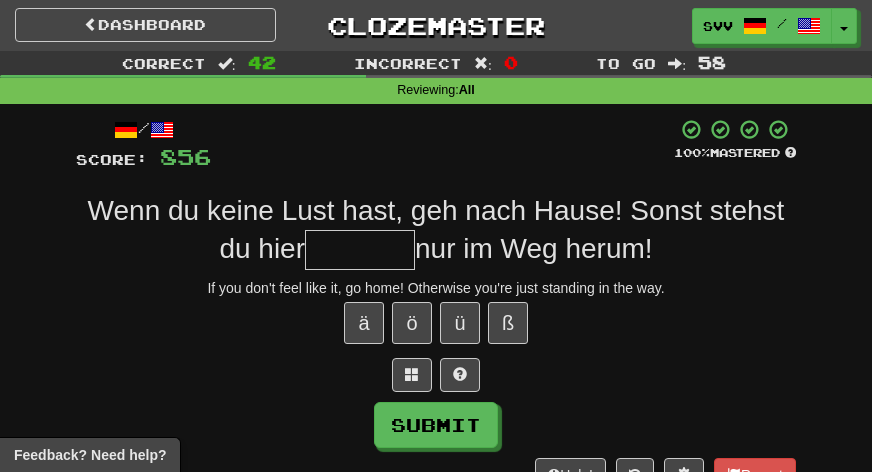 type on "*" 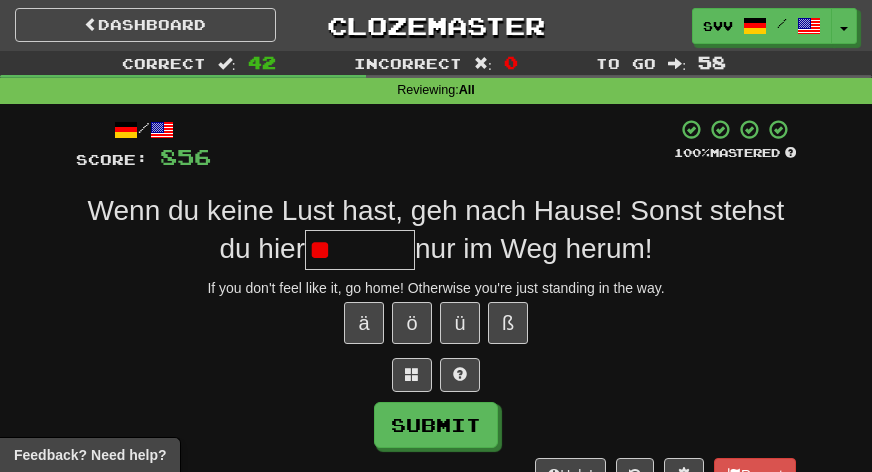 type on "*" 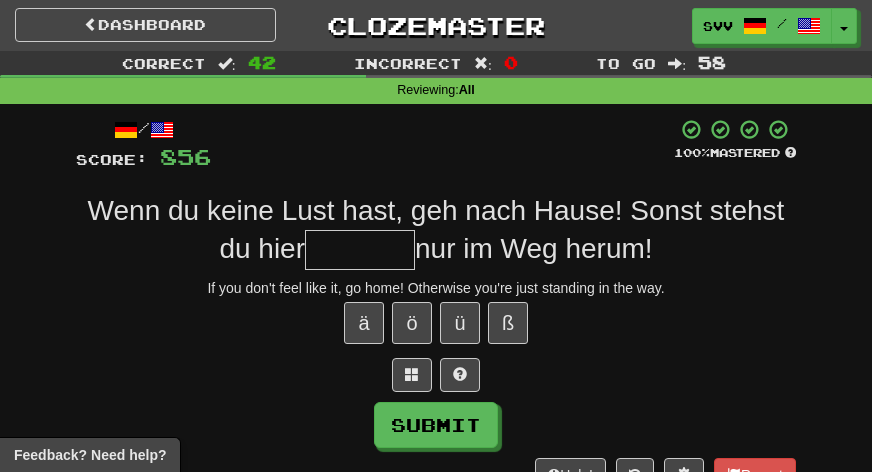 type on "*" 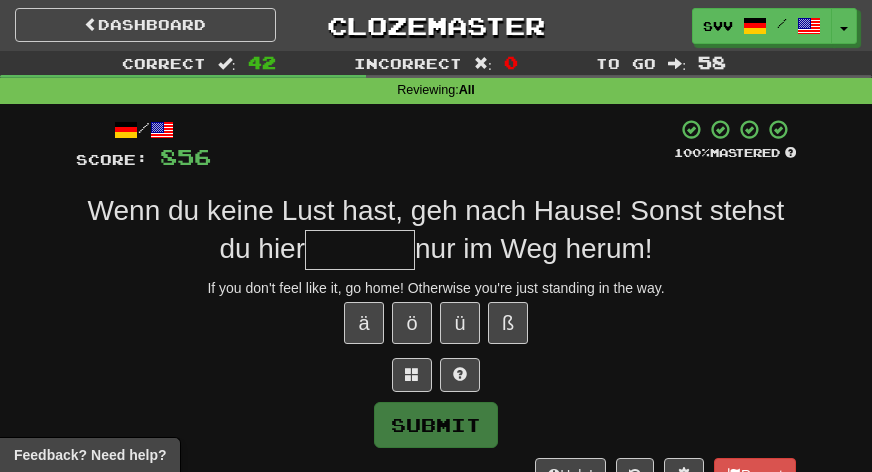 type on "*" 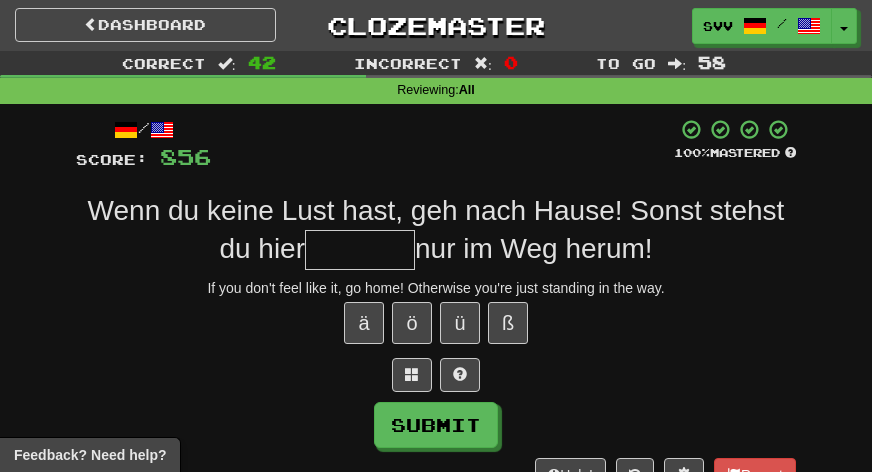 type on "*" 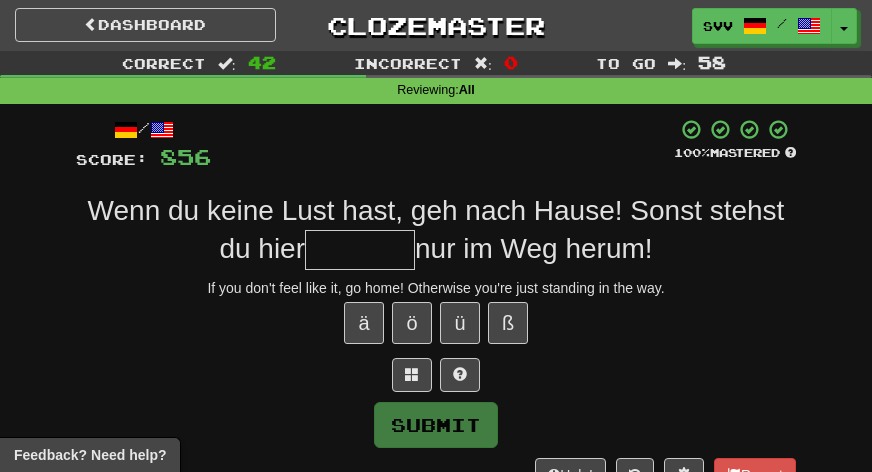 type on "*" 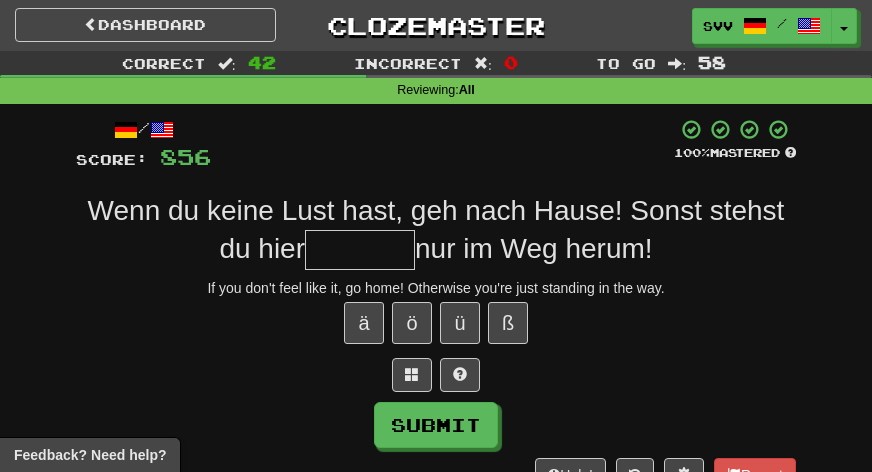 type on "*" 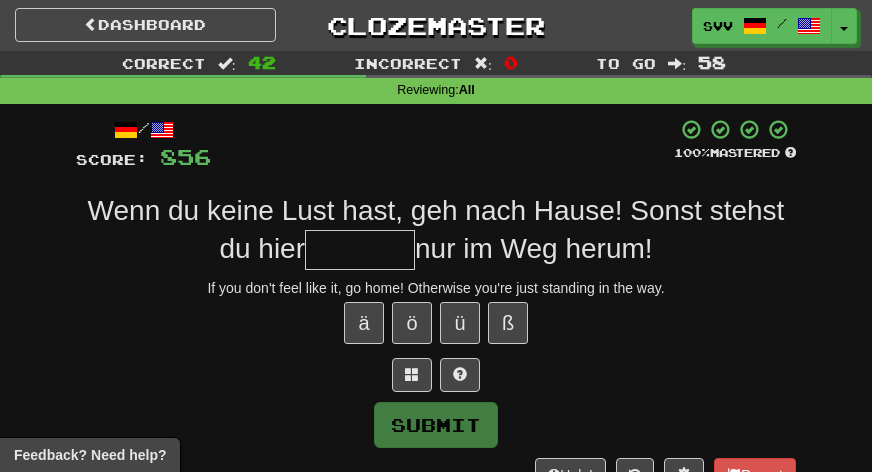 type on "*" 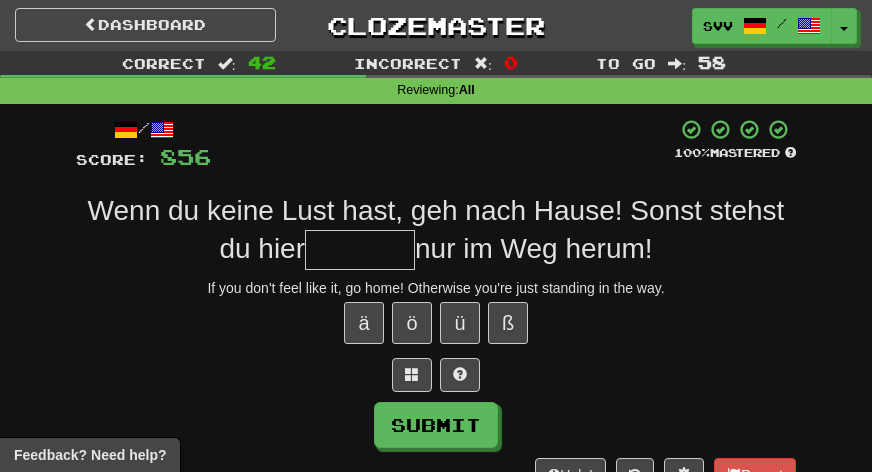 type on "*" 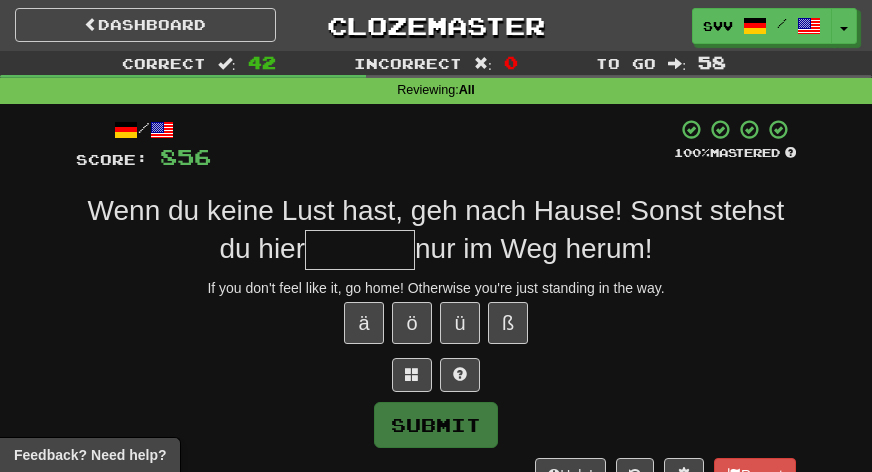 type on "*" 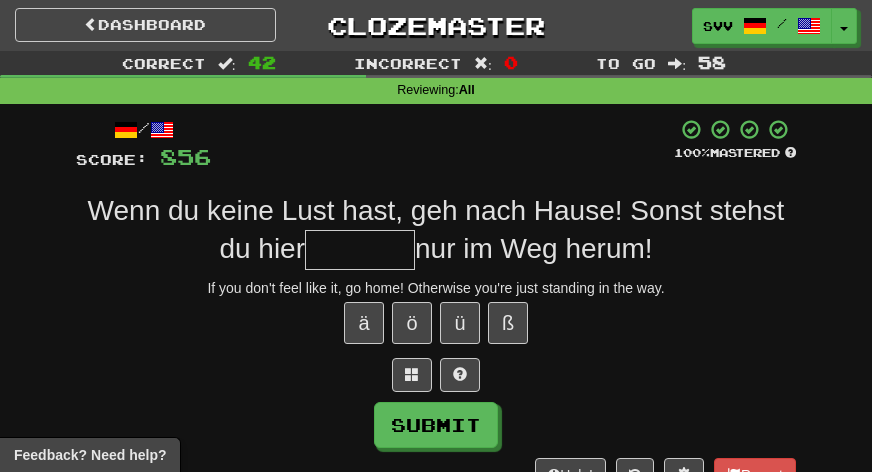 type on "*" 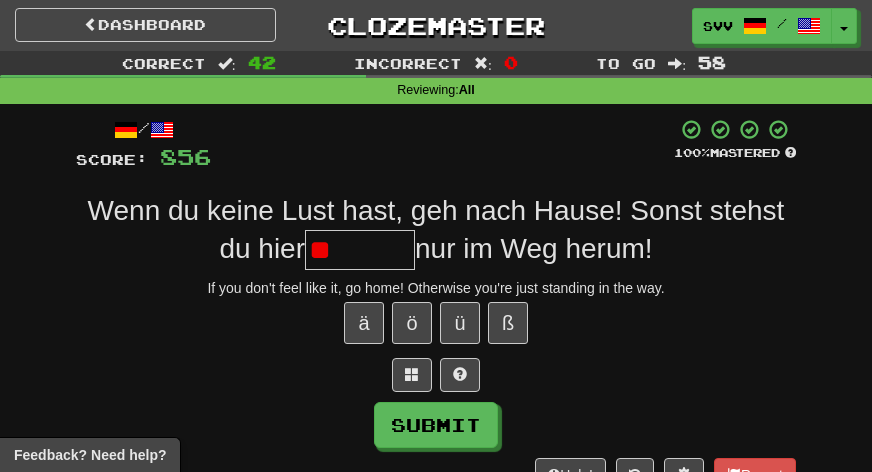 type on "*" 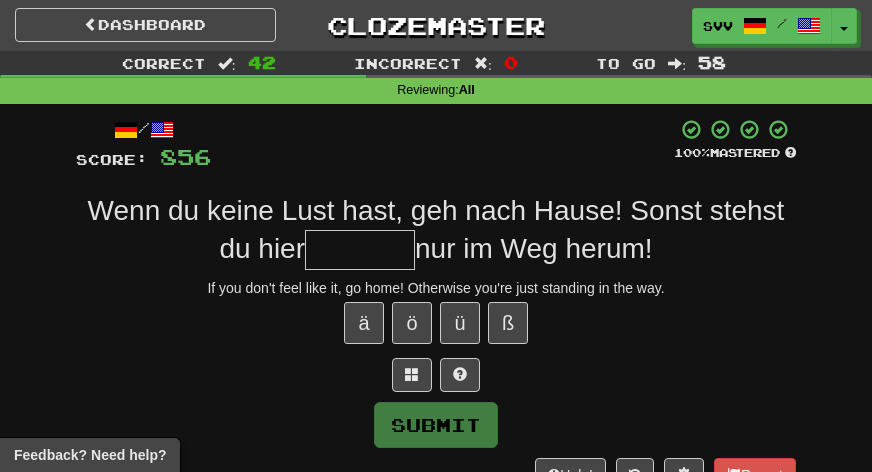 type on "*" 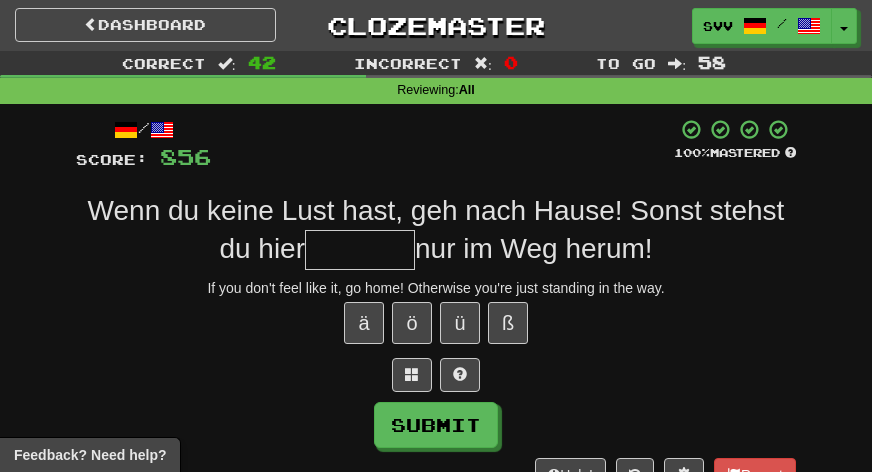 type on "*" 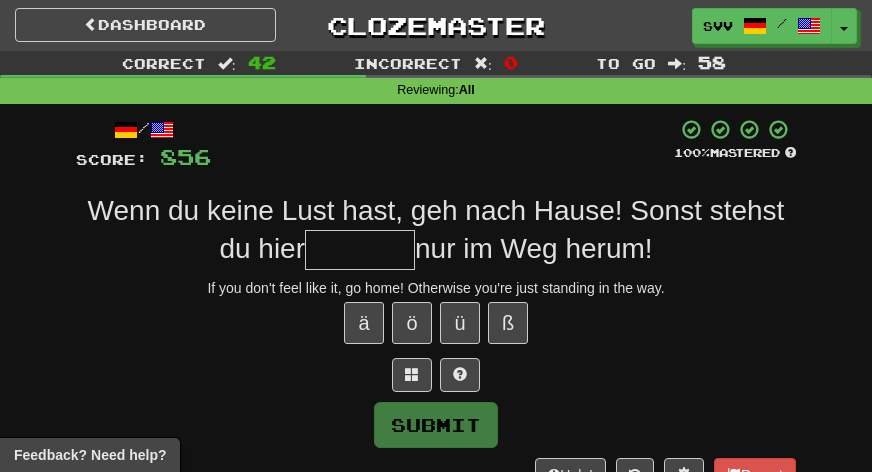 type on "*" 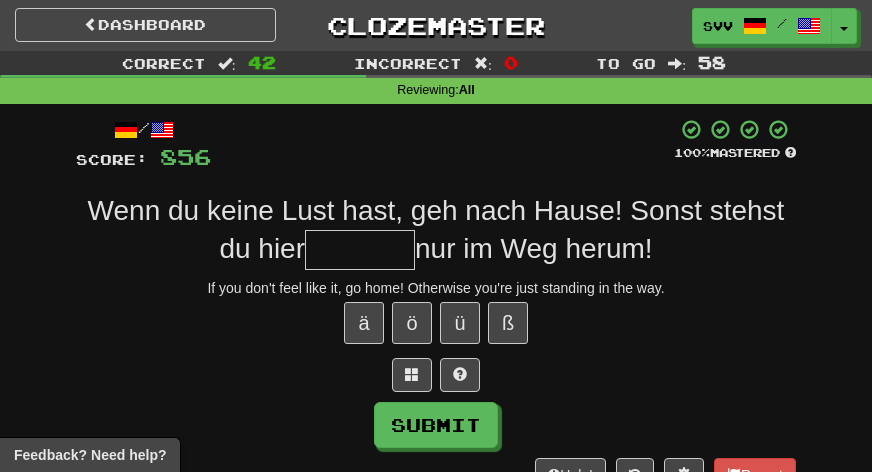 type on "*" 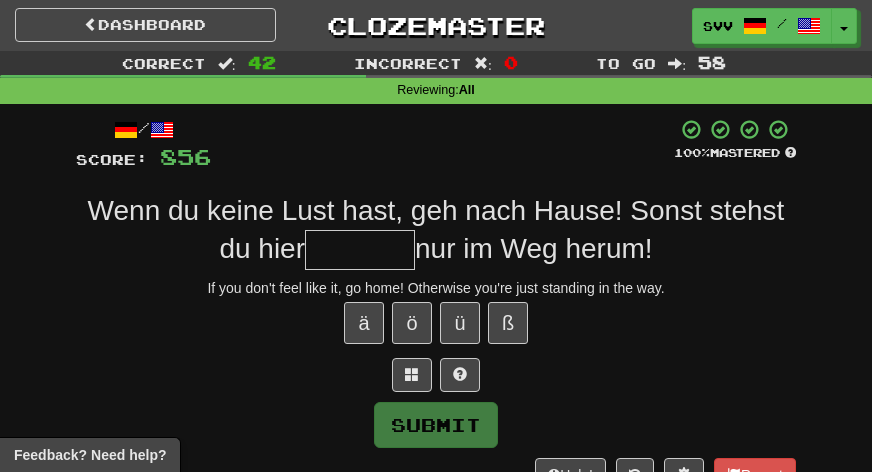 type on "*" 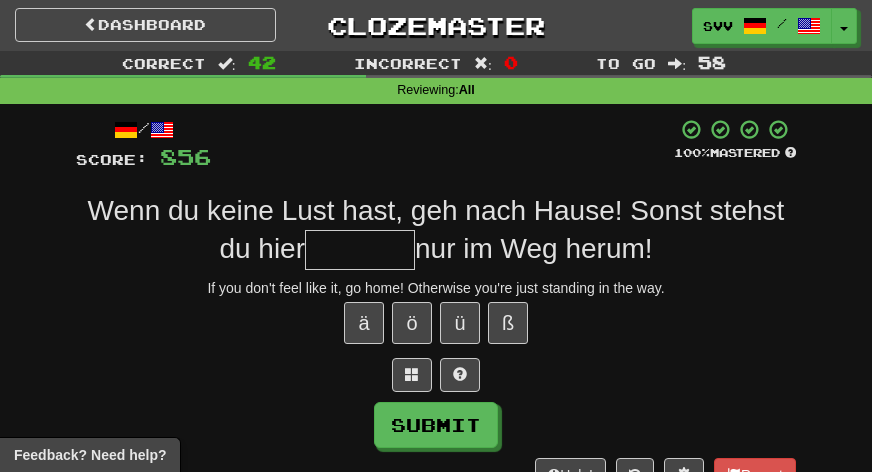 type 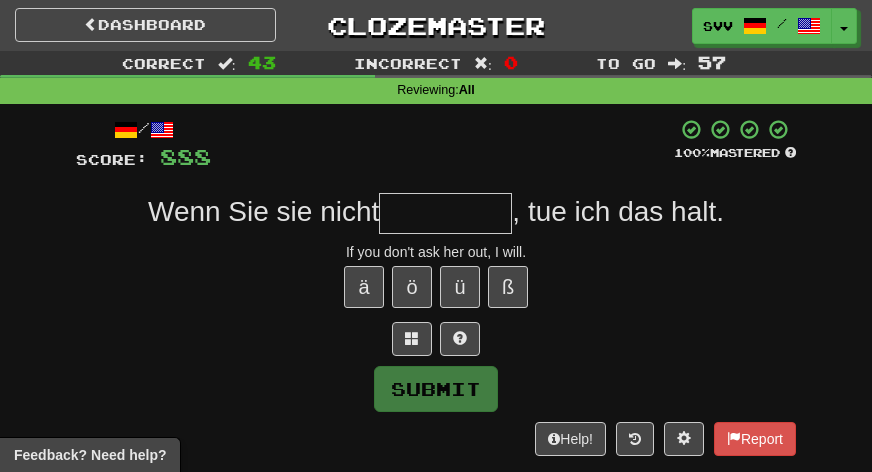 click at bounding box center (445, 213) 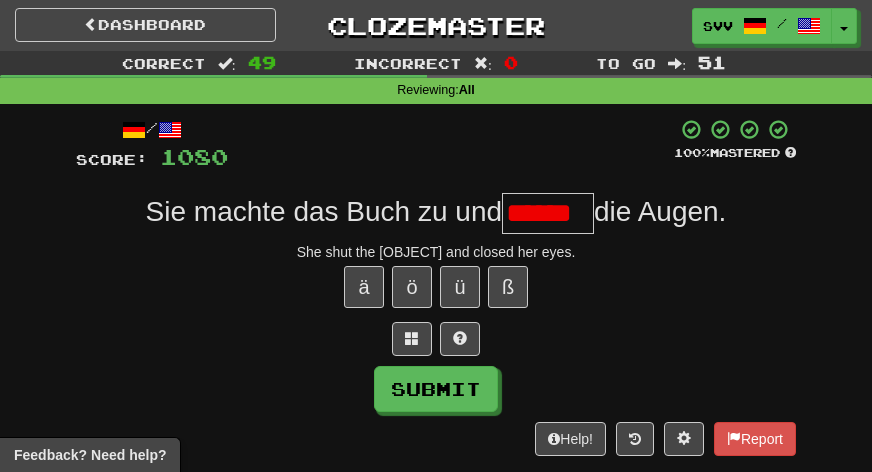 scroll, scrollTop: 0, scrollLeft: 0, axis: both 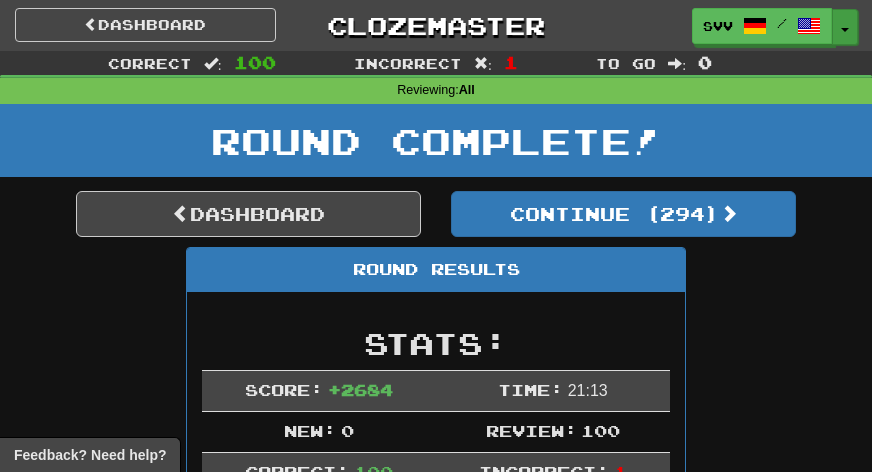 click on "Toggle Dropdown" at bounding box center (845, 27) 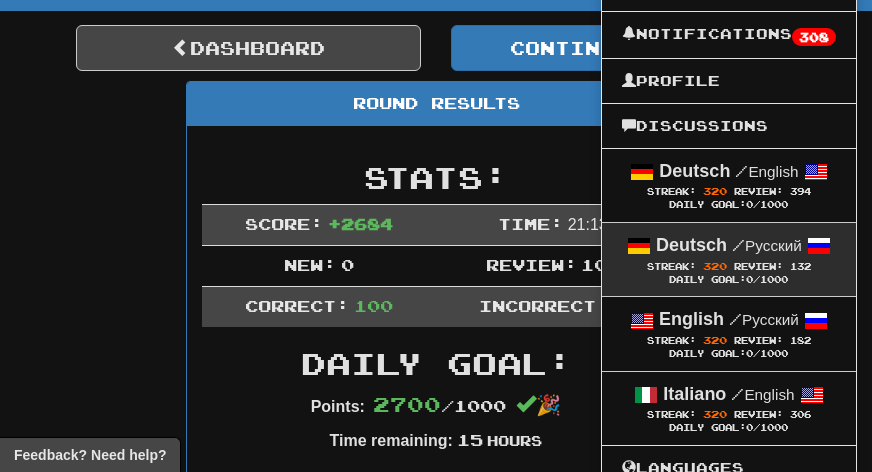 scroll, scrollTop: 179, scrollLeft: 0, axis: vertical 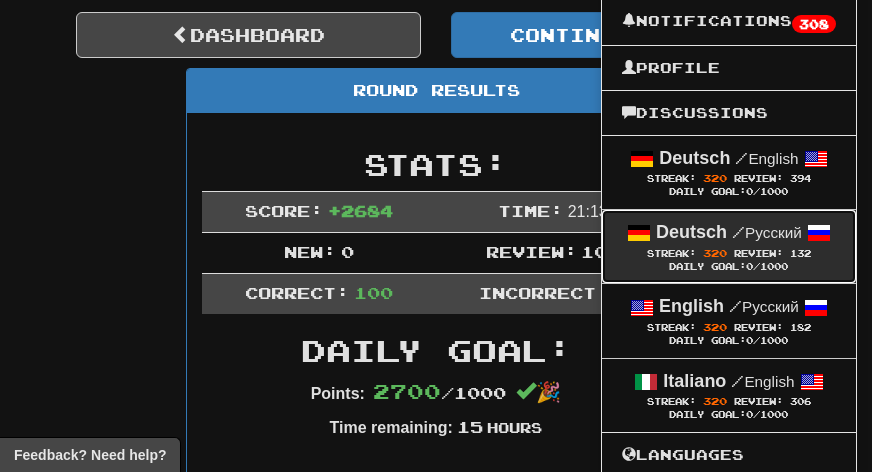 click on "Streak:" at bounding box center (671, 253) 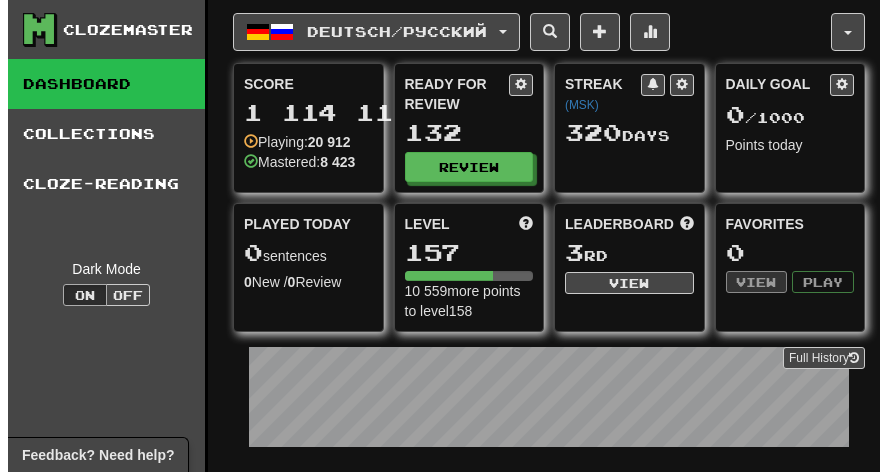scroll, scrollTop: 0, scrollLeft: 0, axis: both 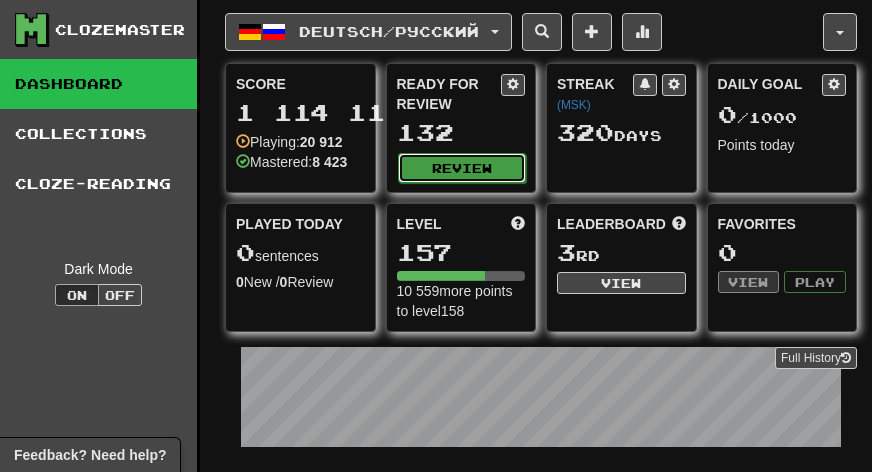 click on "Review" at bounding box center (462, 168) 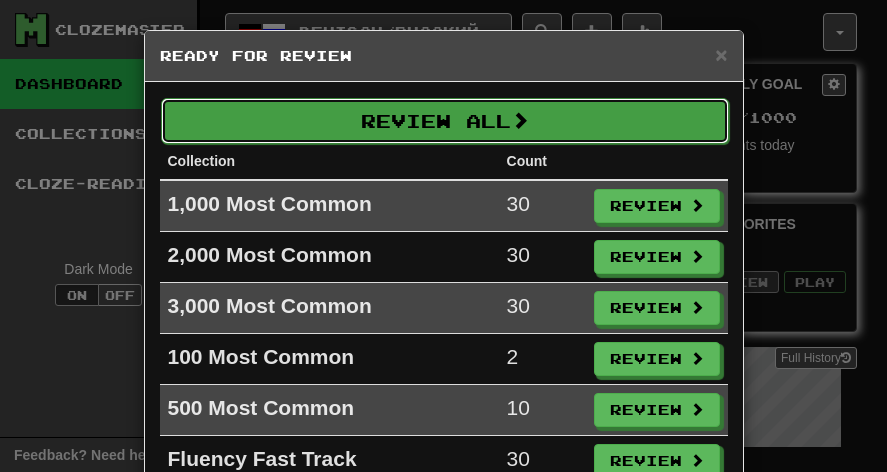 click on "Review All" at bounding box center (445, 121) 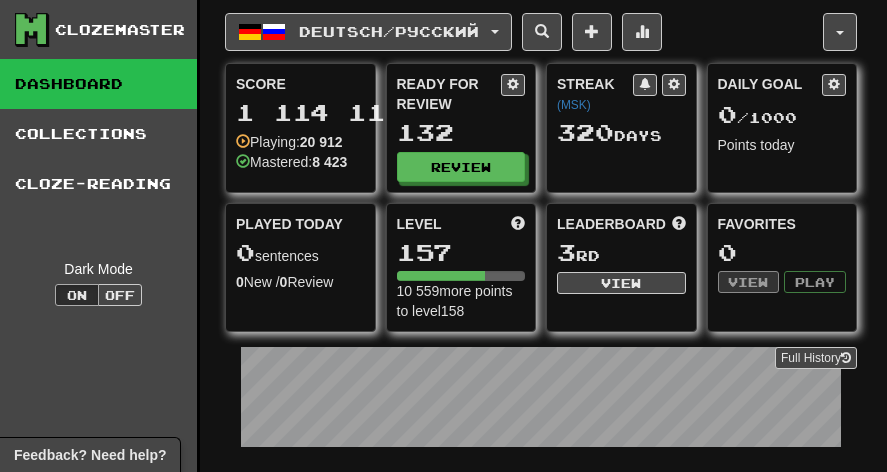 select on "***" 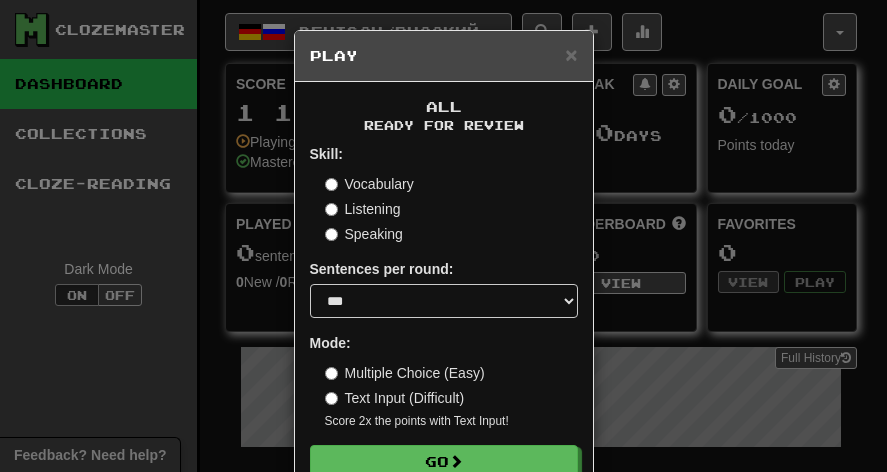 scroll, scrollTop: 53, scrollLeft: 0, axis: vertical 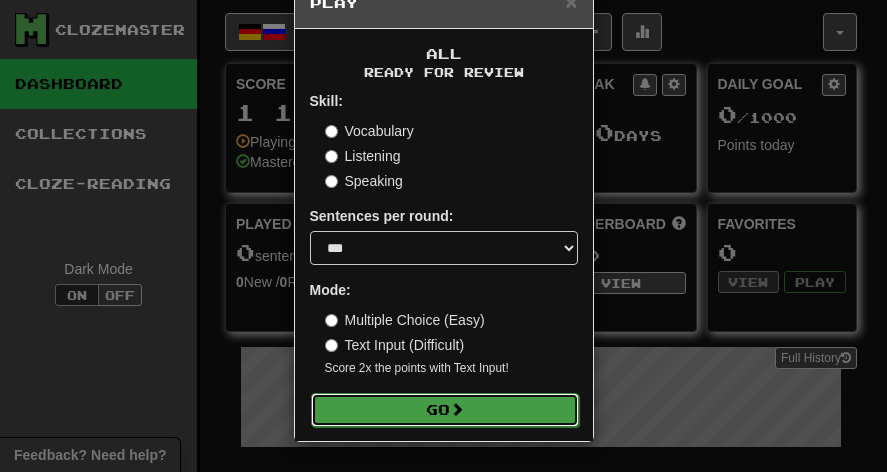 click on "Go" at bounding box center [445, 410] 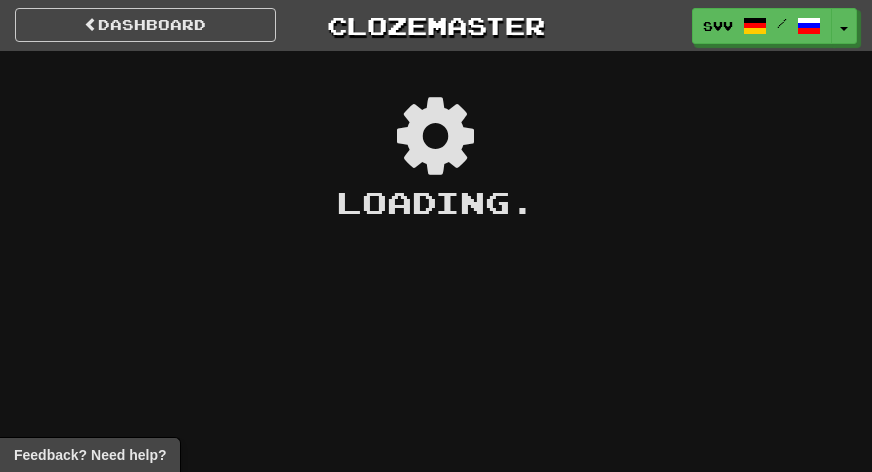 scroll, scrollTop: 0, scrollLeft: 0, axis: both 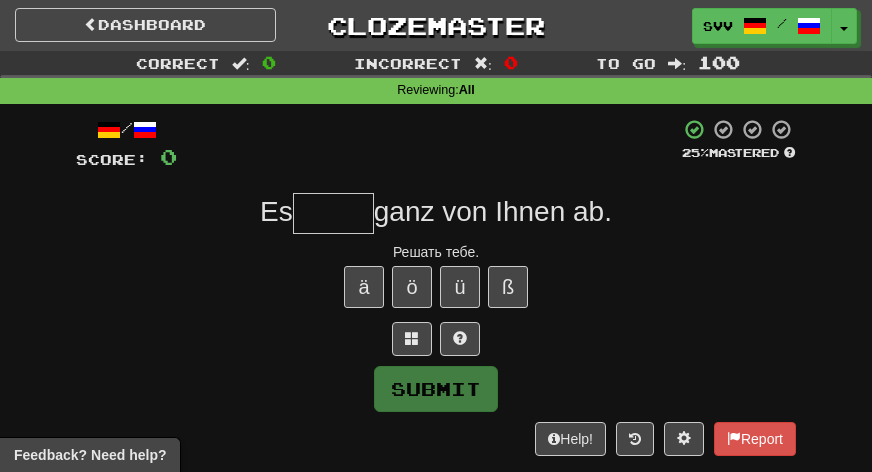 type on "*" 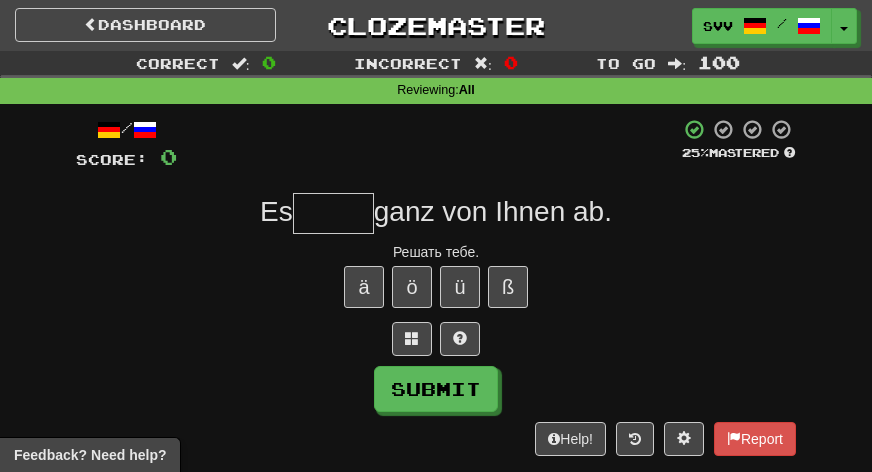 type on "*" 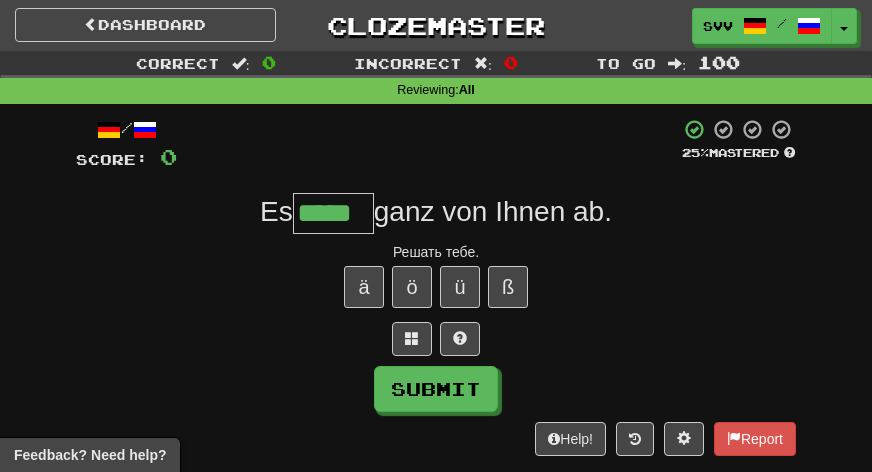 type on "*****" 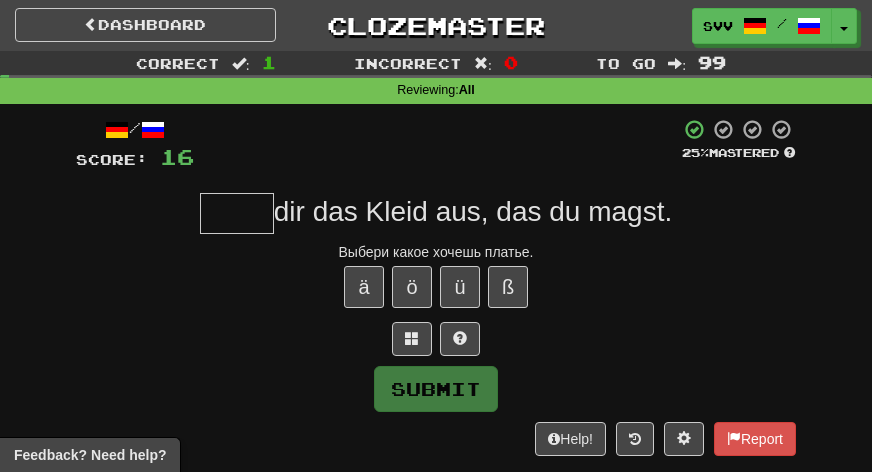 type on "*" 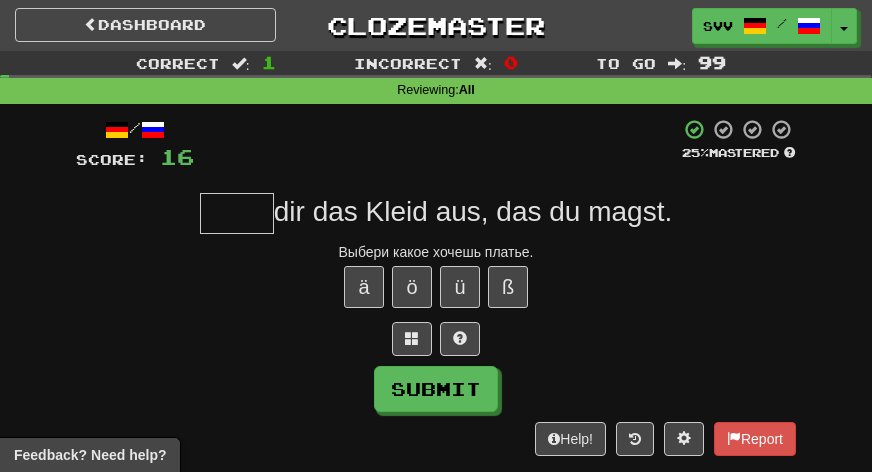 type on "*" 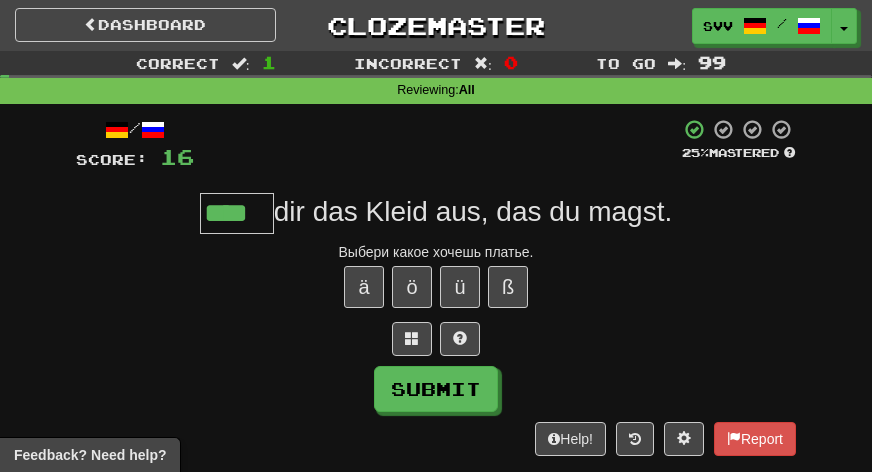 type on "****" 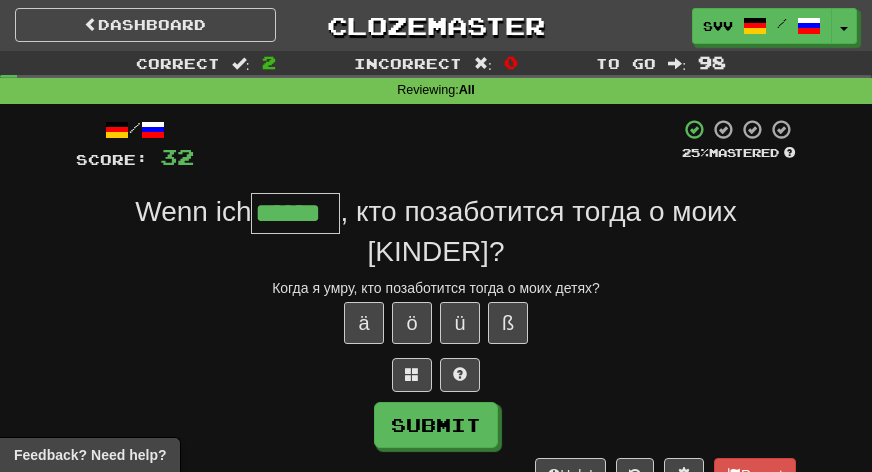 type on "******" 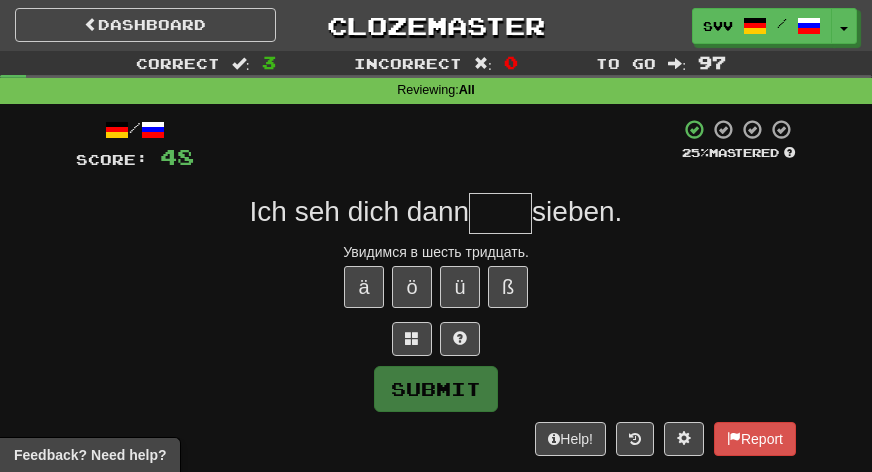 type on "*" 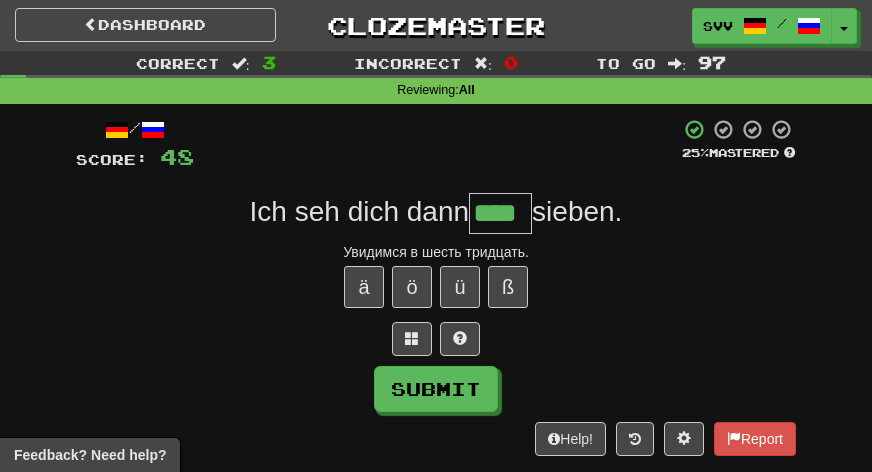 type on "****" 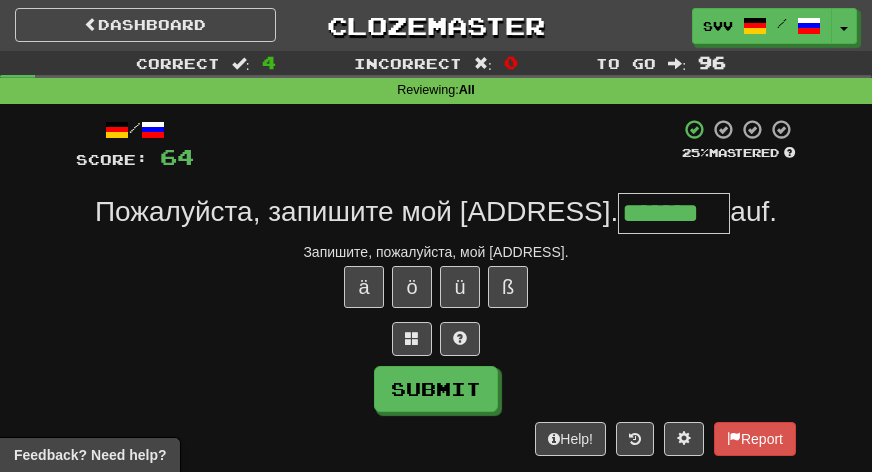 type on "*******" 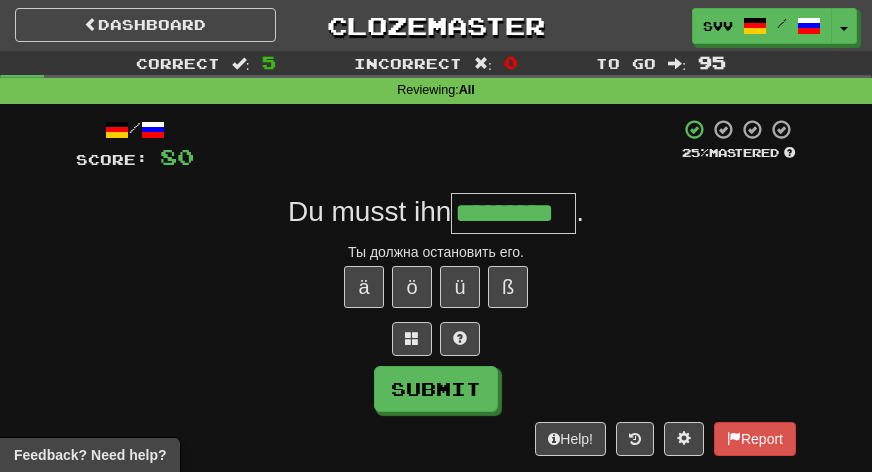 type on "*********" 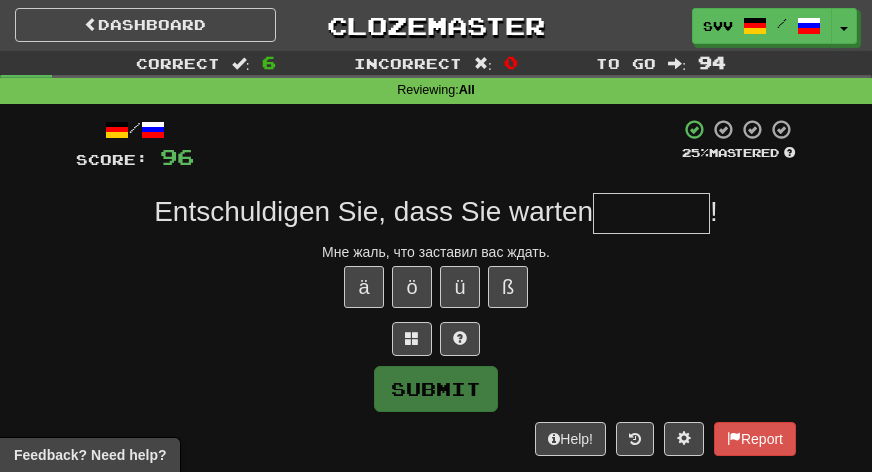 type on "*" 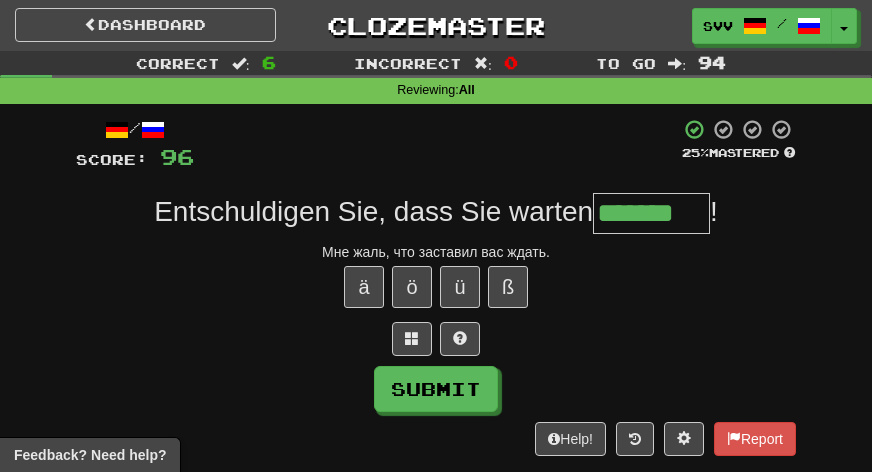 type on "*******" 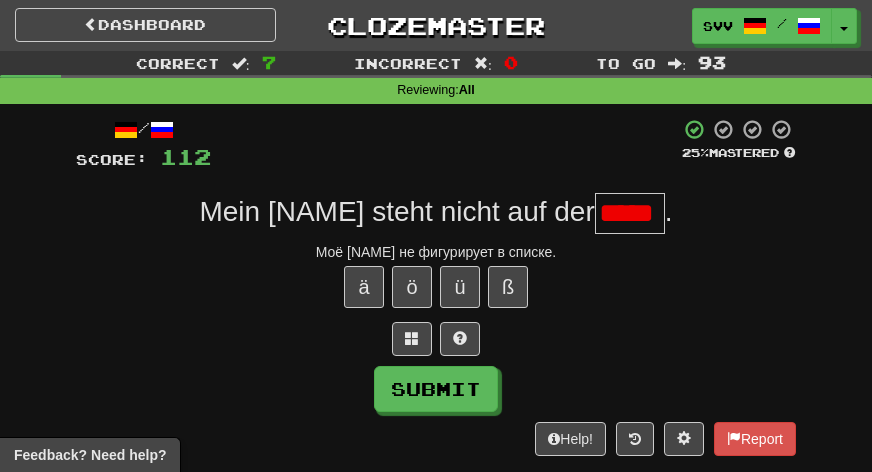 scroll, scrollTop: 0, scrollLeft: 0, axis: both 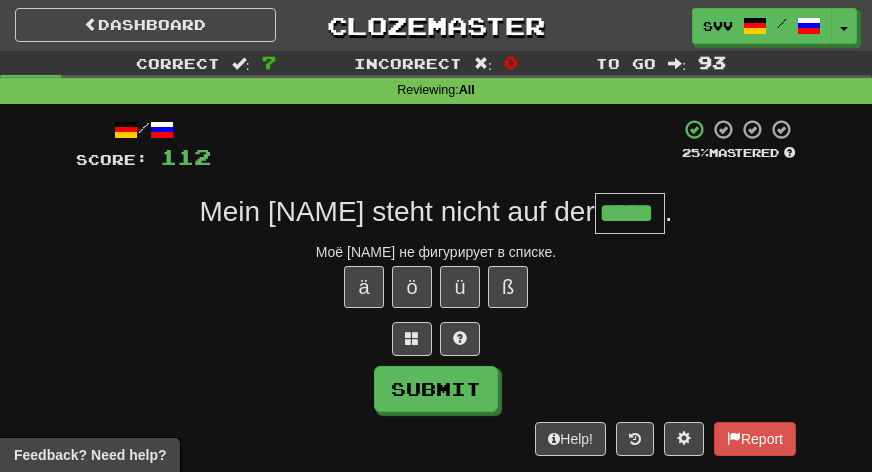 type on "*****" 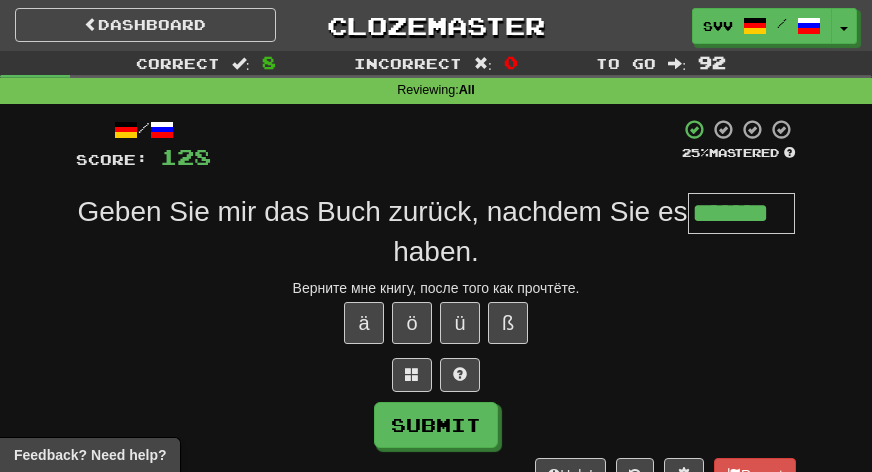 type on "*******" 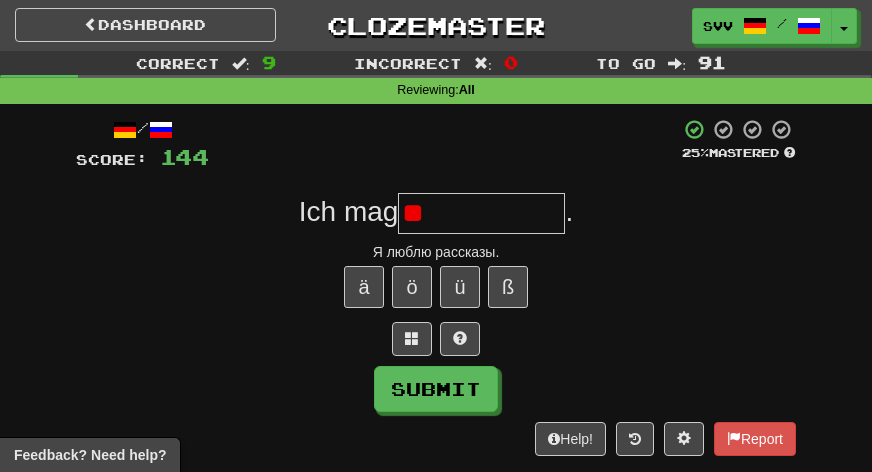 type on "*" 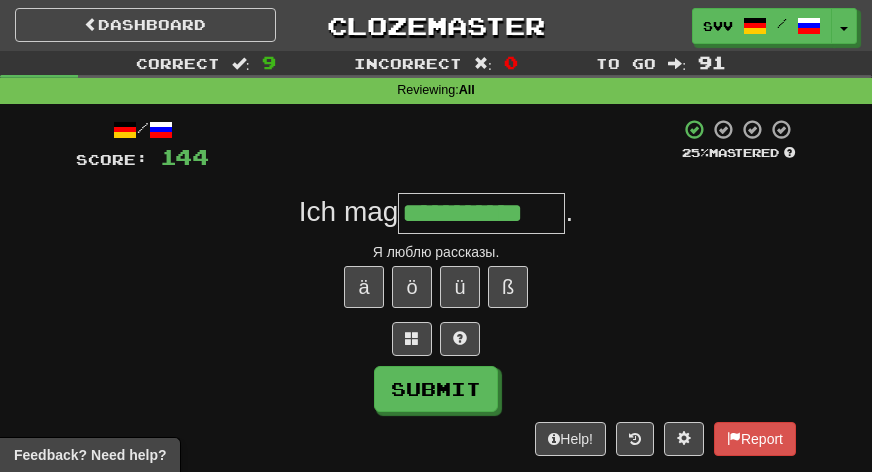 type on "**********" 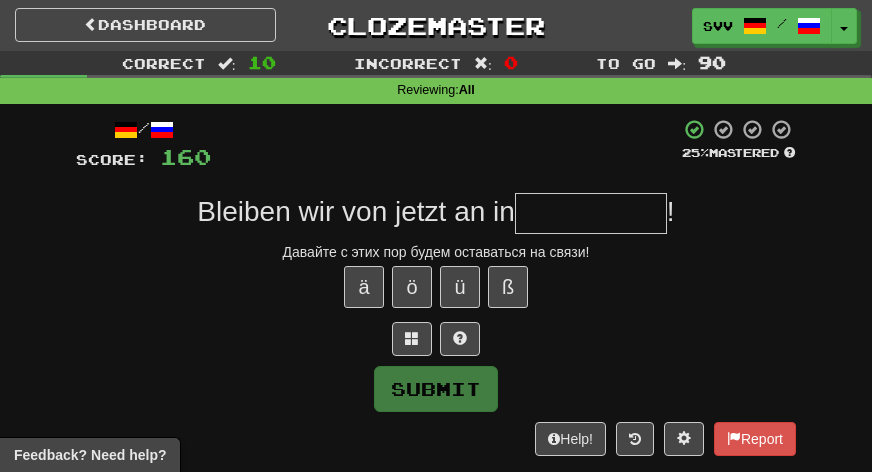 type on "*" 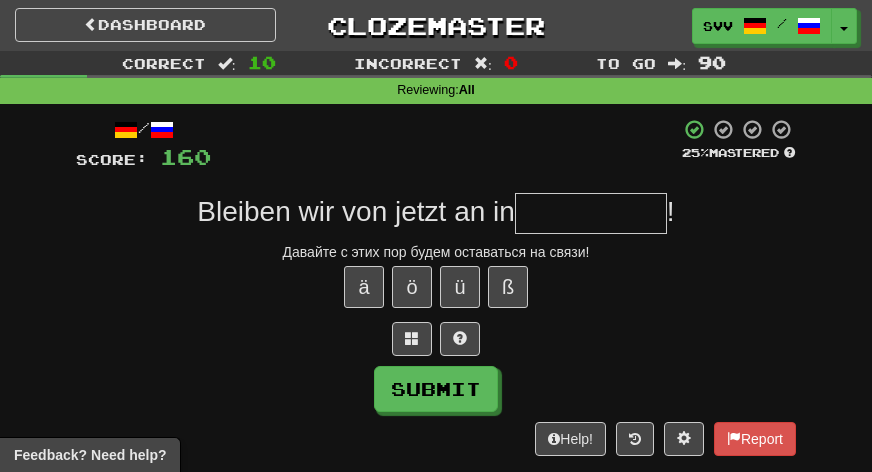 type on "*" 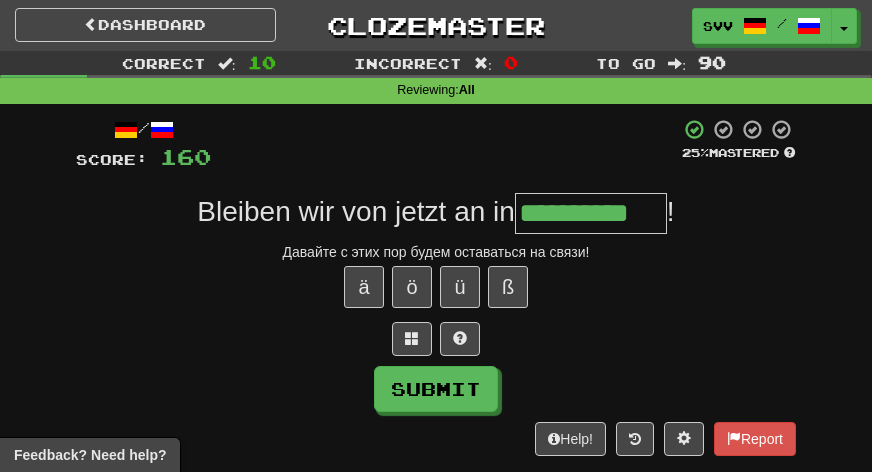 type on "**********" 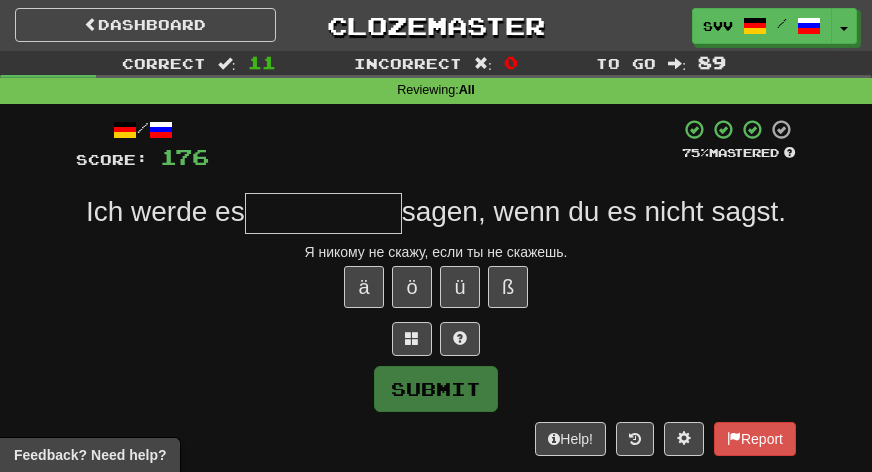 type on "*" 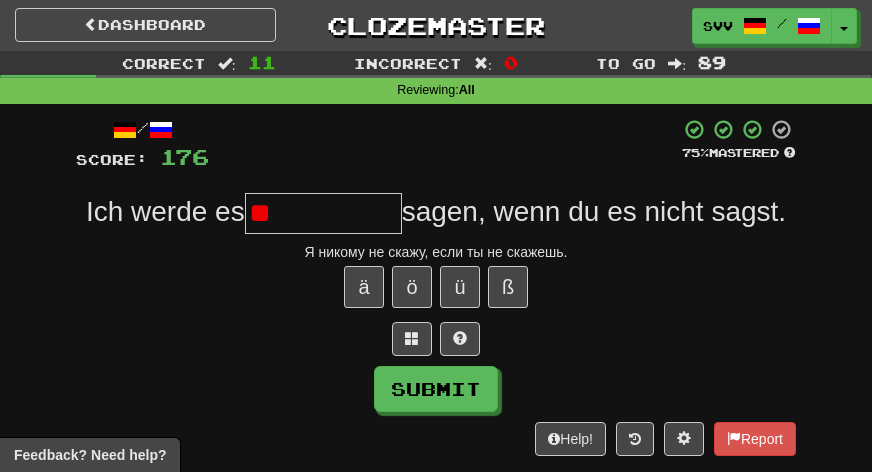 type on "*" 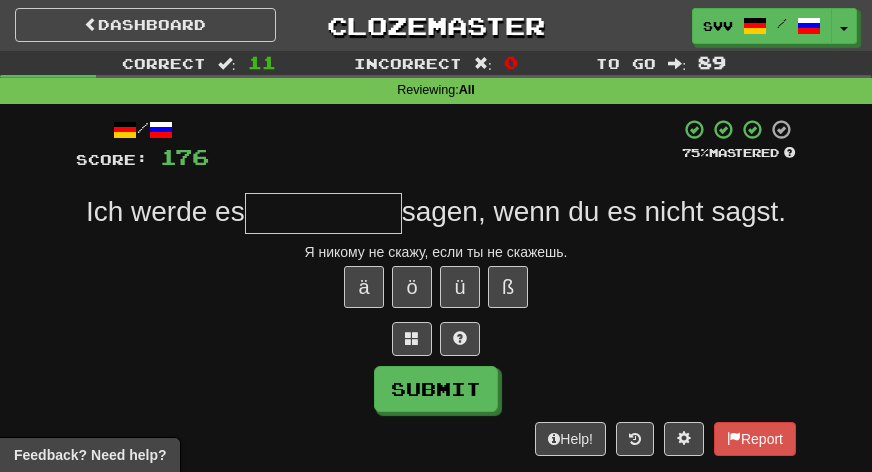 type on "*" 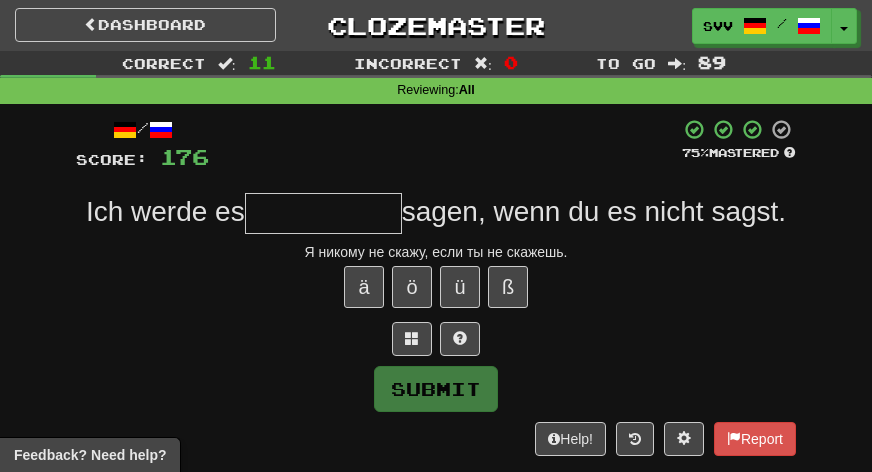 type on "*" 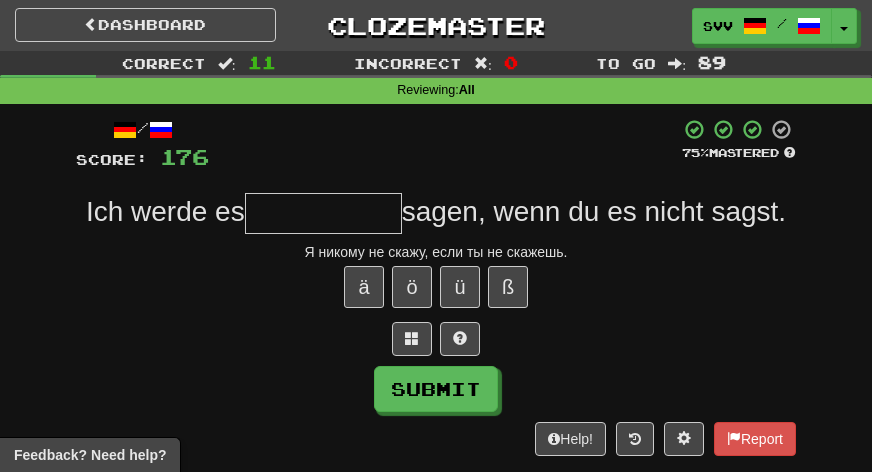 type on "*" 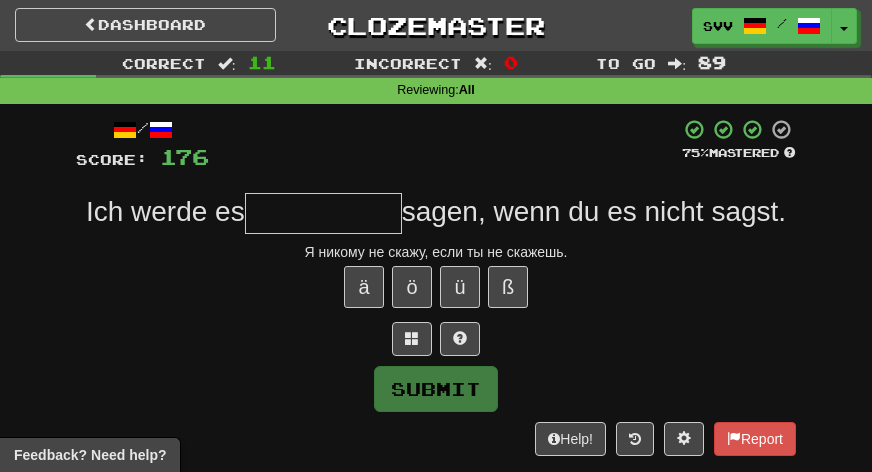 type on "*" 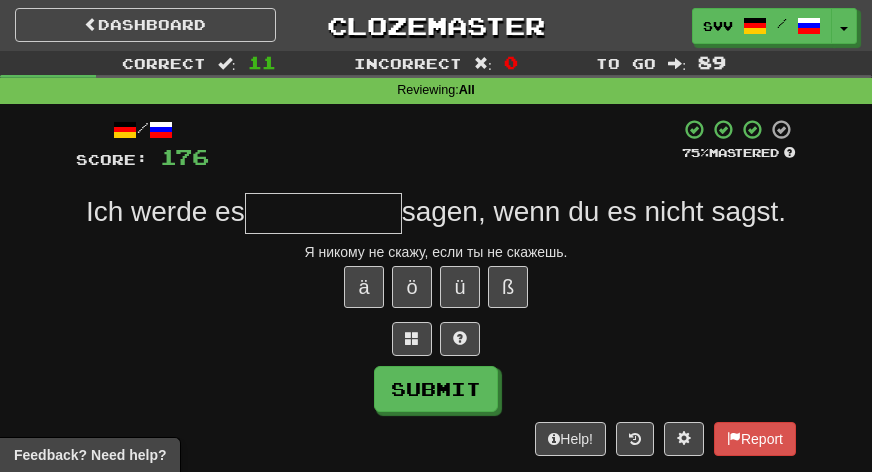 type on "*" 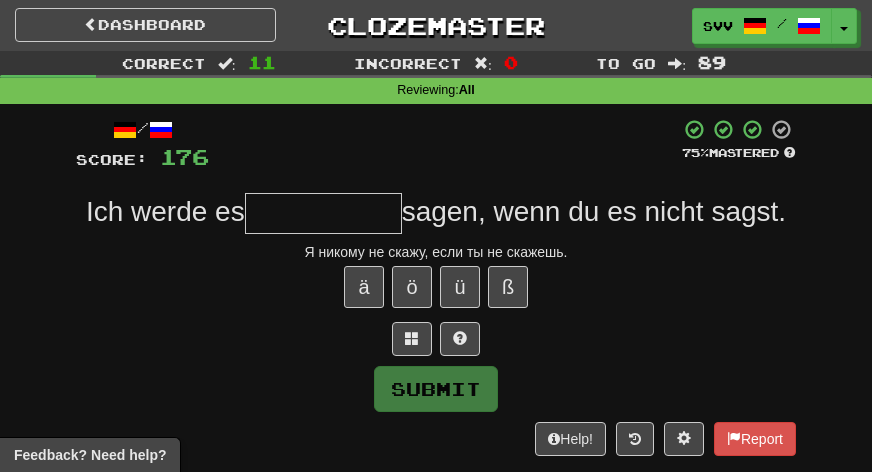 type on "*" 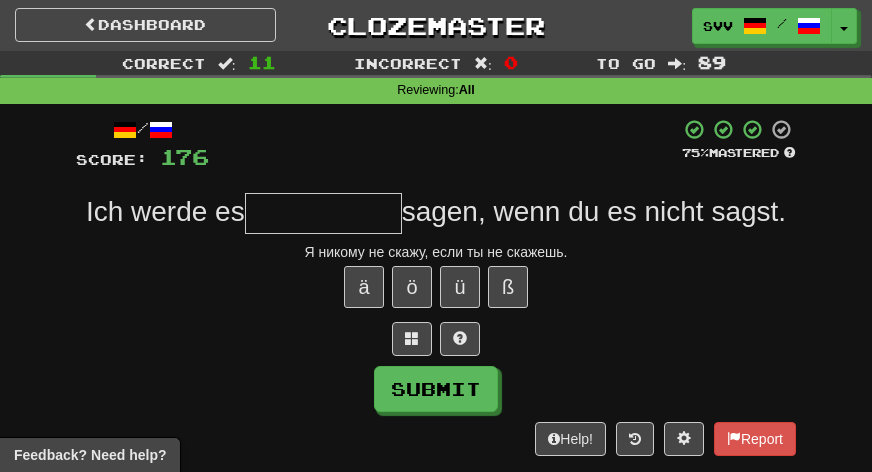 type on "*" 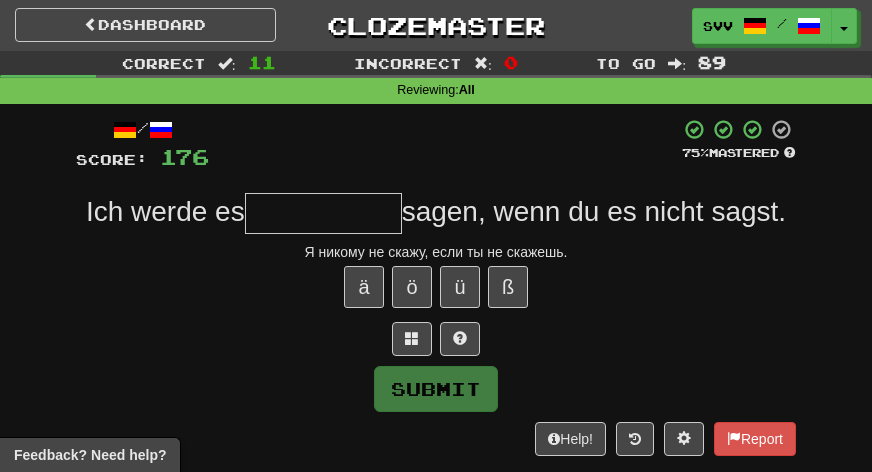 type on "*" 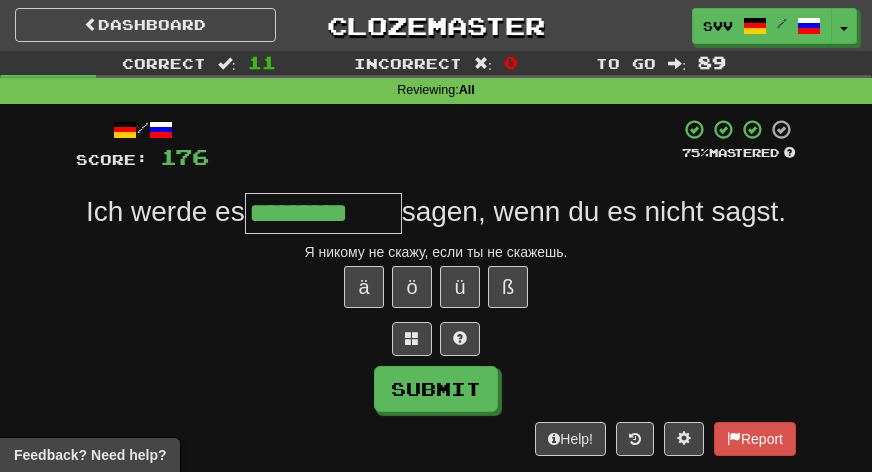 type on "*********" 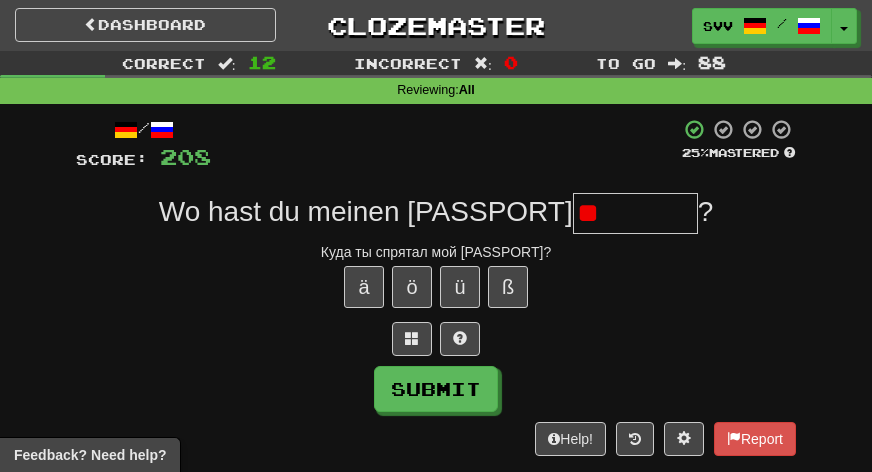 type on "*" 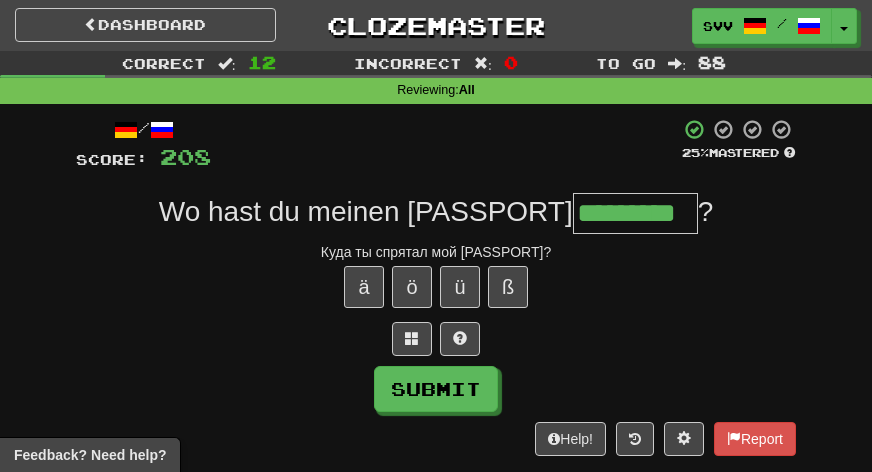 type on "*********" 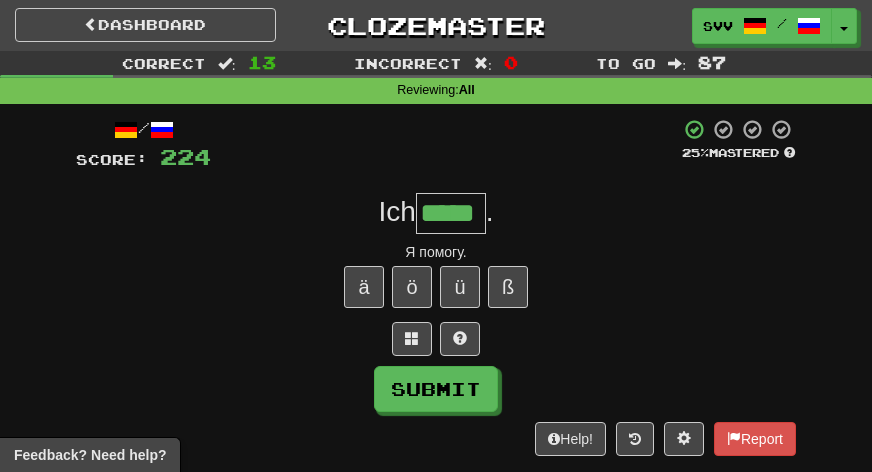 type on "*****" 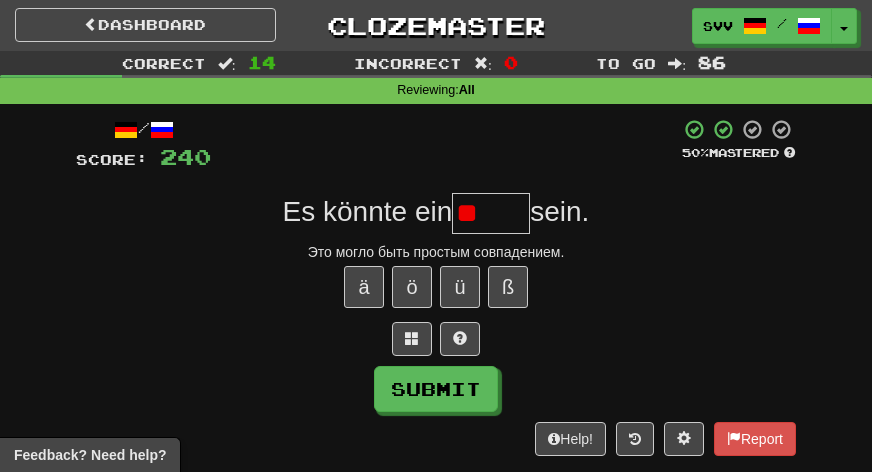 type on "*" 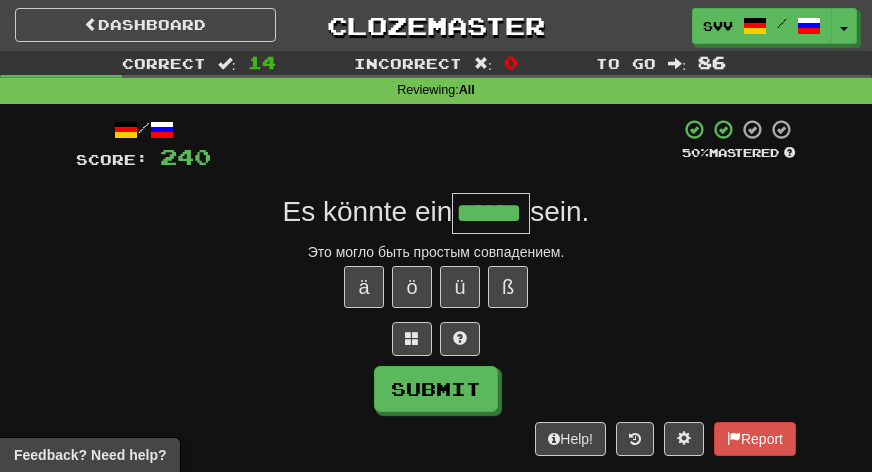 type on "******" 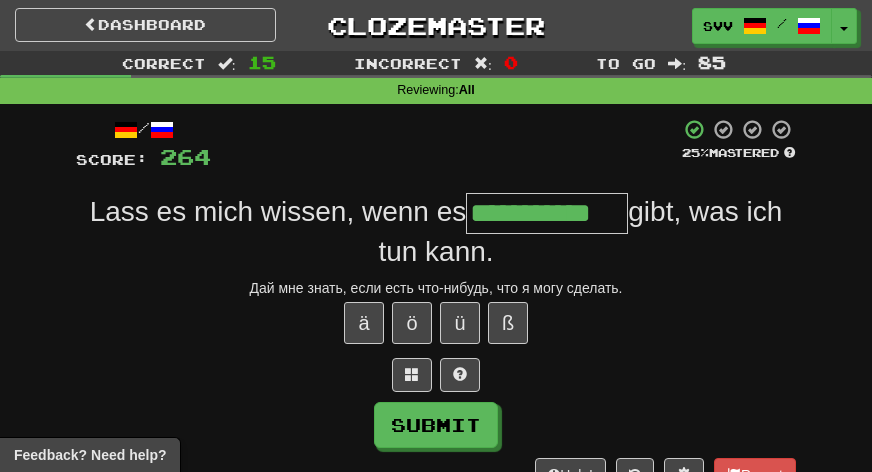 type on "**********" 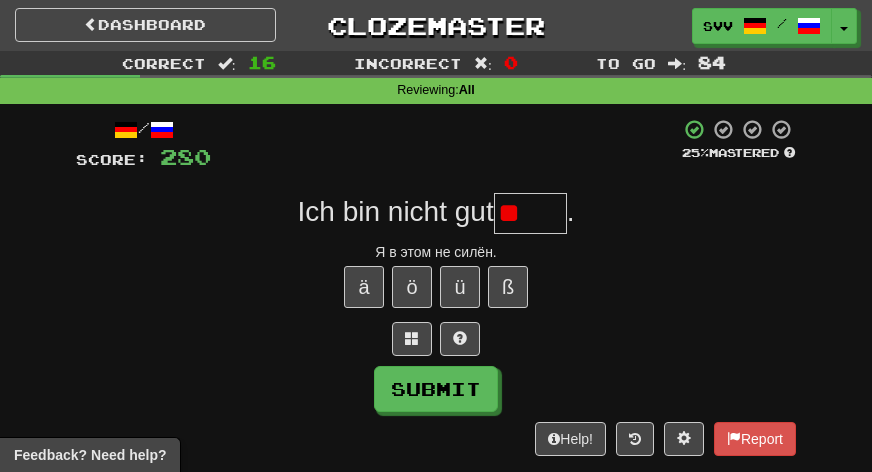 type on "*" 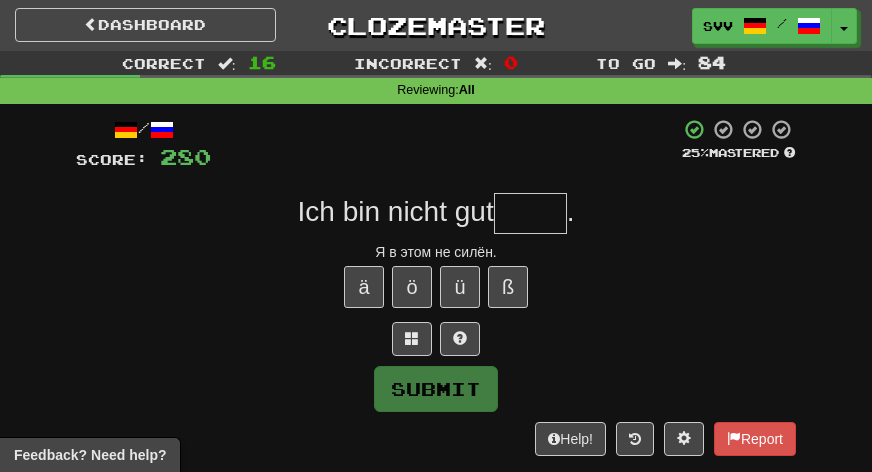 type on "*" 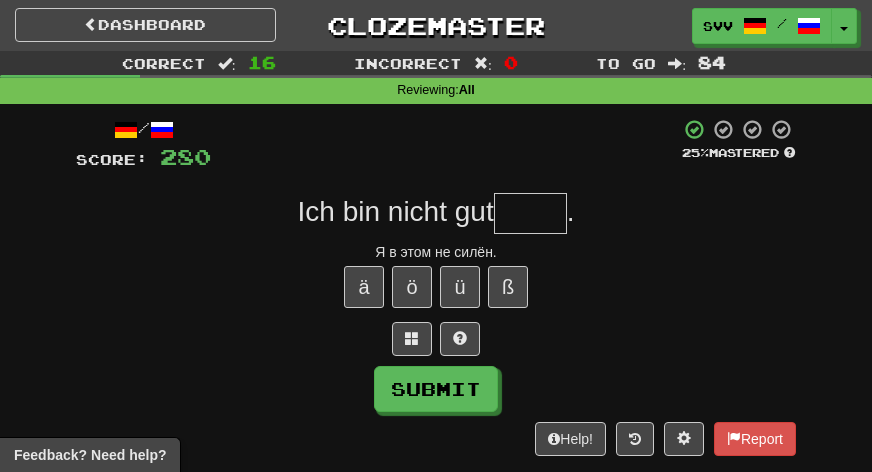 type on "*" 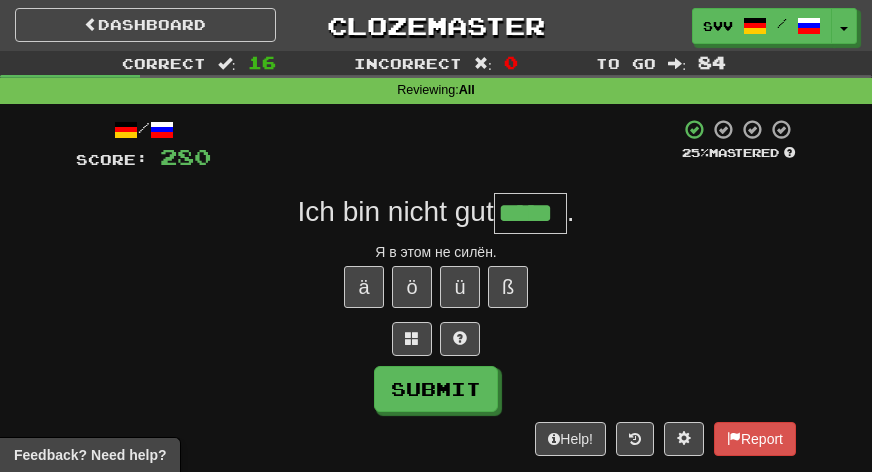 type on "*****" 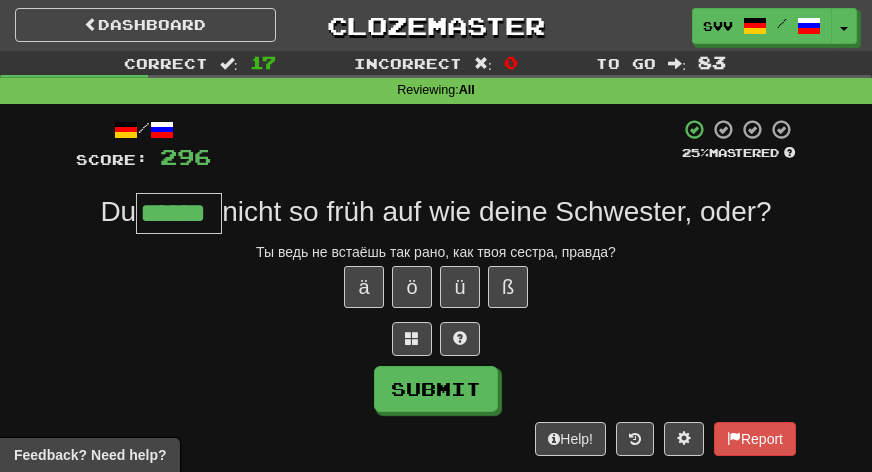 type on "******" 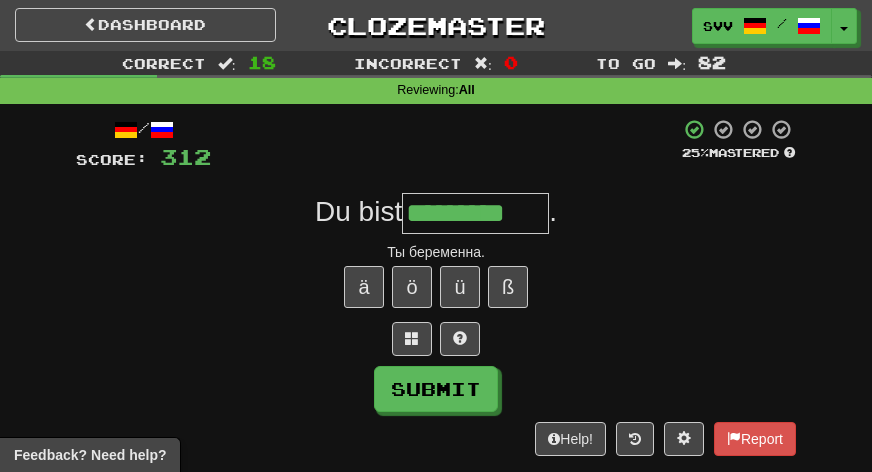 type on "*********" 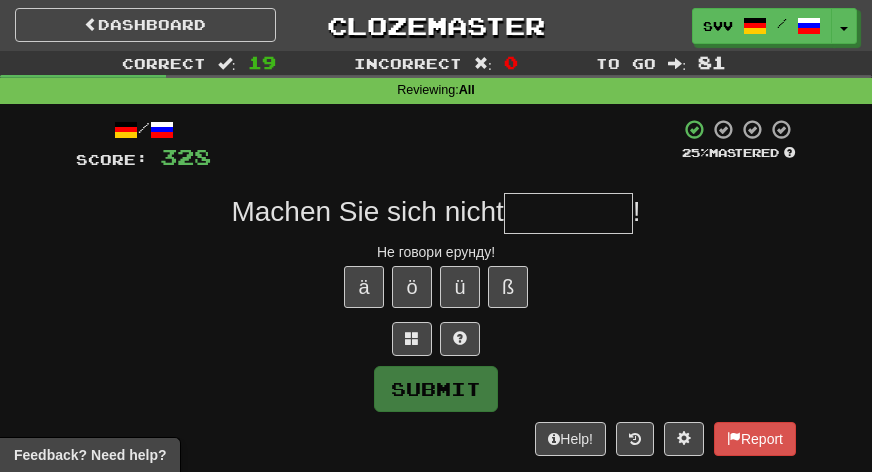type on "*" 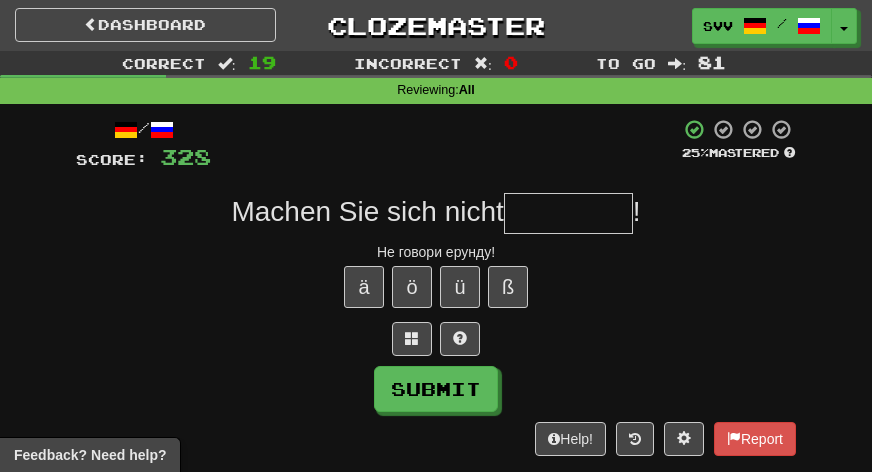 type on "*" 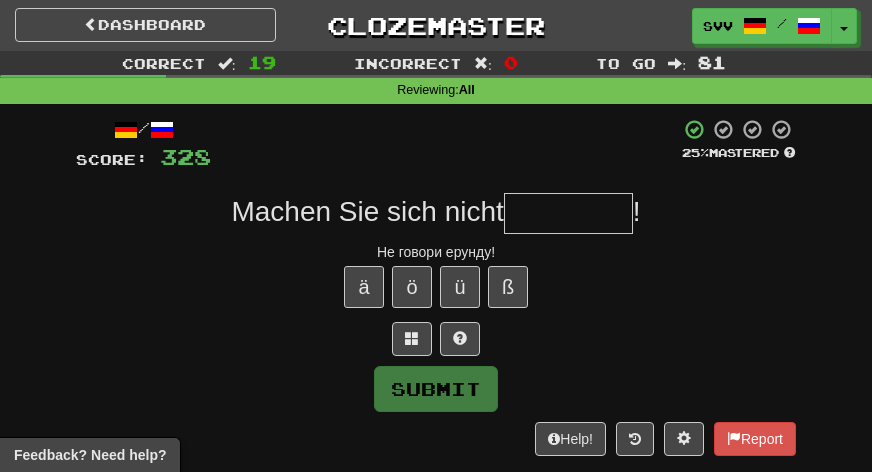 type on "*" 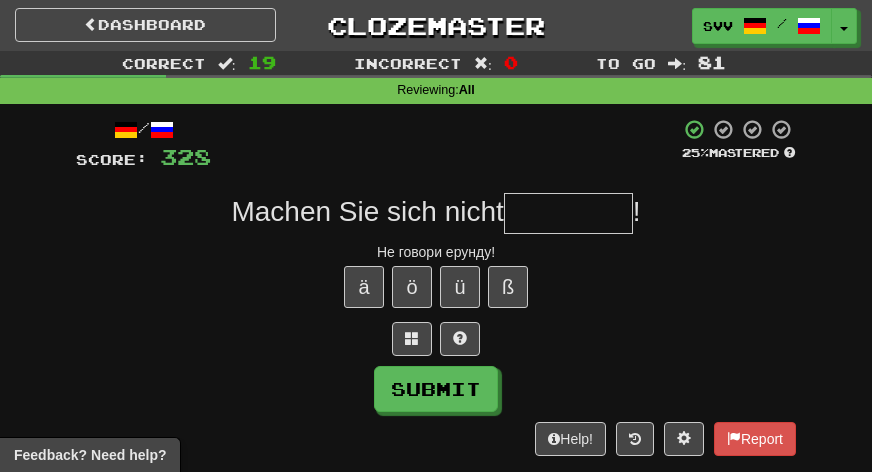 type on "*" 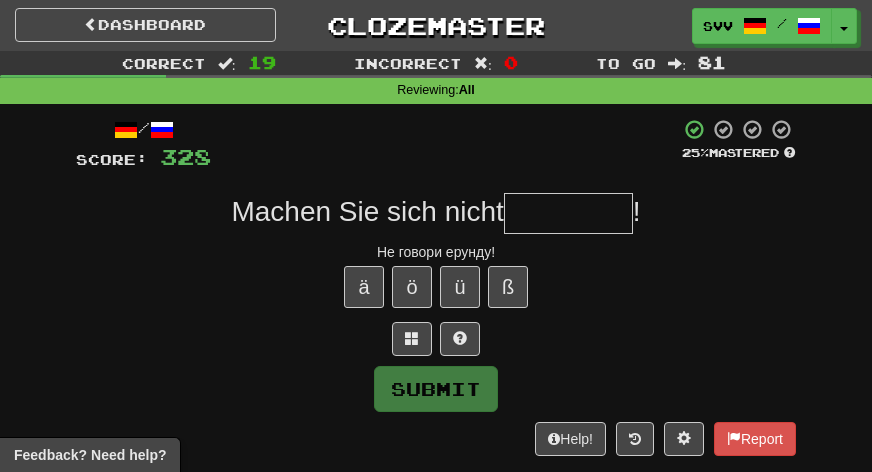 type on "*" 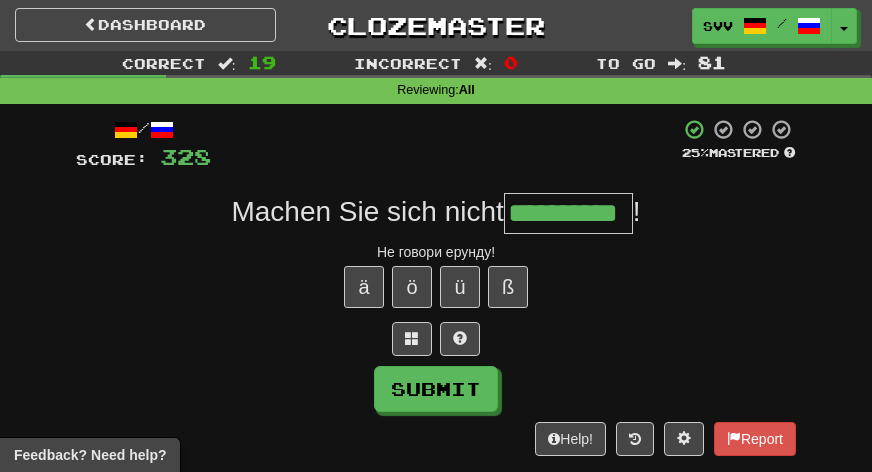 type on "**********" 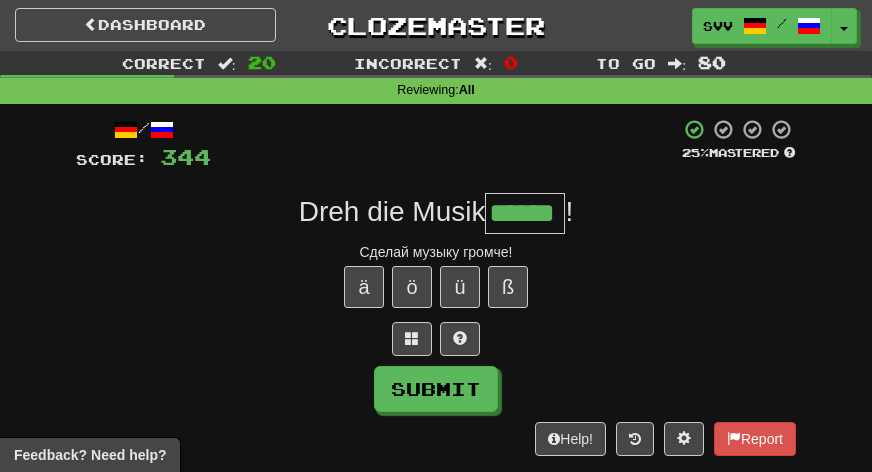 type on "******" 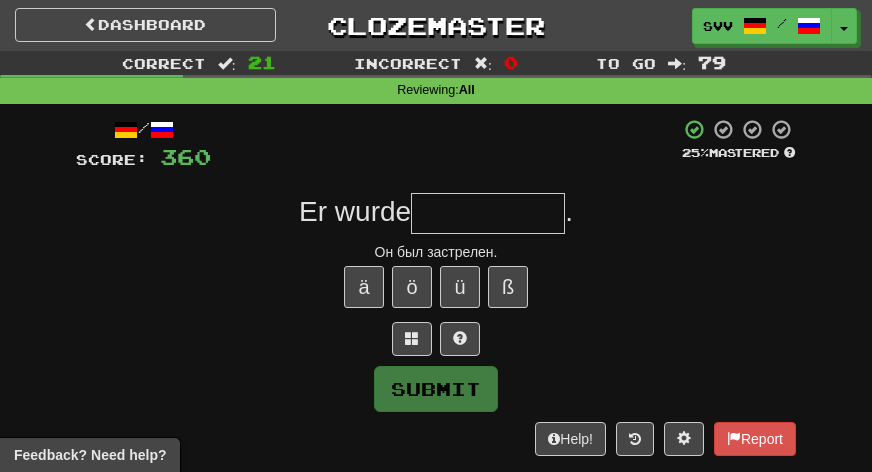 type on "*" 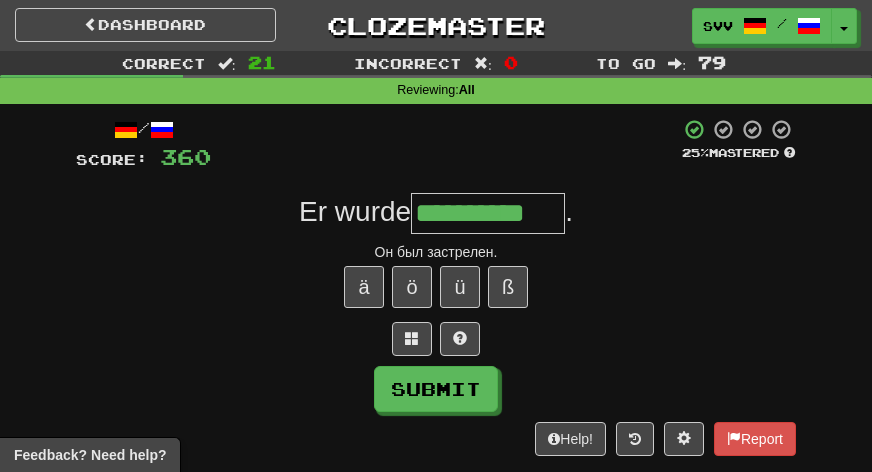 type on "**********" 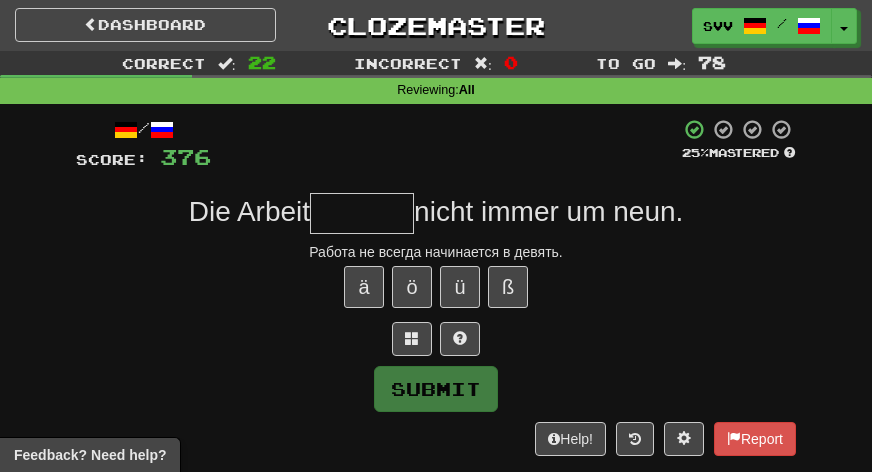 type on "*" 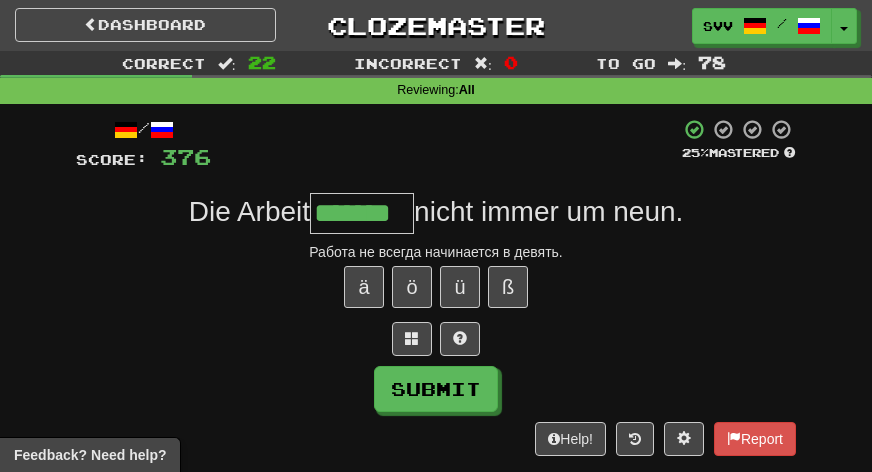 type on "*******" 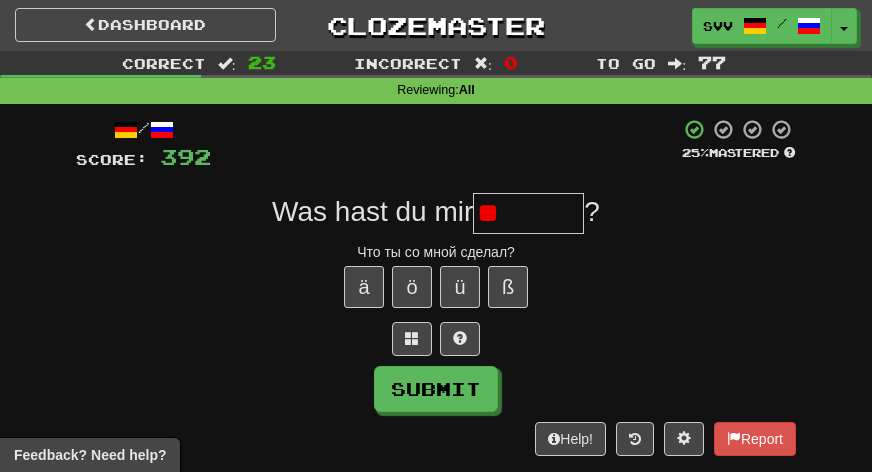 type on "*" 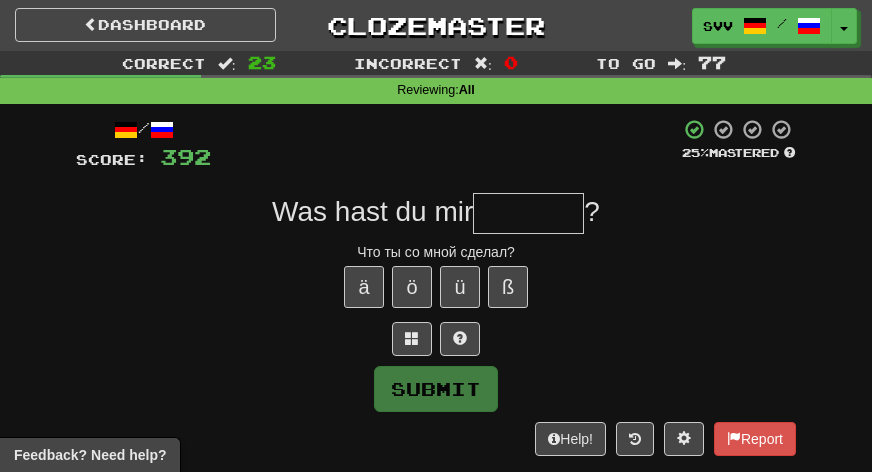 type on "*" 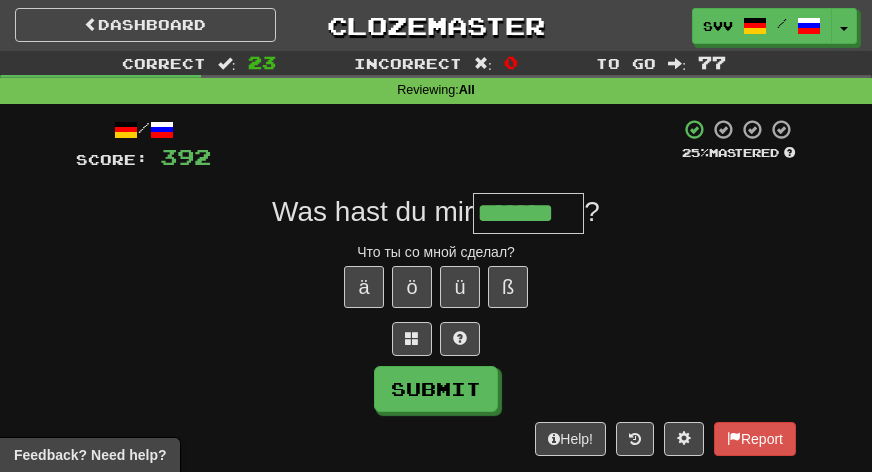 type on "*******" 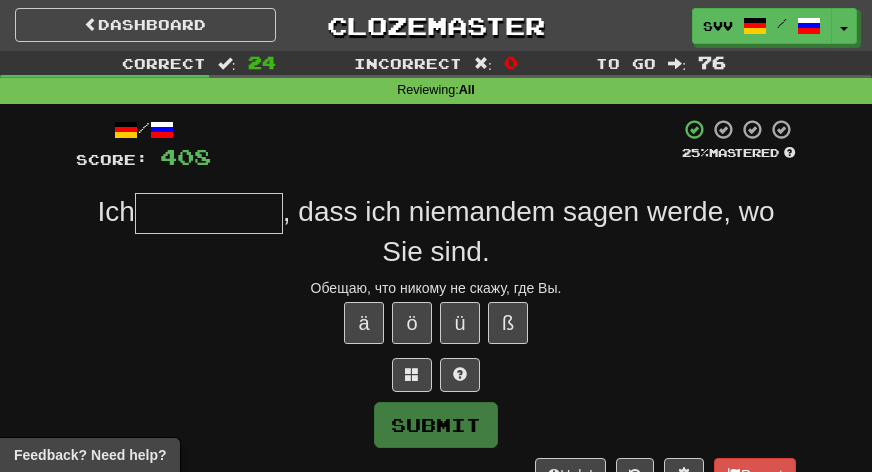 type on "*" 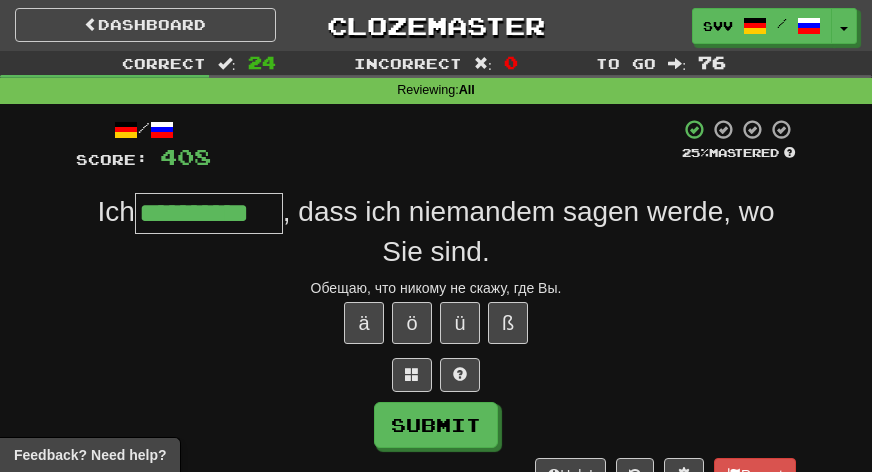 type on "**********" 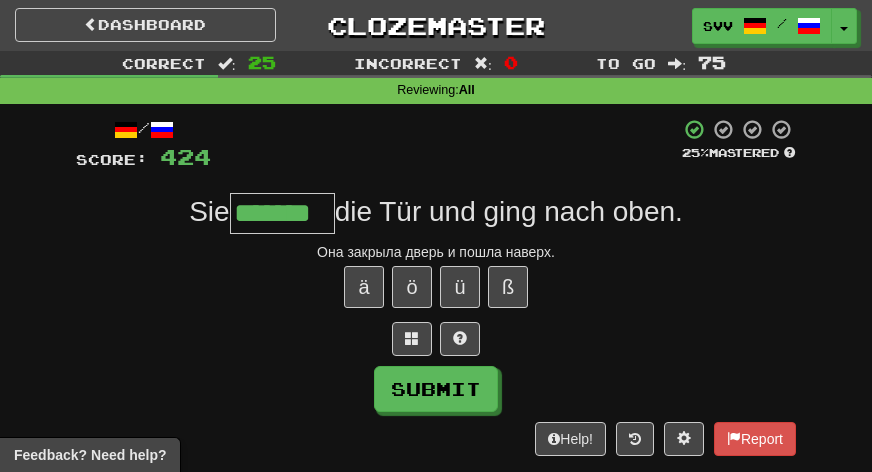 type on "*******" 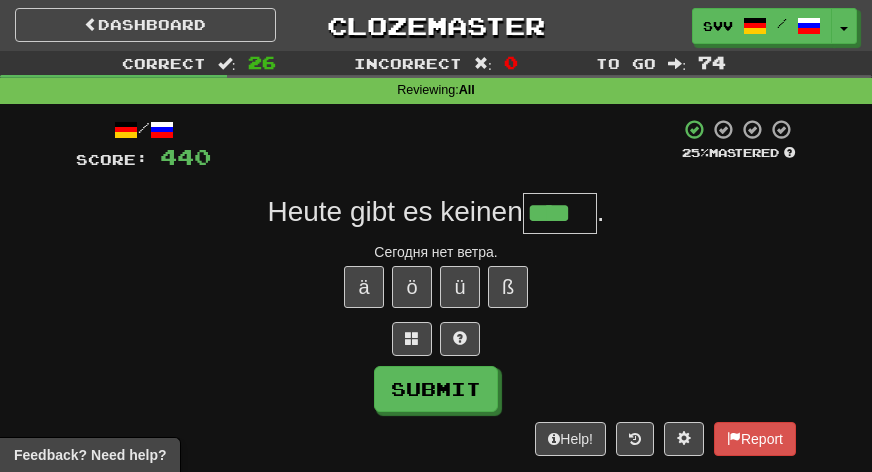 type on "****" 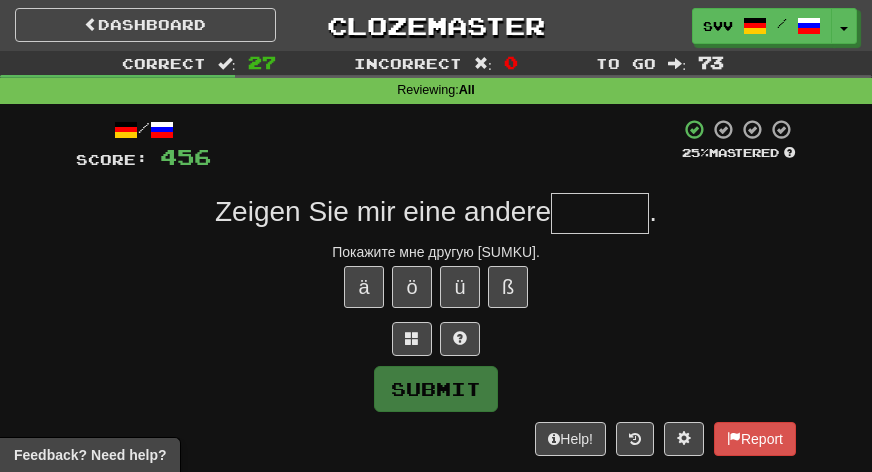 type on "*" 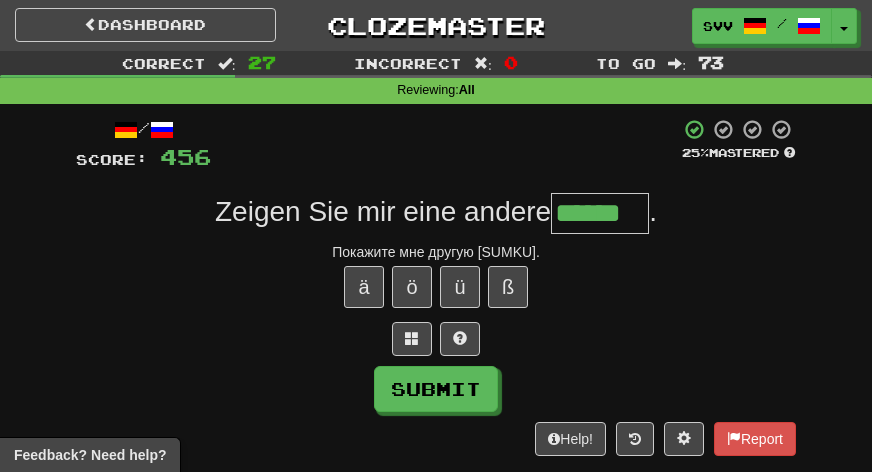 type on "******" 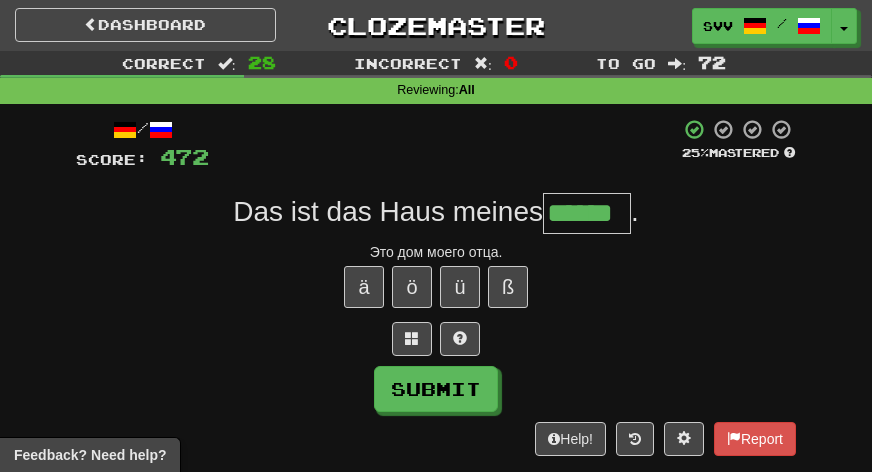 type on "******" 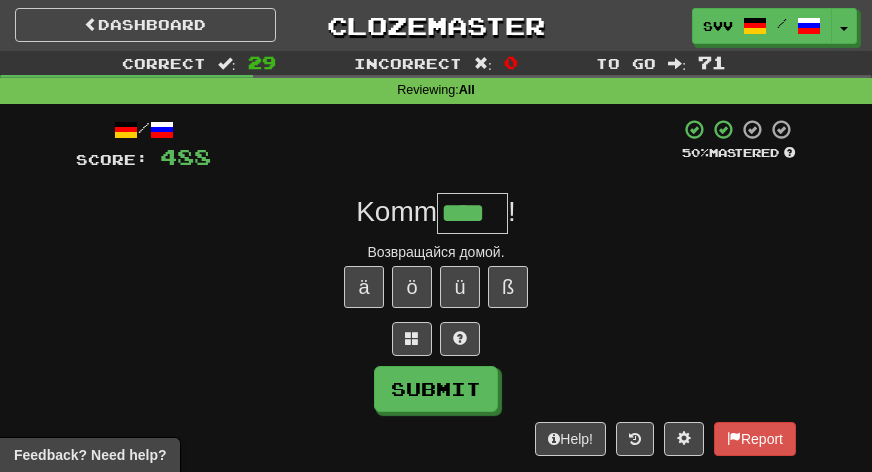type on "****" 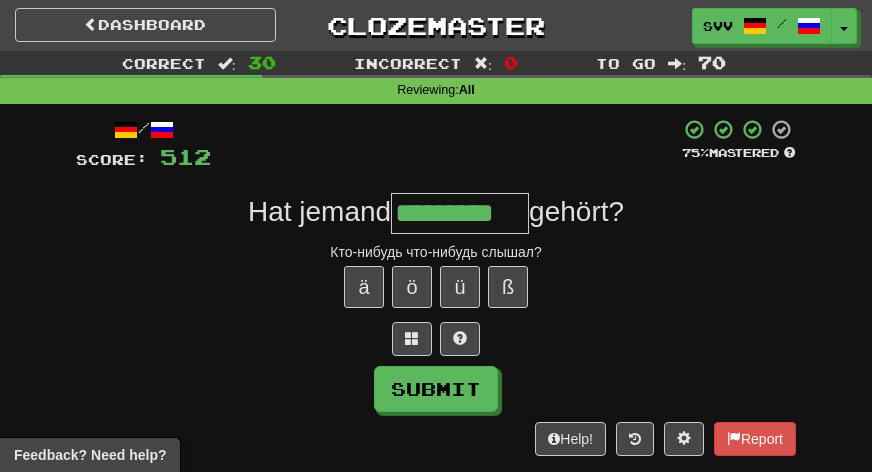 type on "*********" 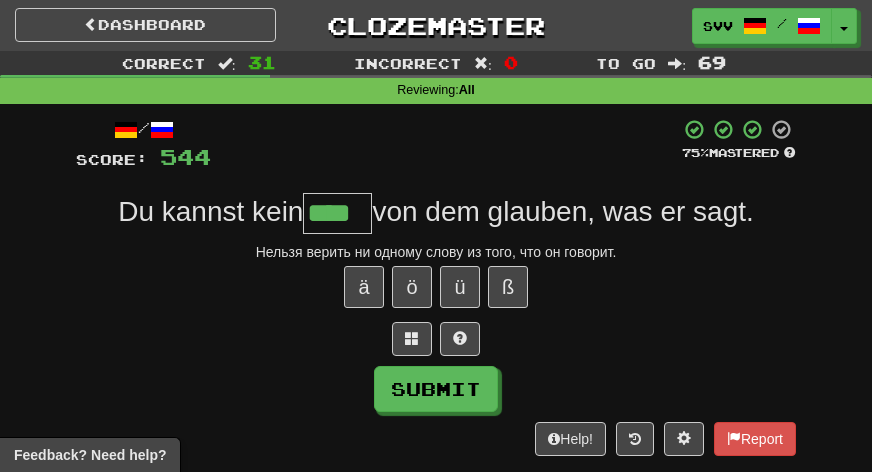 type on "****" 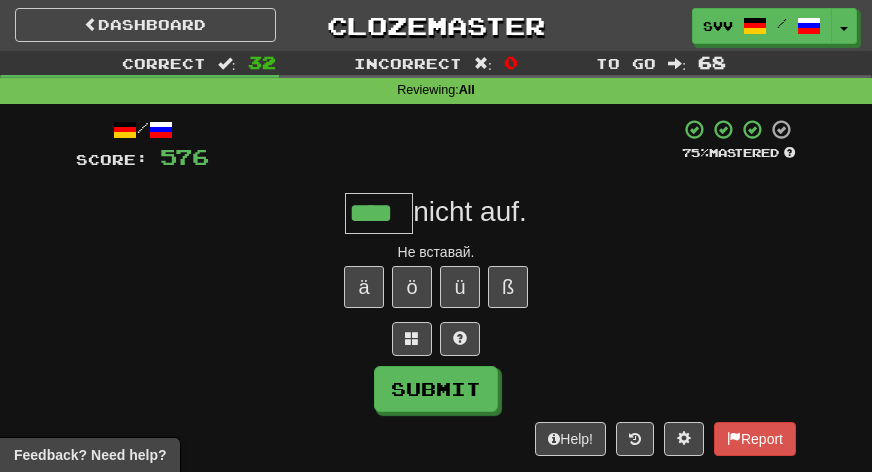 type on "****" 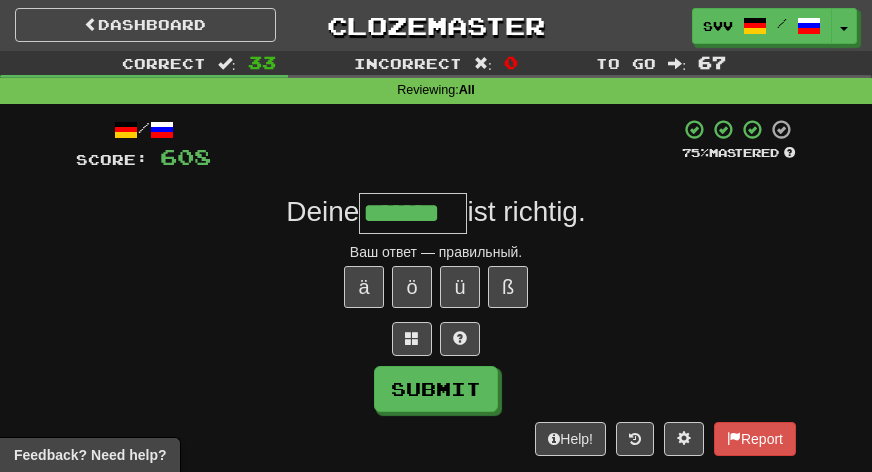 type on "*******" 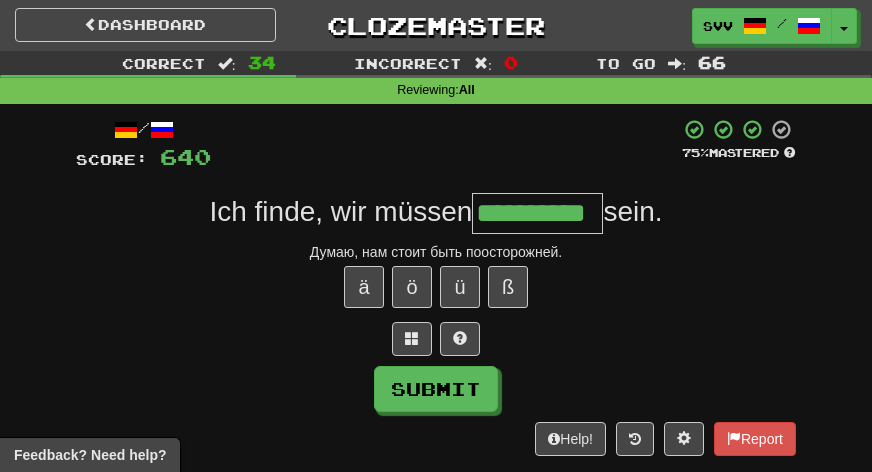type on "**********" 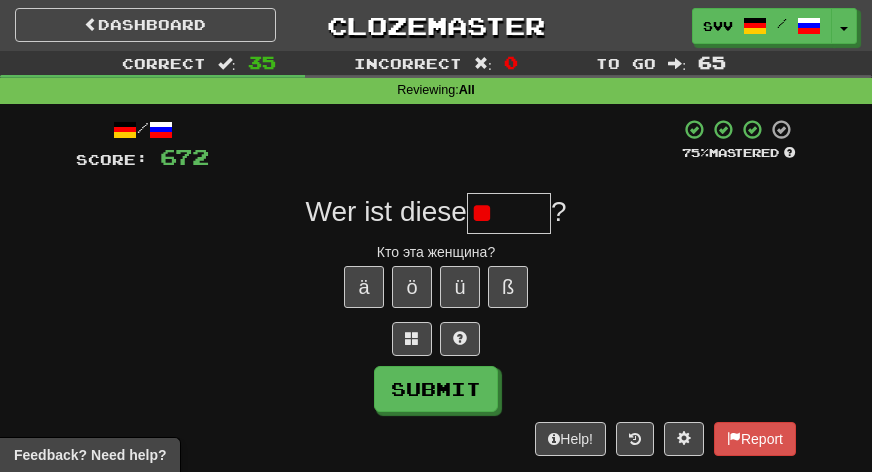 type on "*" 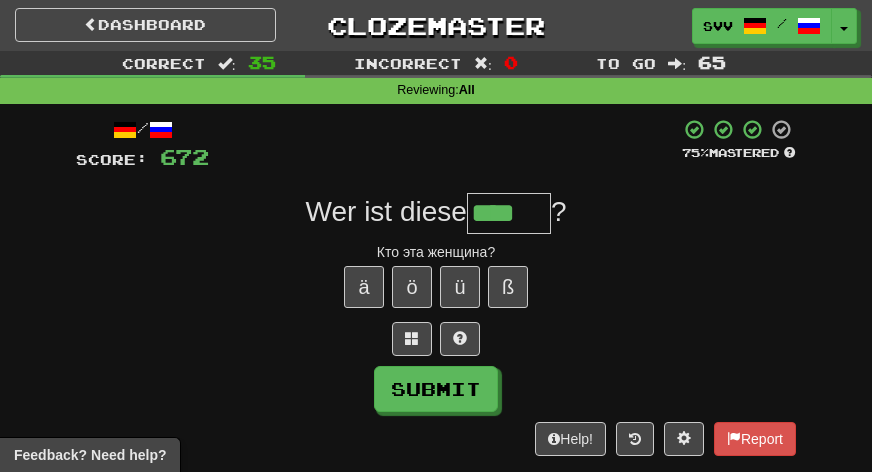 type on "****" 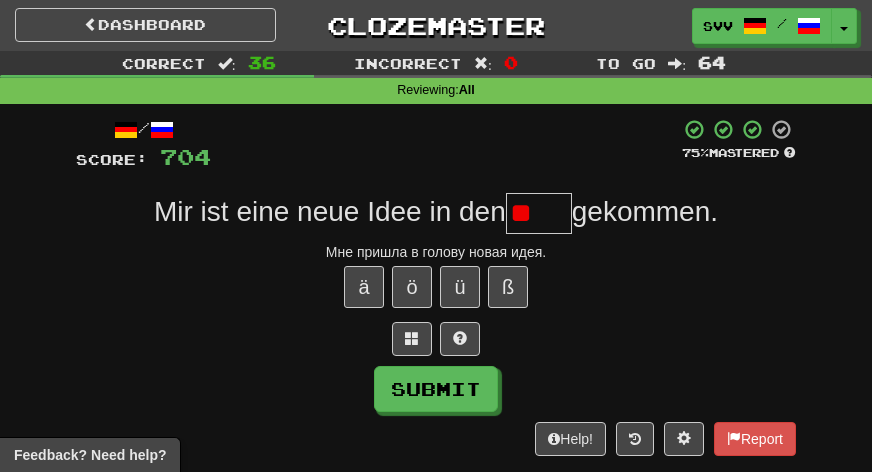 type on "*" 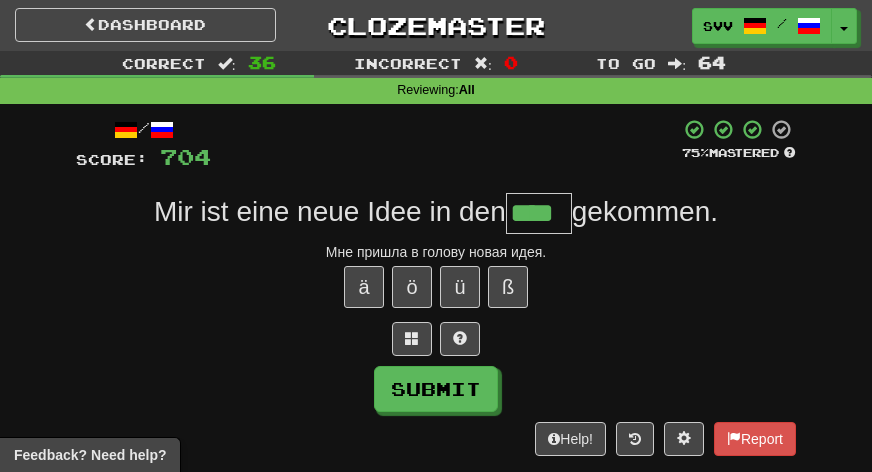 type on "****" 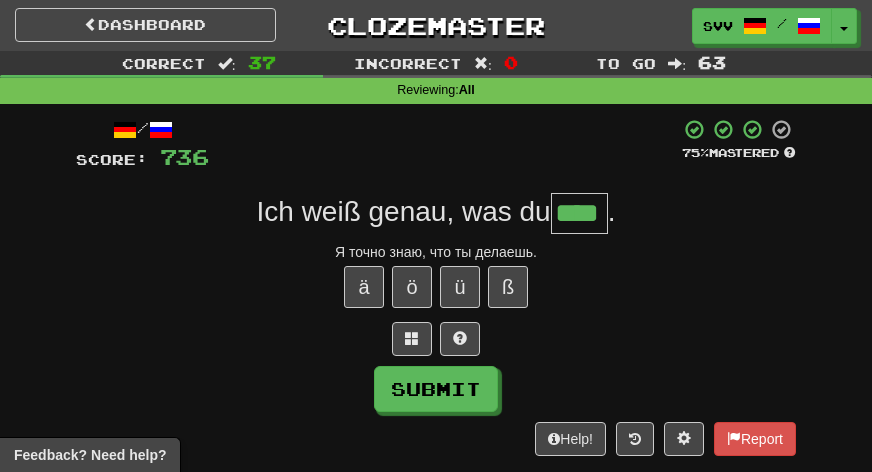type on "****" 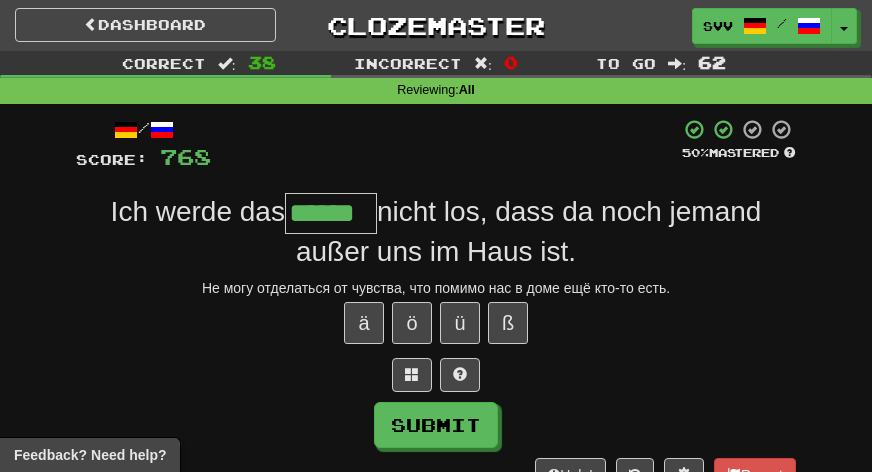 type on "******" 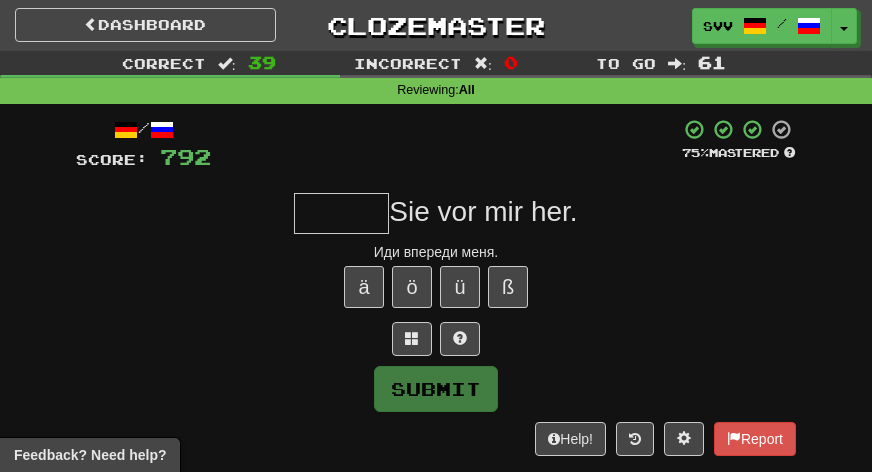 type on "*" 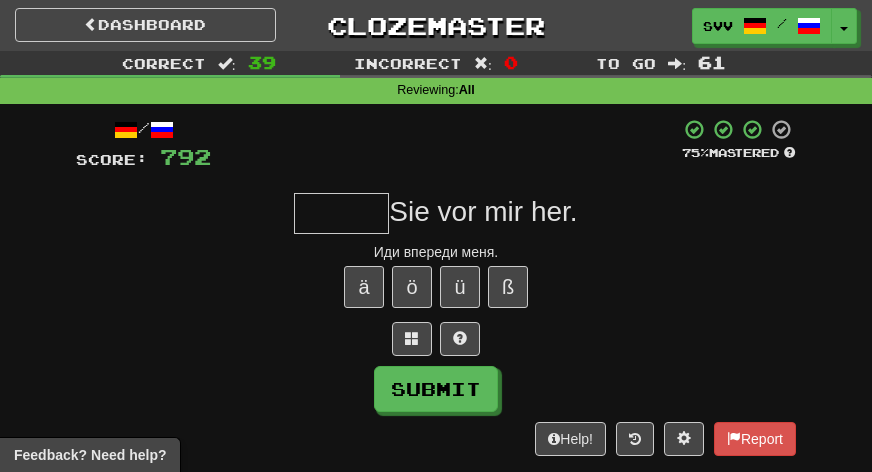 type on "*" 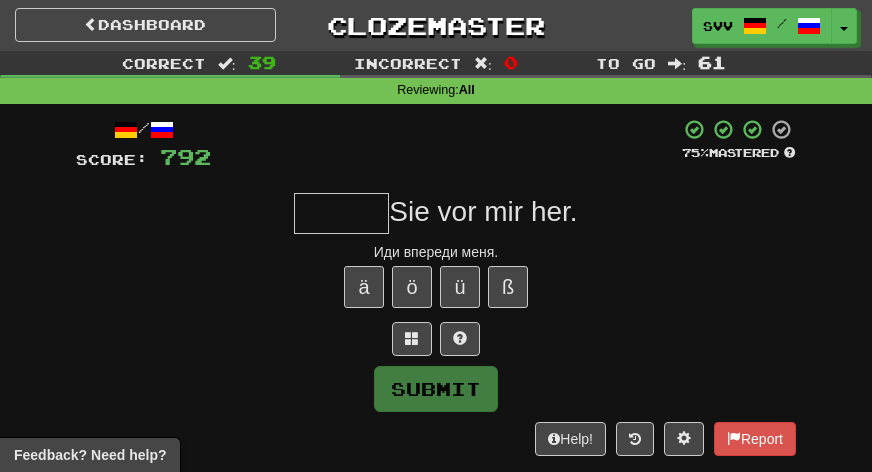 type on "*" 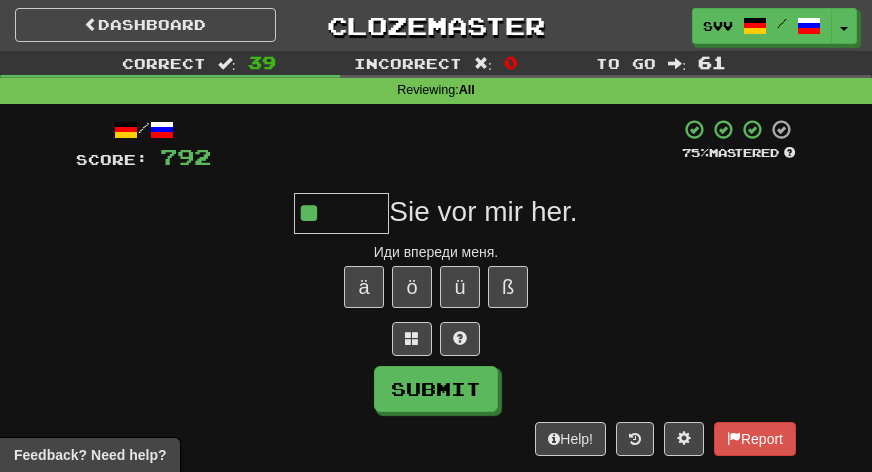 type on "**" 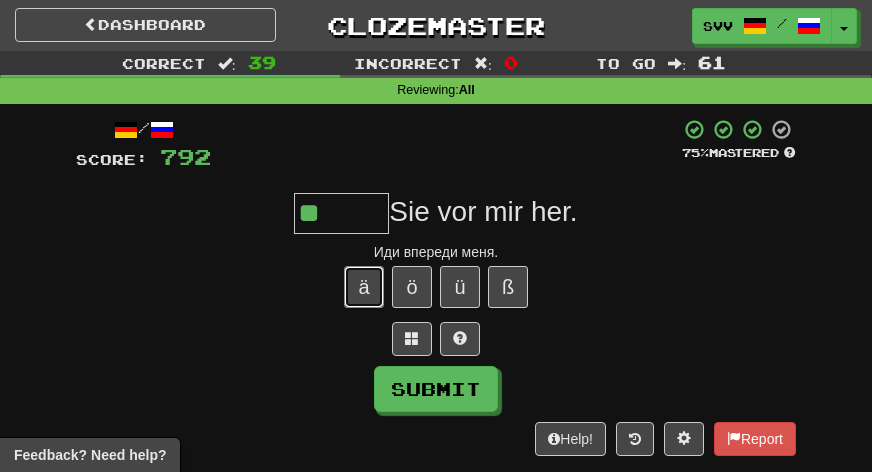 type 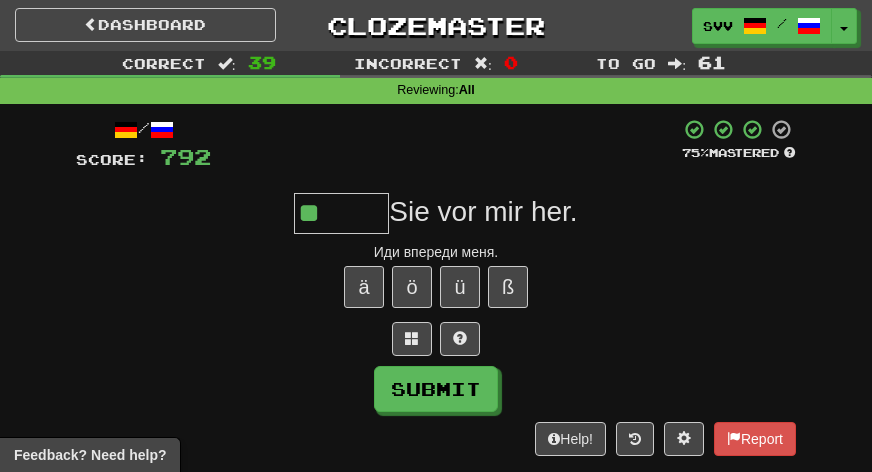 click on "**" at bounding box center (341, 213) 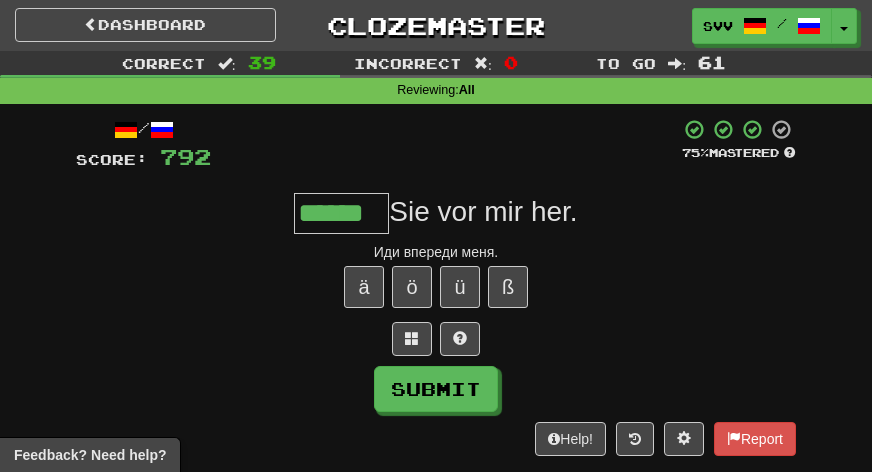 type on "******" 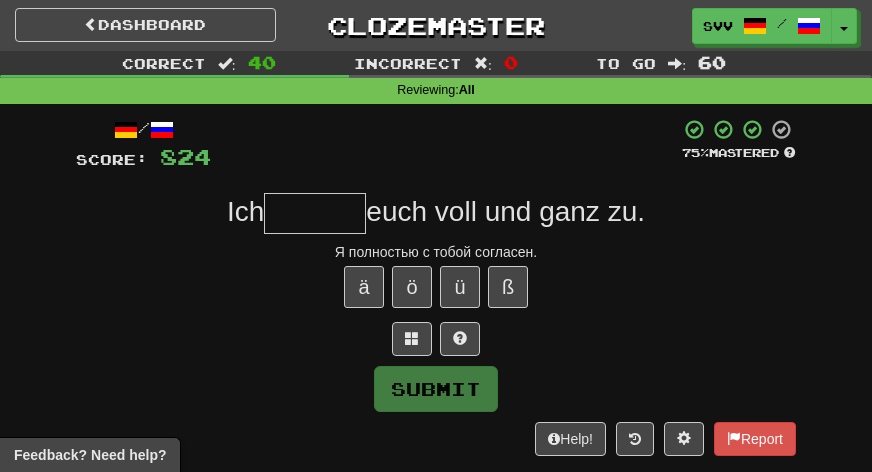 type on "*" 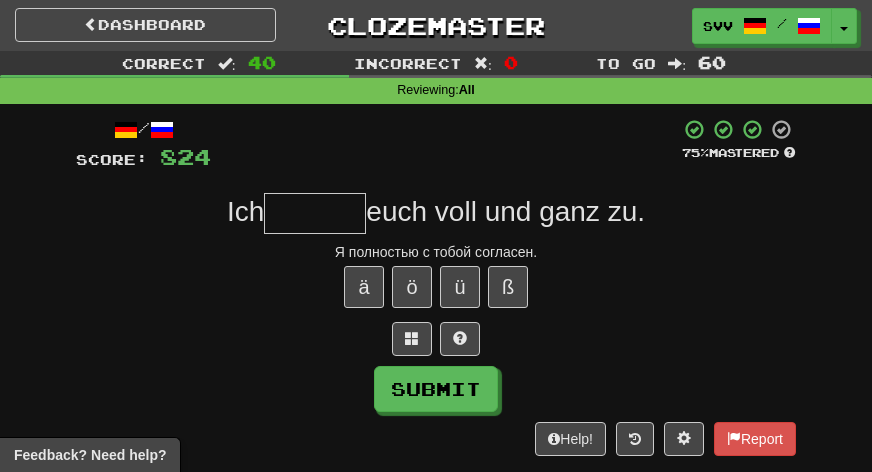type on "*" 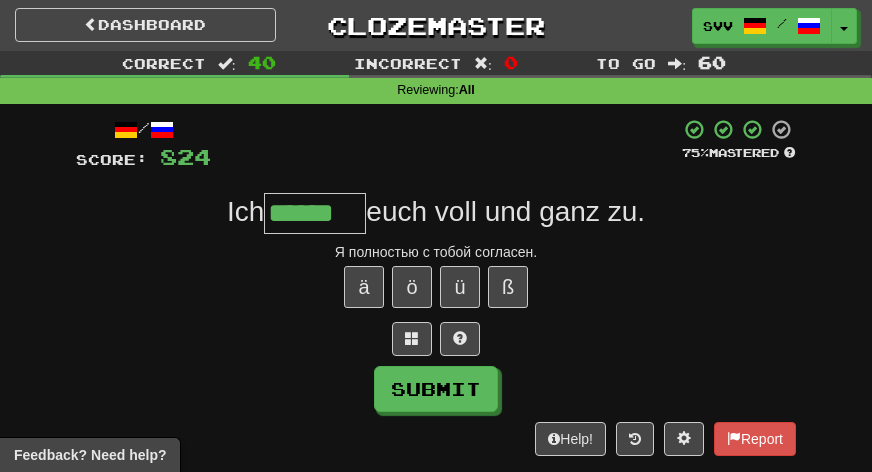 type on "******" 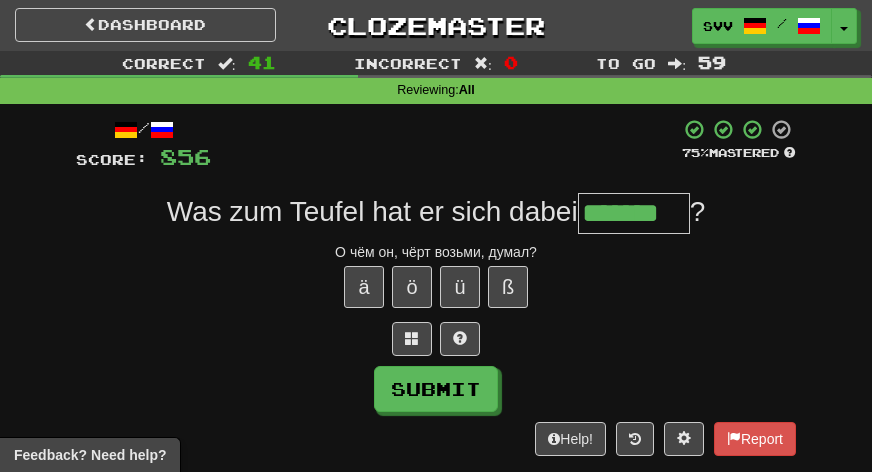 type on "*******" 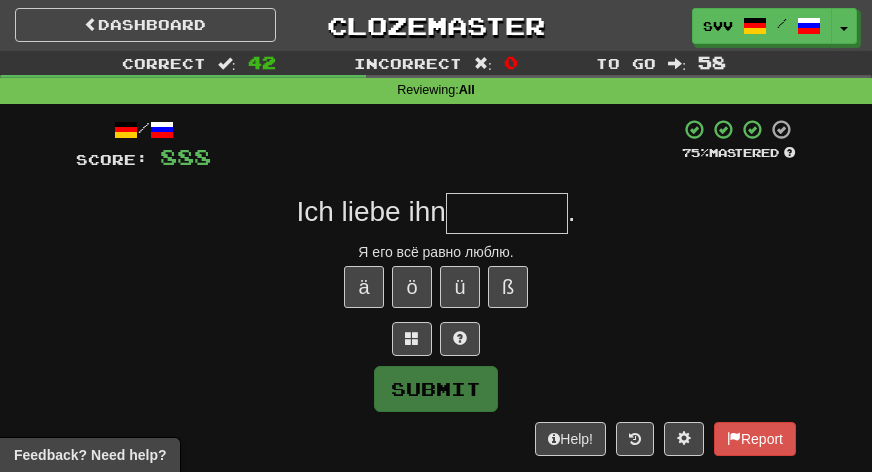 type on "*" 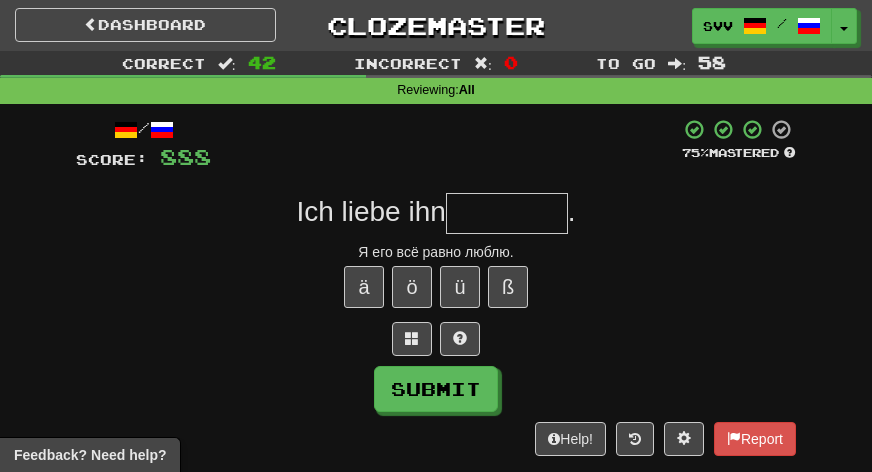 type on "*" 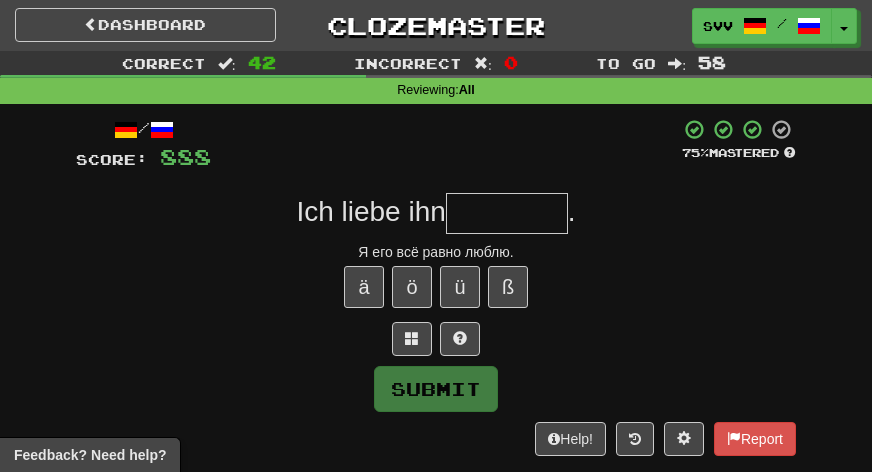 type on "*" 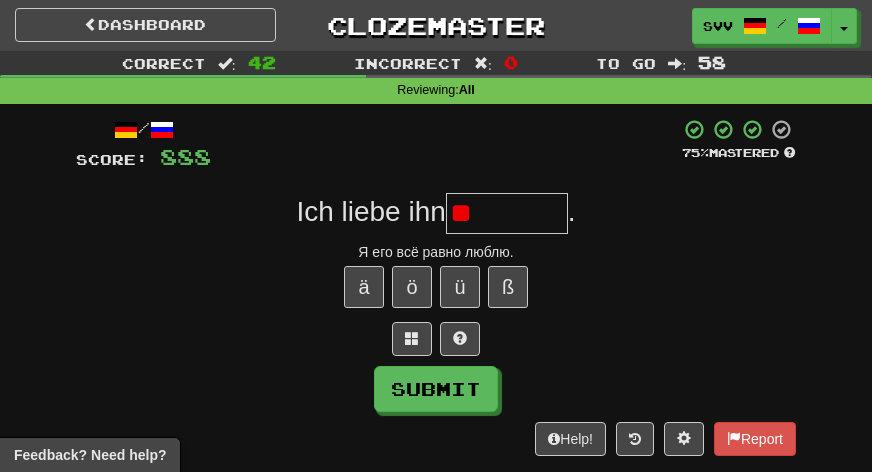 type on "*" 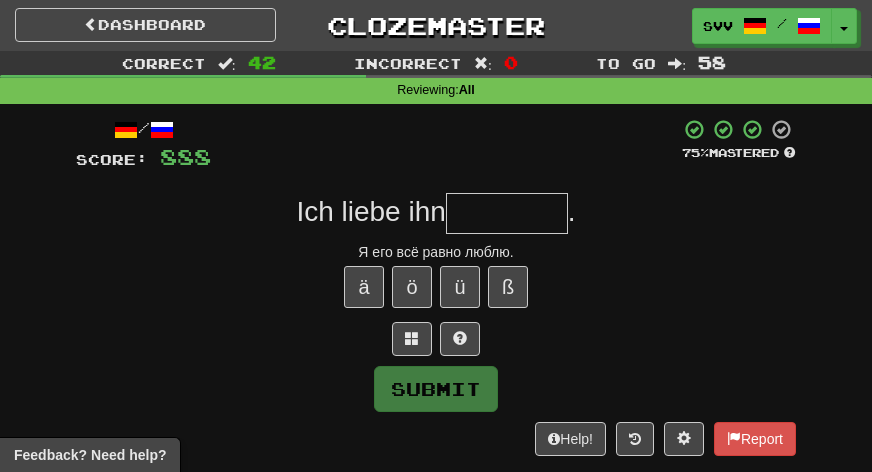 type on "*" 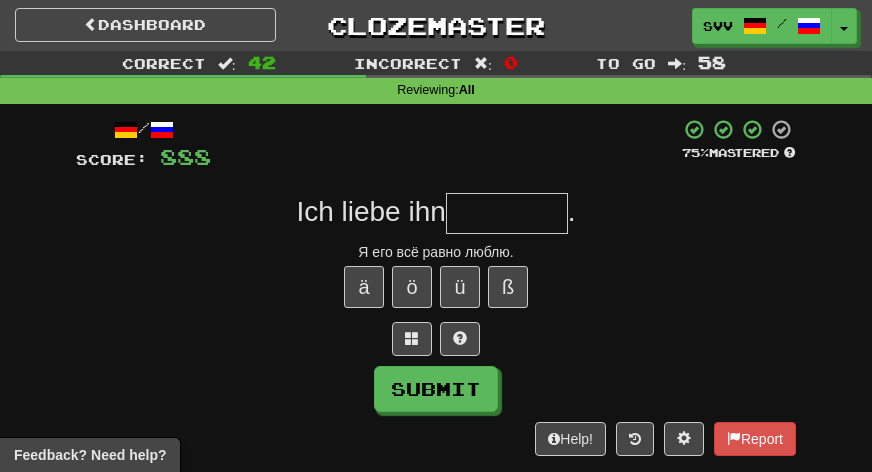 type on "*" 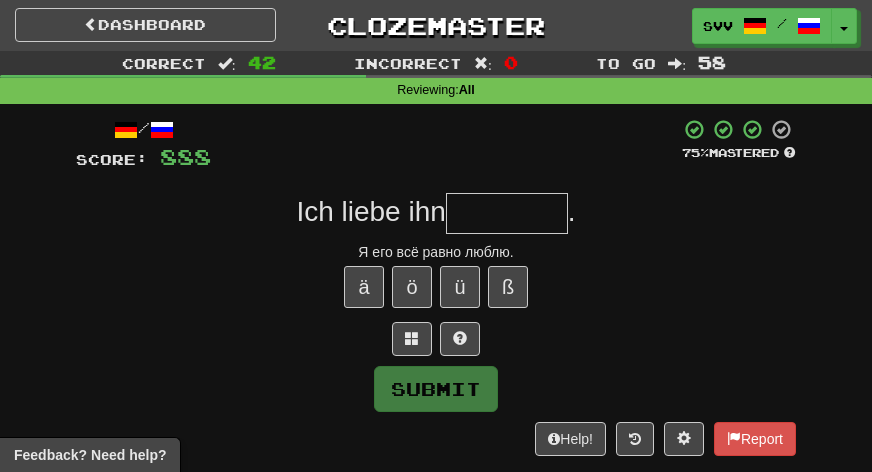 type on "*" 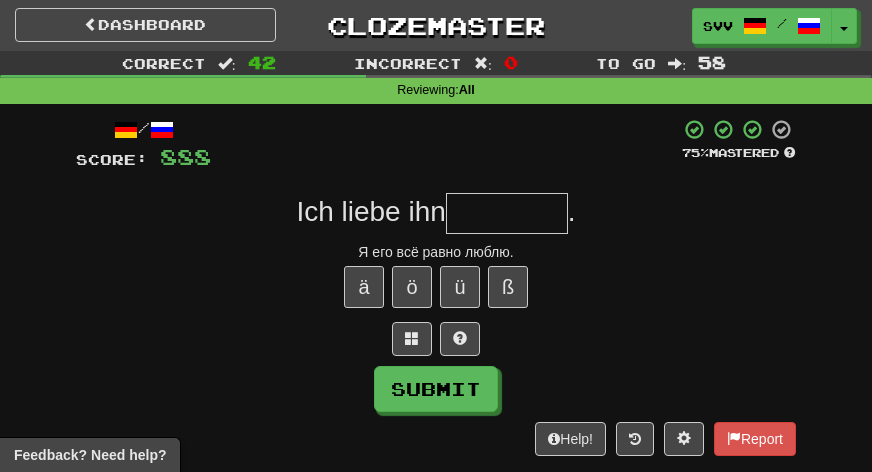 type on "*" 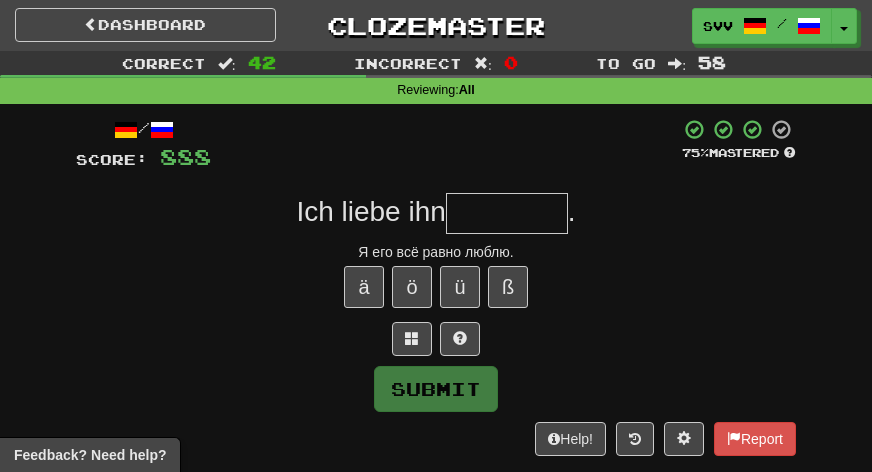 type on "*" 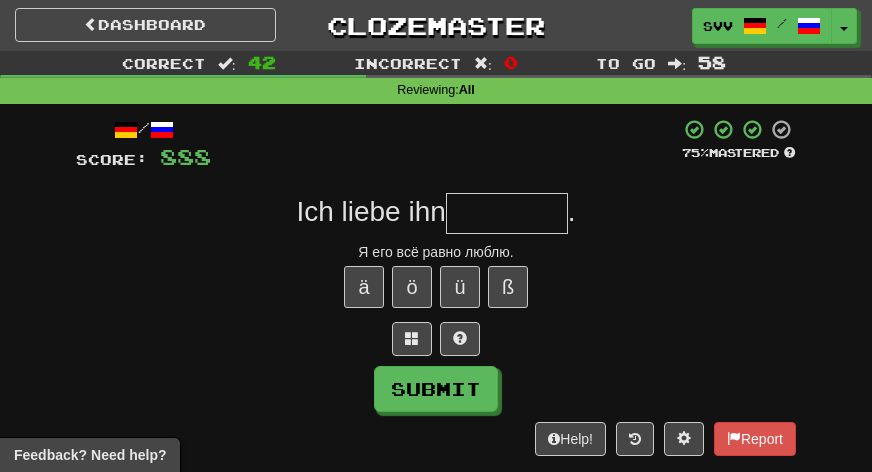 type on "*" 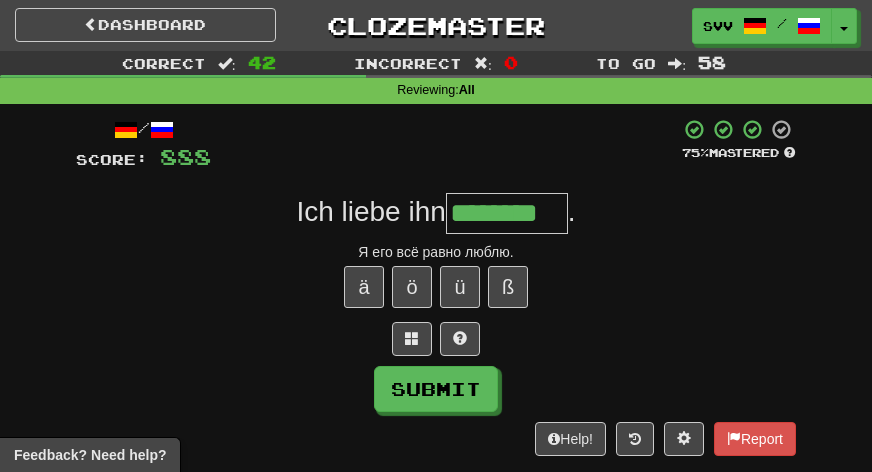 type on "********" 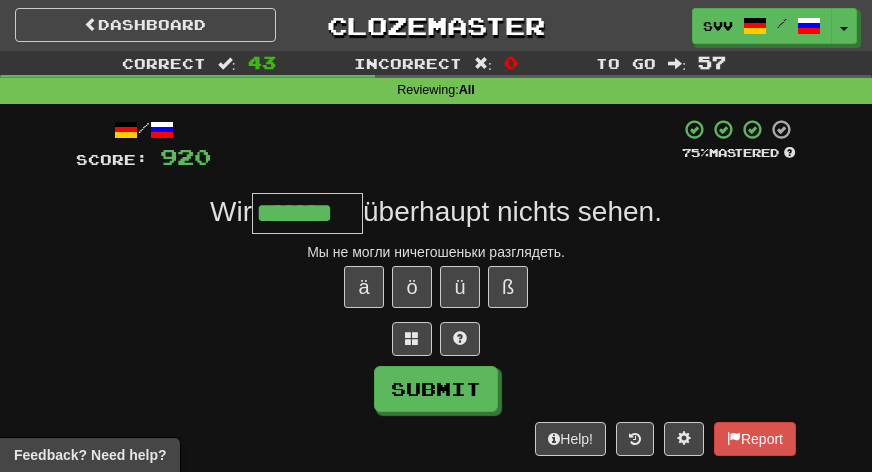 type on "*******" 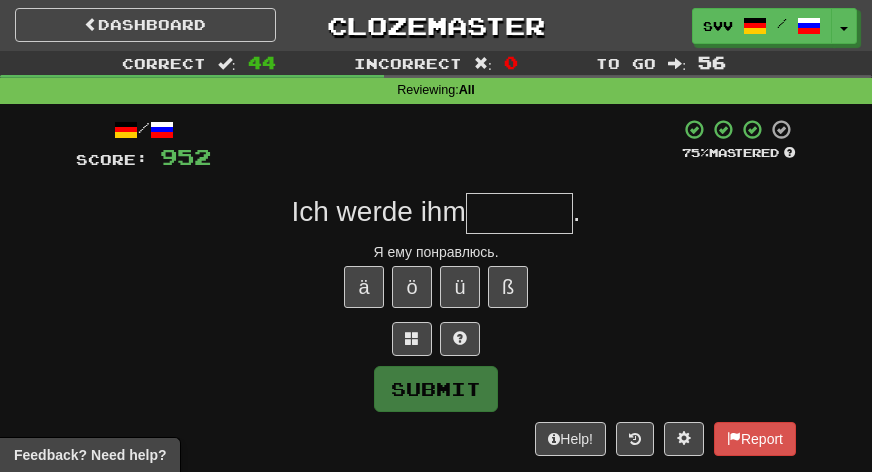 type on "*" 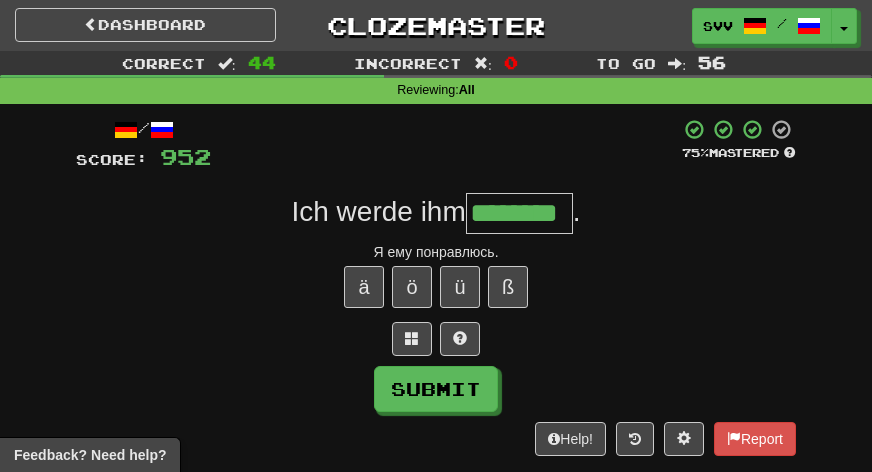 type on "********" 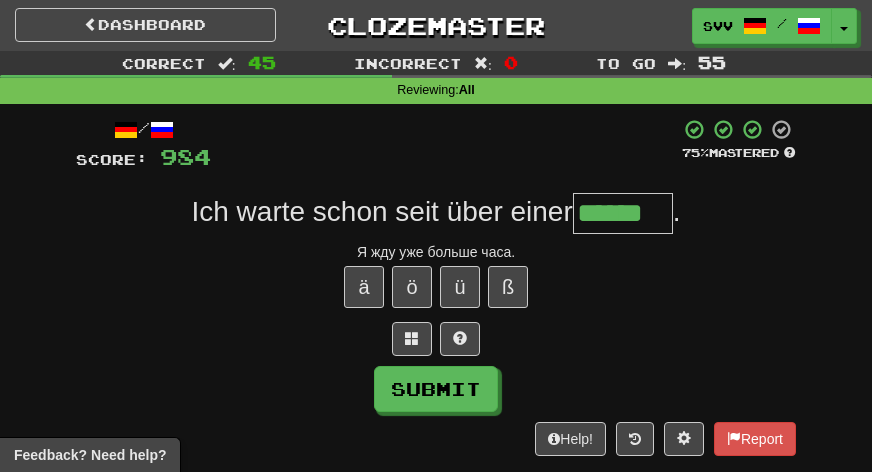 type on "******" 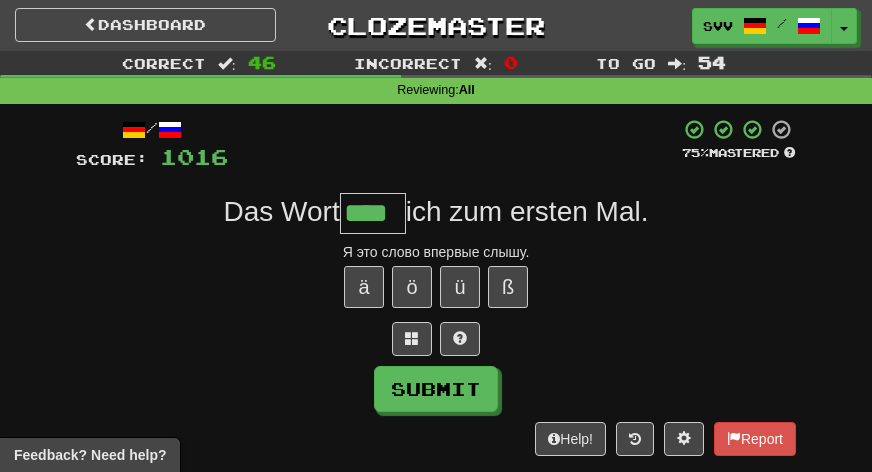 type on "****" 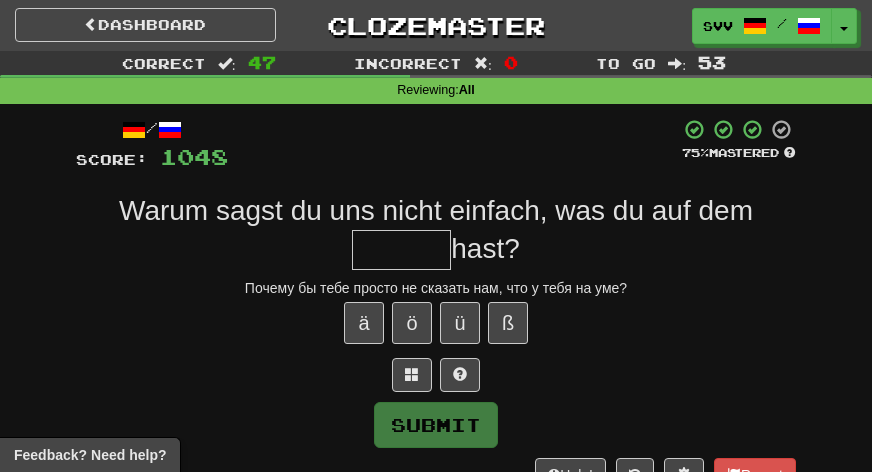 type on "*" 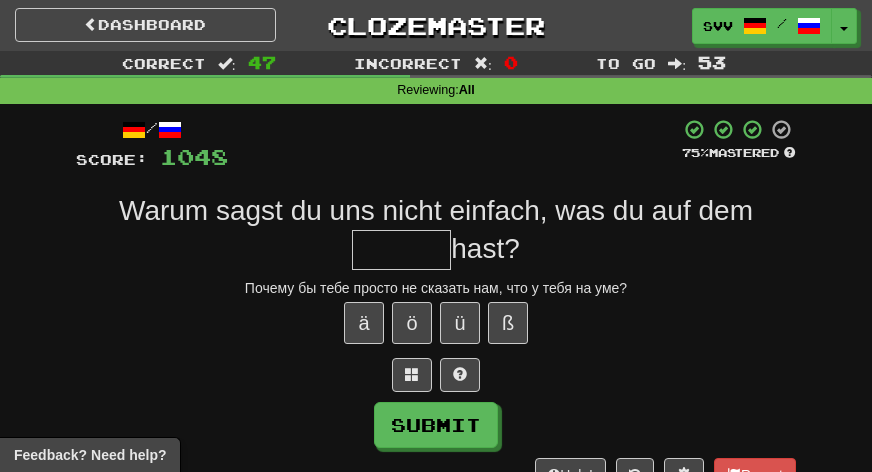 type on "*" 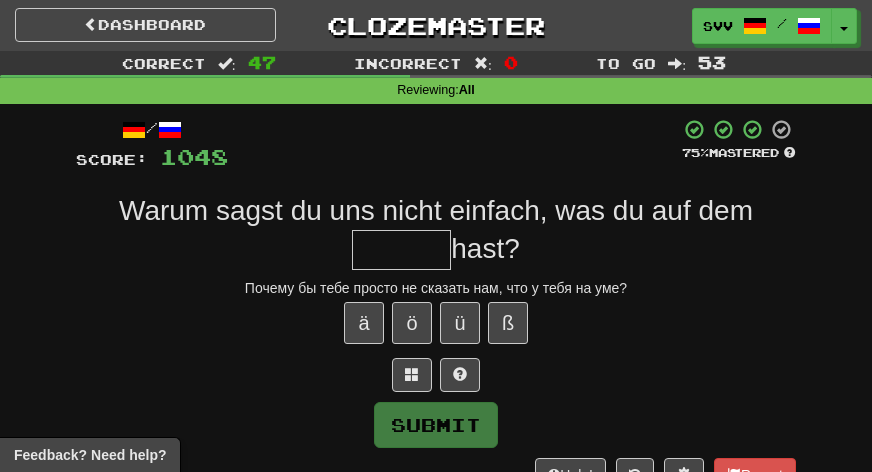 type on "*" 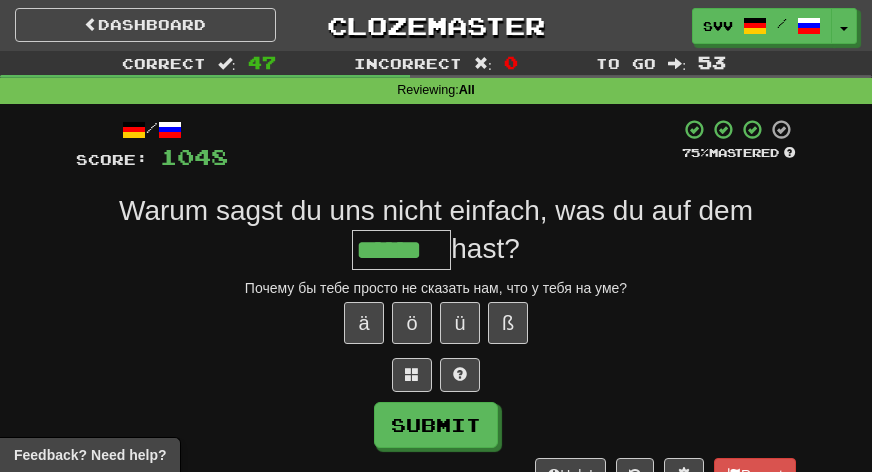 type on "******" 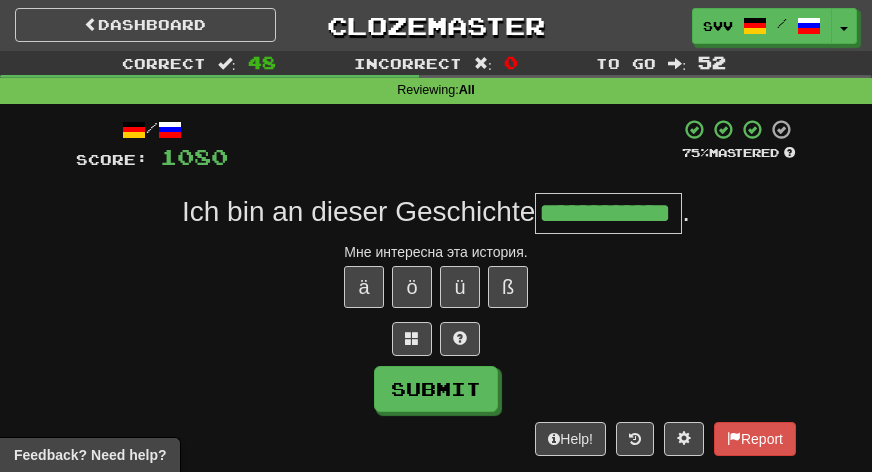 type on "**********" 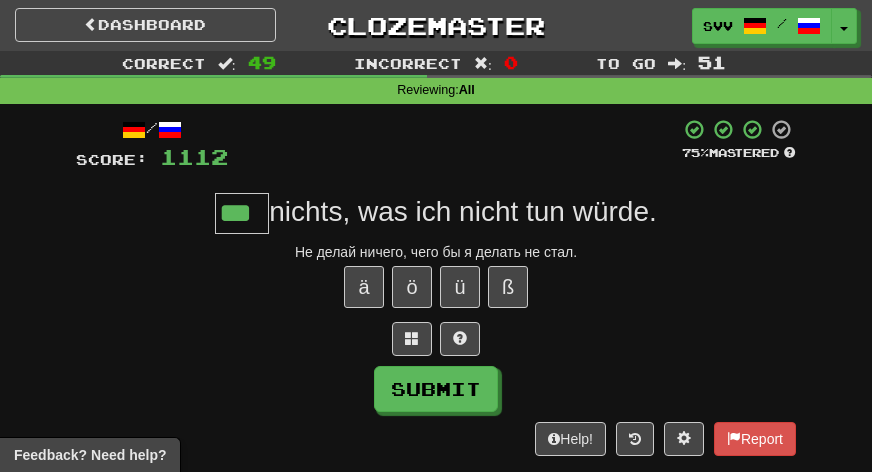 type on "***" 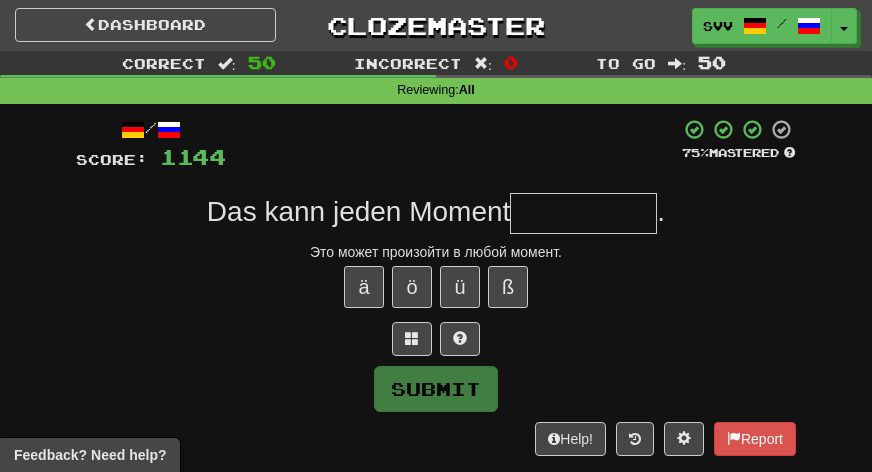 type on "*" 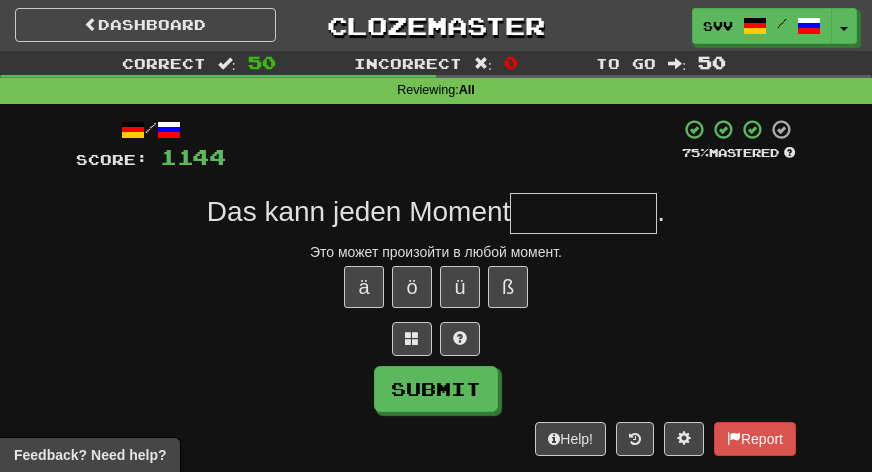 type on "*" 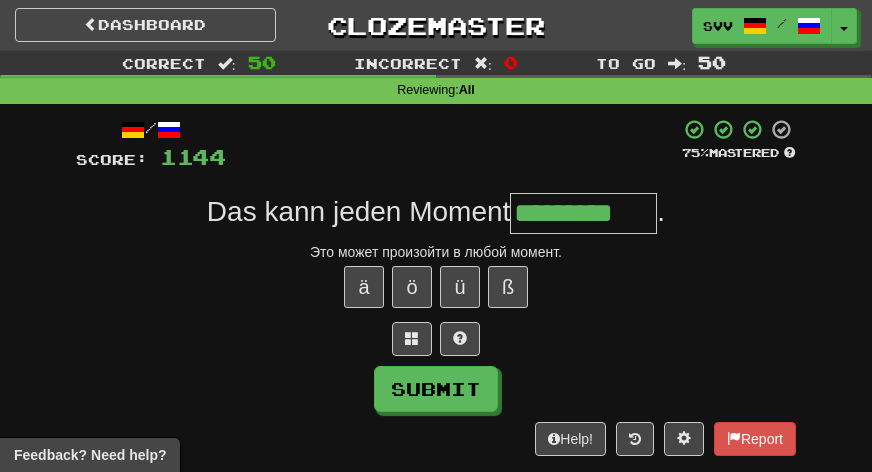 type on "*********" 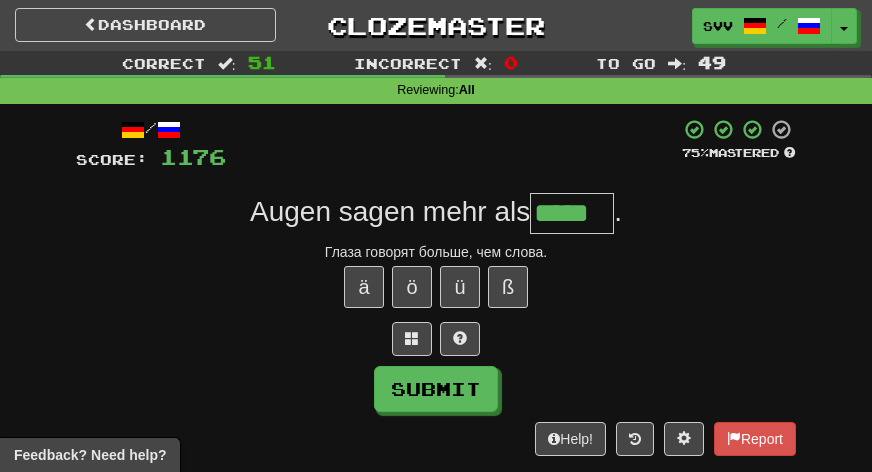 type on "*****" 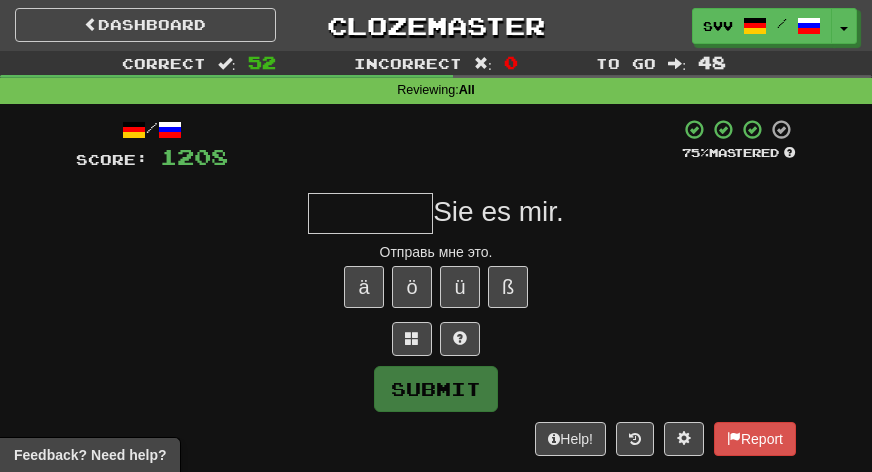 type on "*" 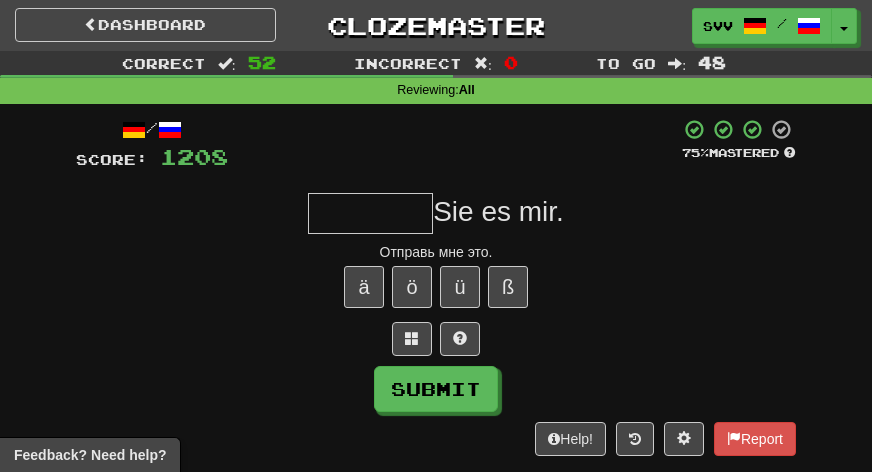 type on "*" 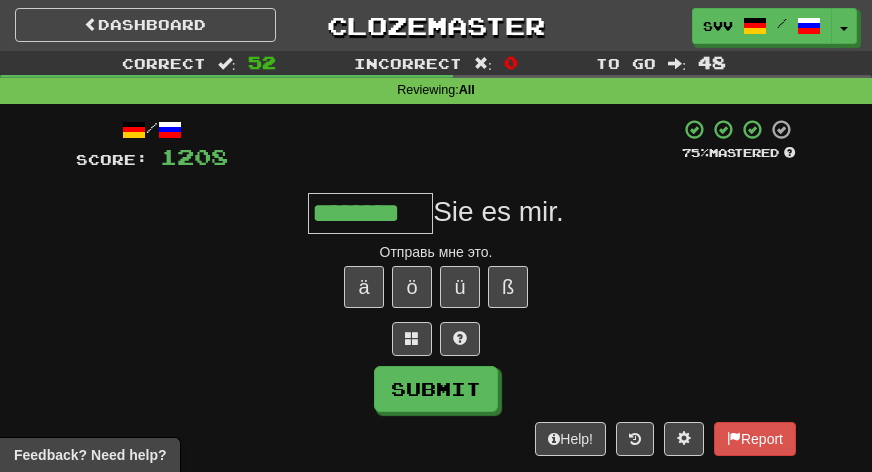 type on "********" 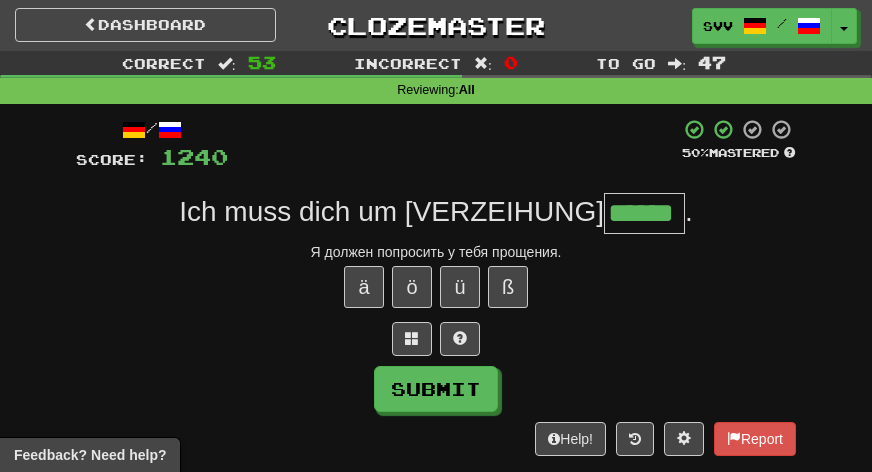 type on "******" 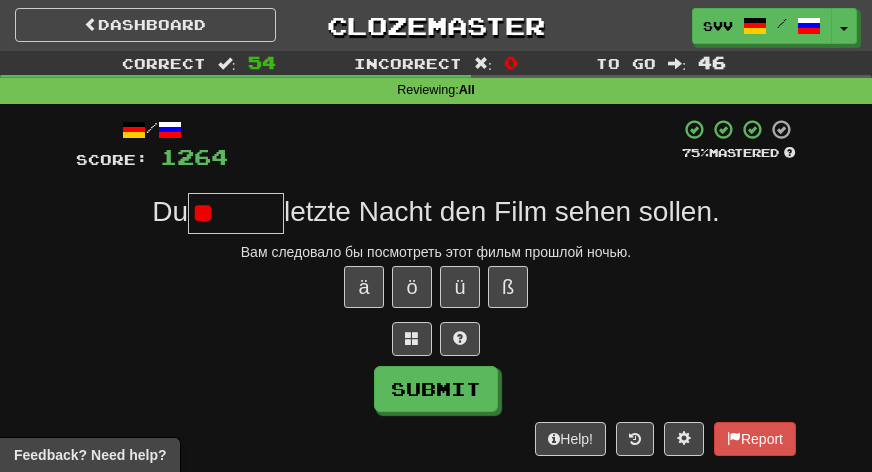 type on "*" 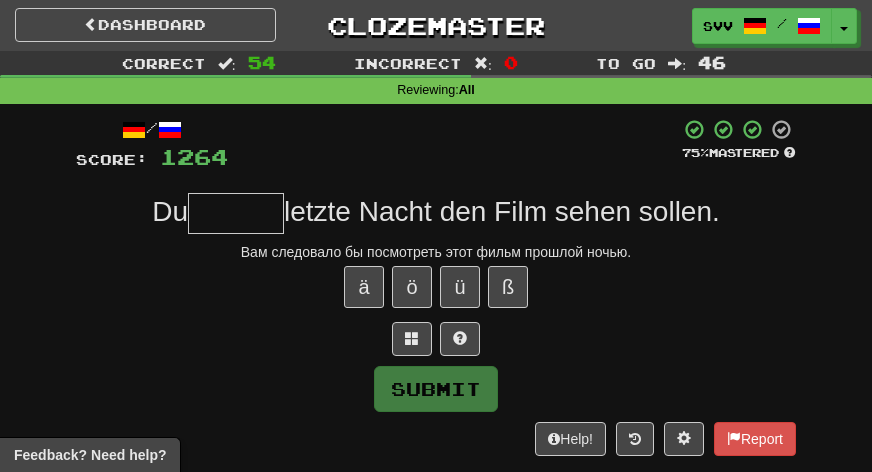 type on "*" 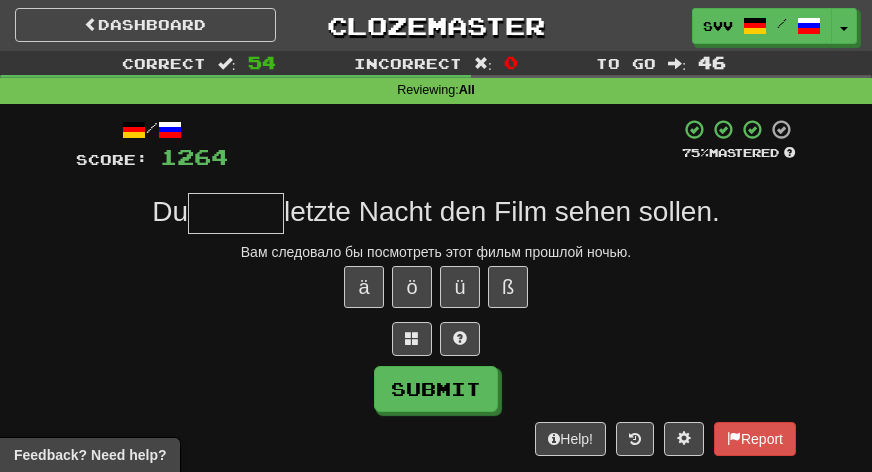 type on "*" 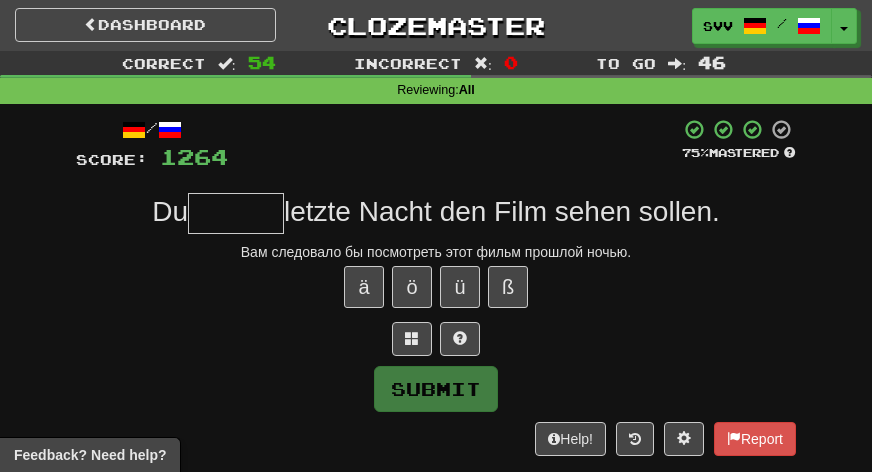 type 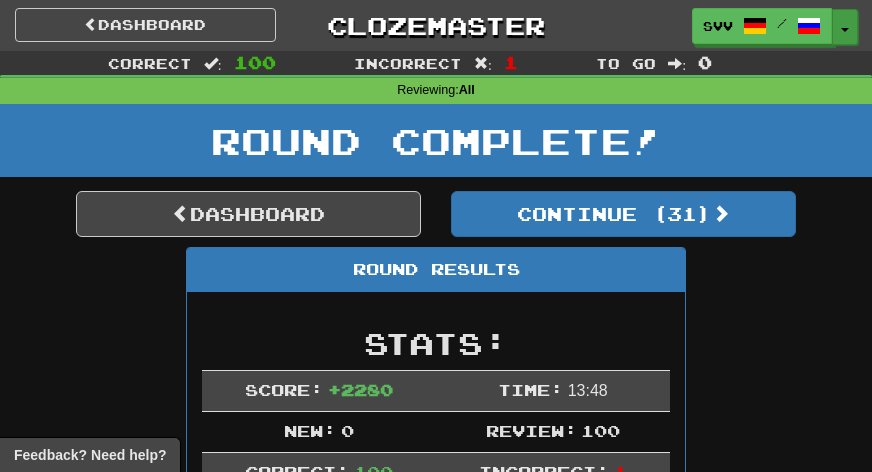 click on "Toggle Dropdown" at bounding box center (845, 27) 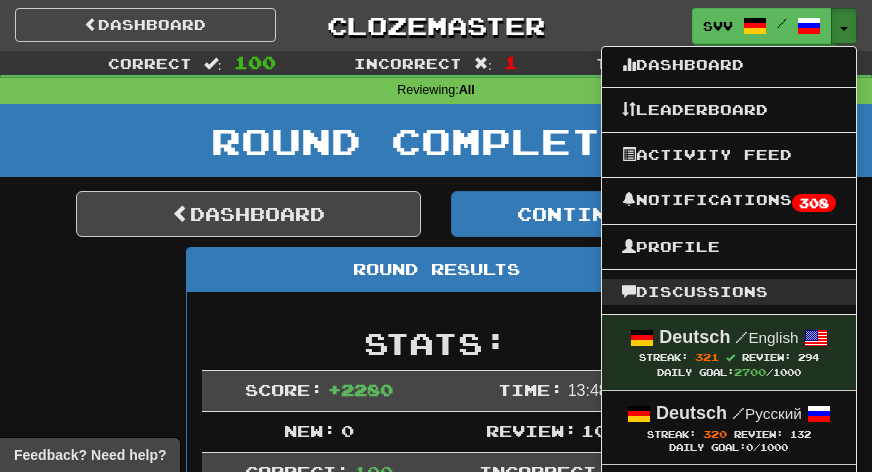 scroll, scrollTop: 233, scrollLeft: 0, axis: vertical 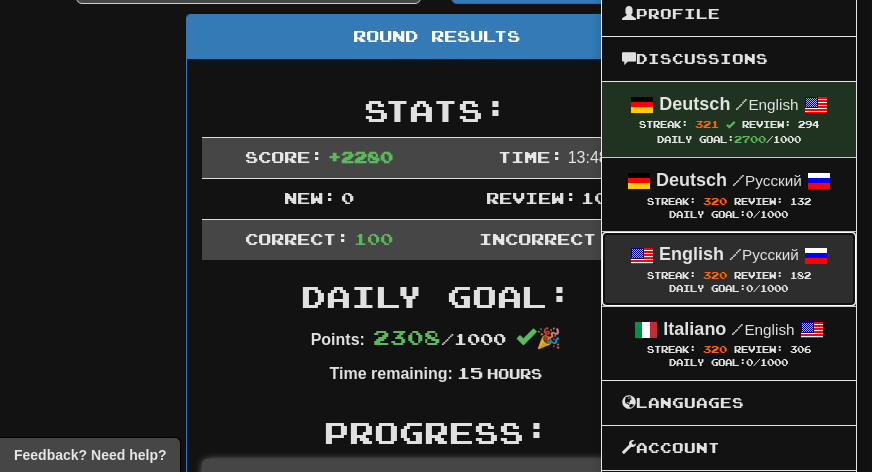 click on "/
Русский" at bounding box center (764, 254) 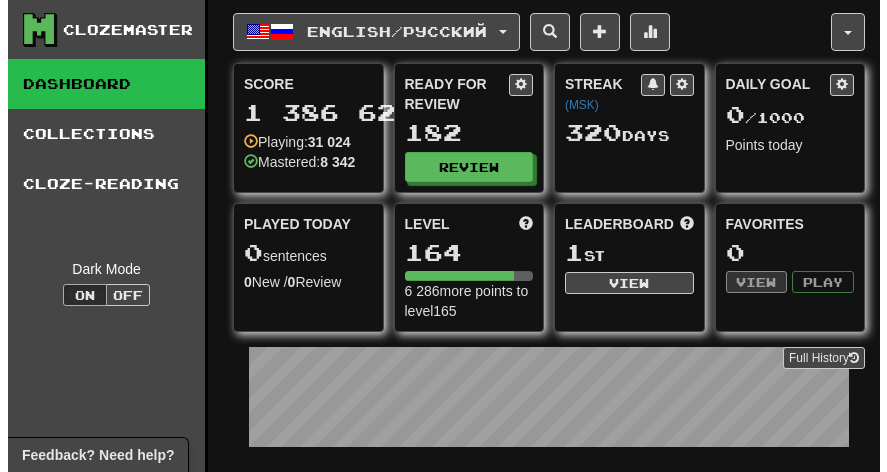 scroll, scrollTop: 0, scrollLeft: 0, axis: both 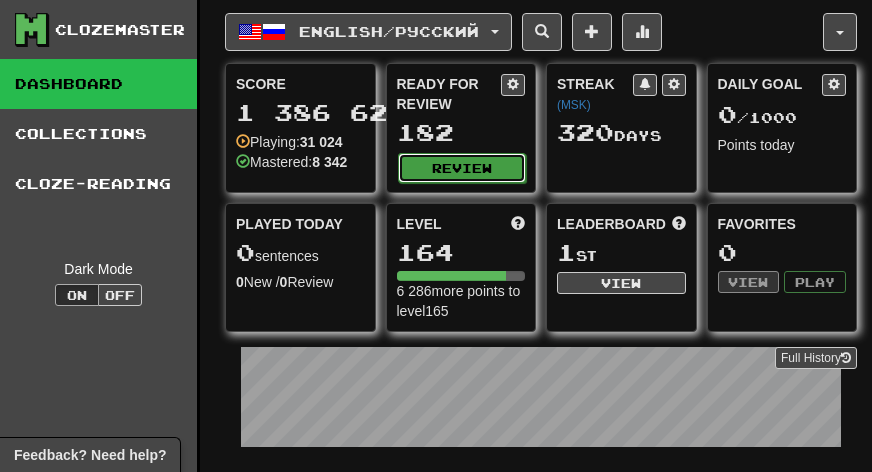 click on "Review" at bounding box center [462, 168] 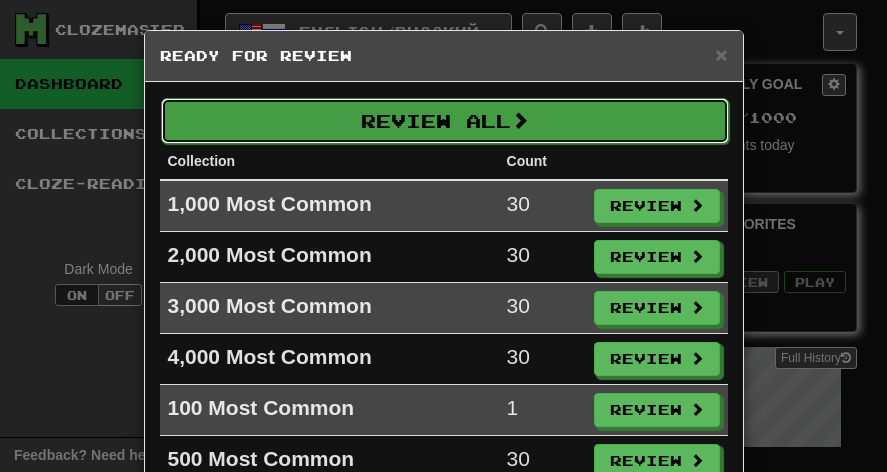 click on "Review All" at bounding box center [445, 121] 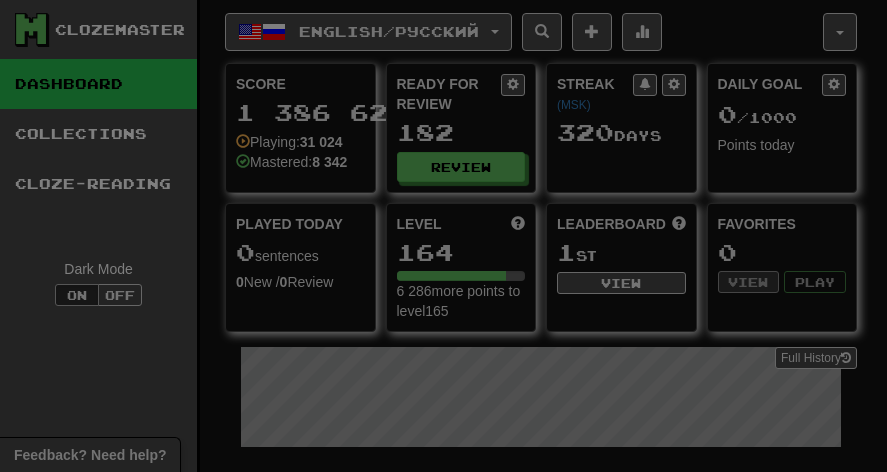 select on "***" 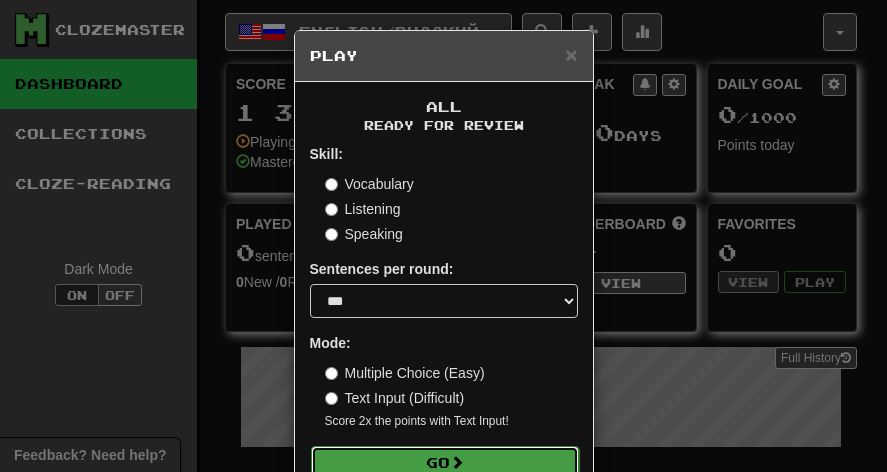 click on "Go" at bounding box center [445, 463] 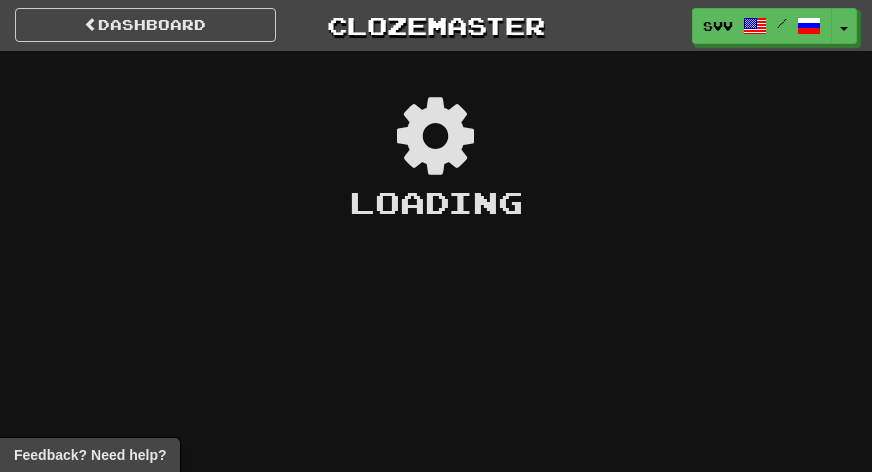 scroll, scrollTop: 0, scrollLeft: 0, axis: both 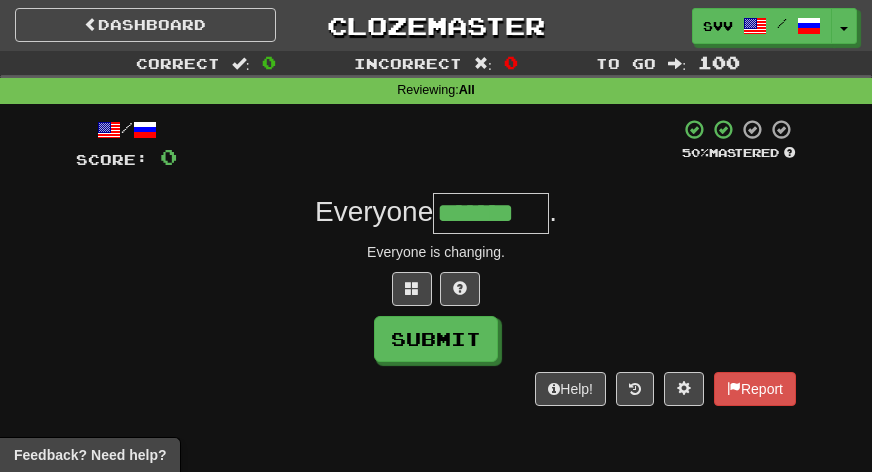 type on "*******" 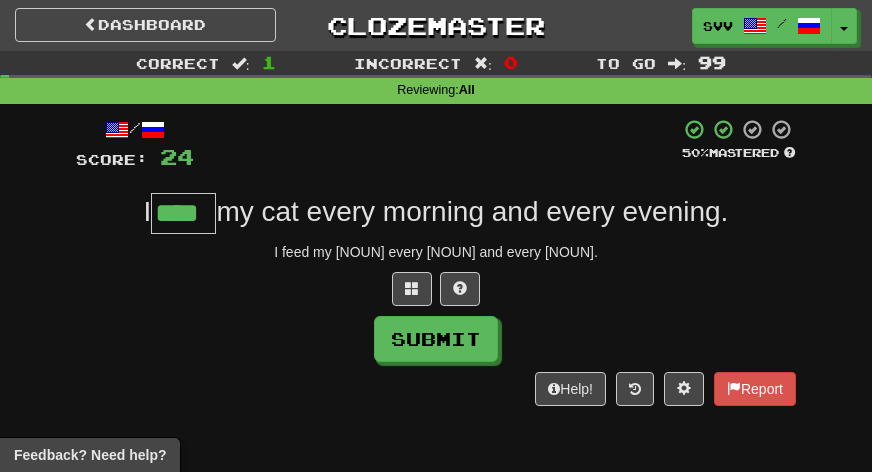 type on "****" 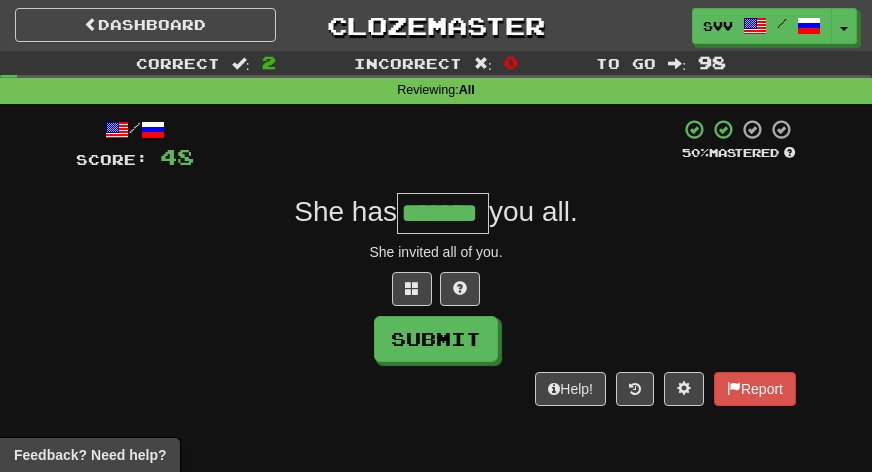type on "*******" 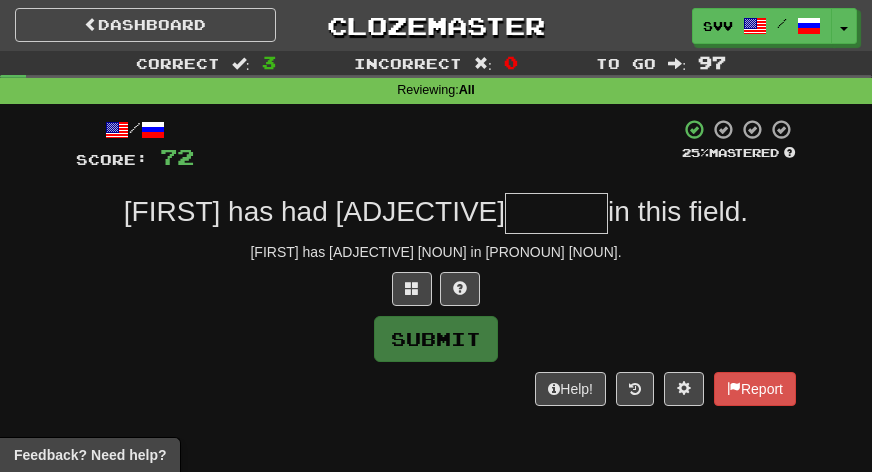 type on "*" 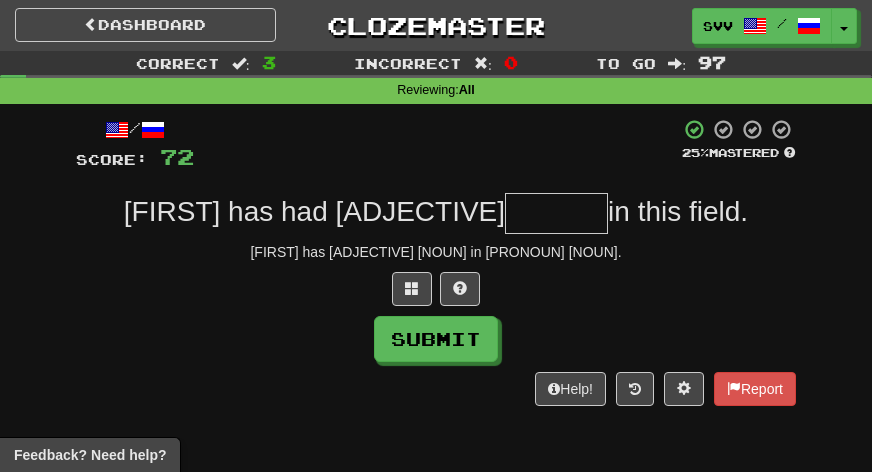 type on "*" 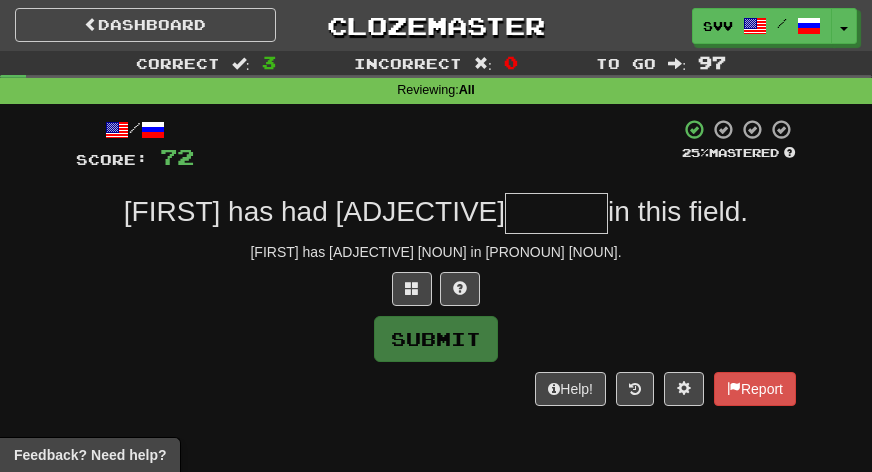 type on "*" 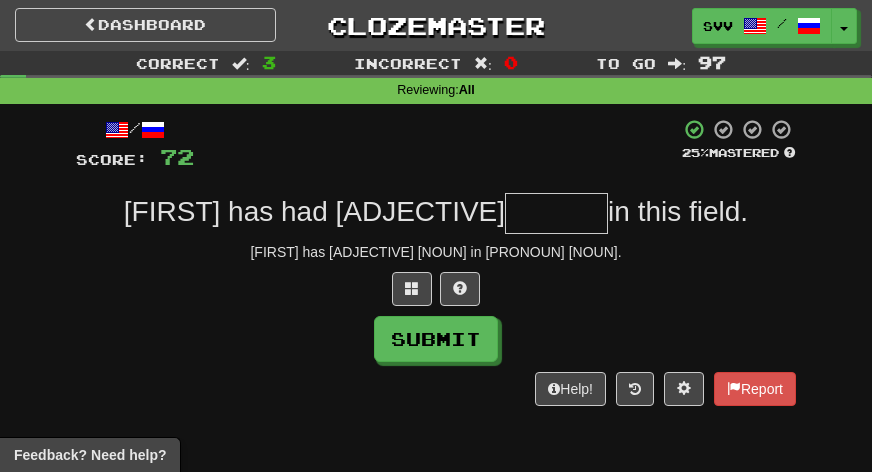 type on "*" 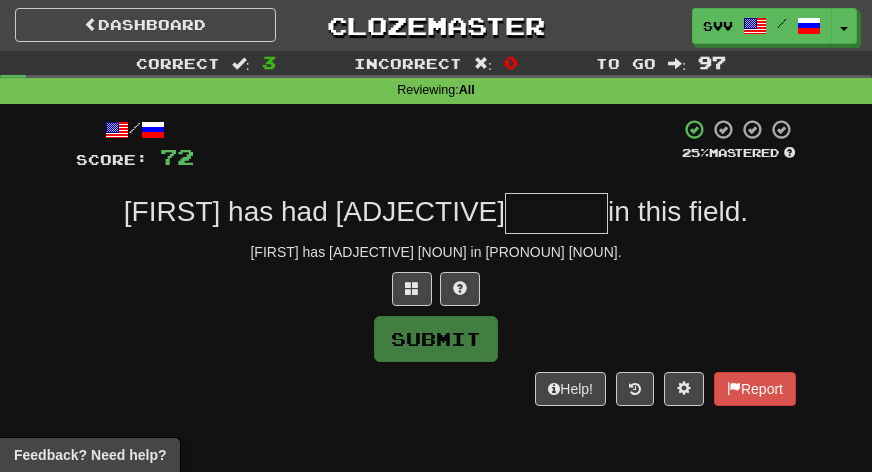 type on "*" 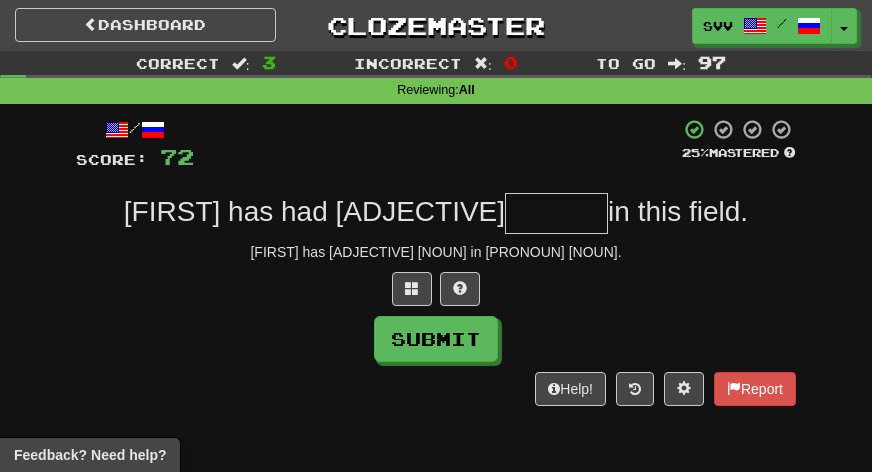 type on "*" 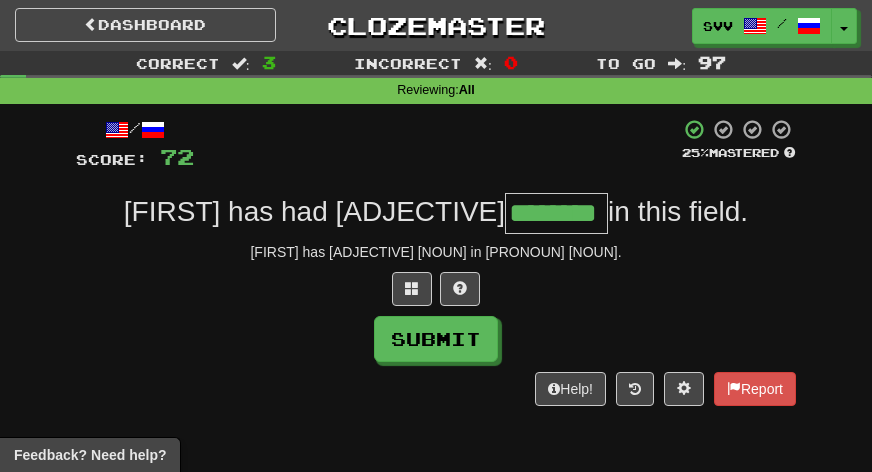type on "********" 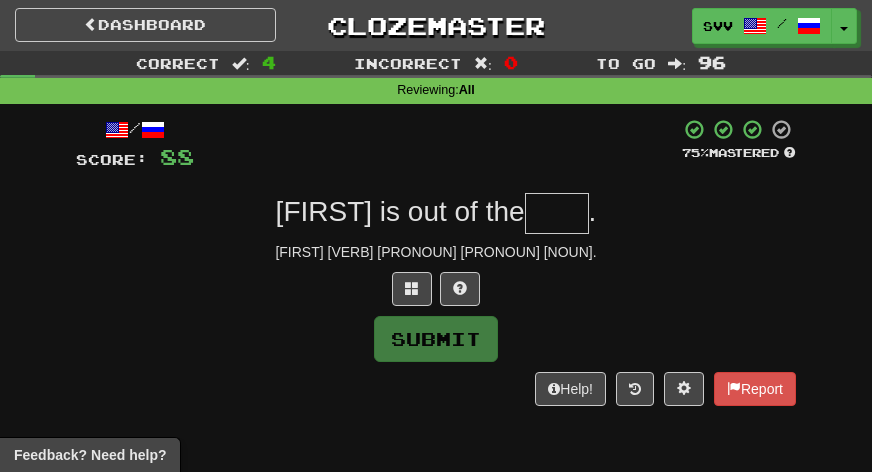 type on "*" 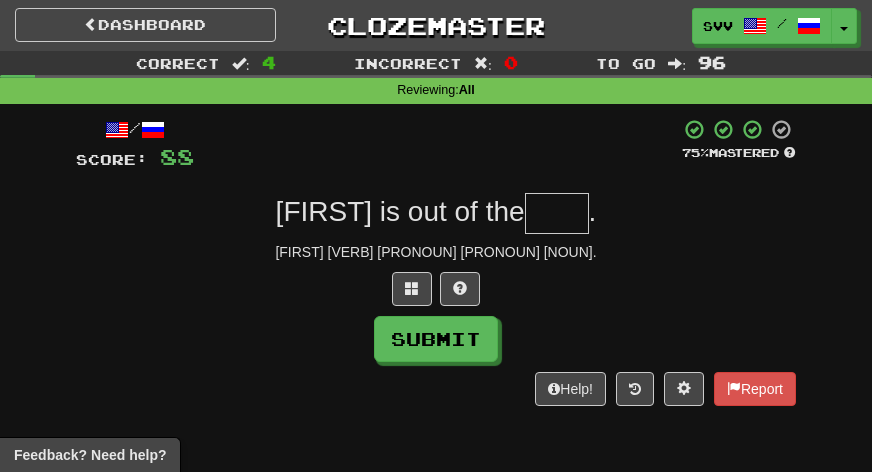 type on "*" 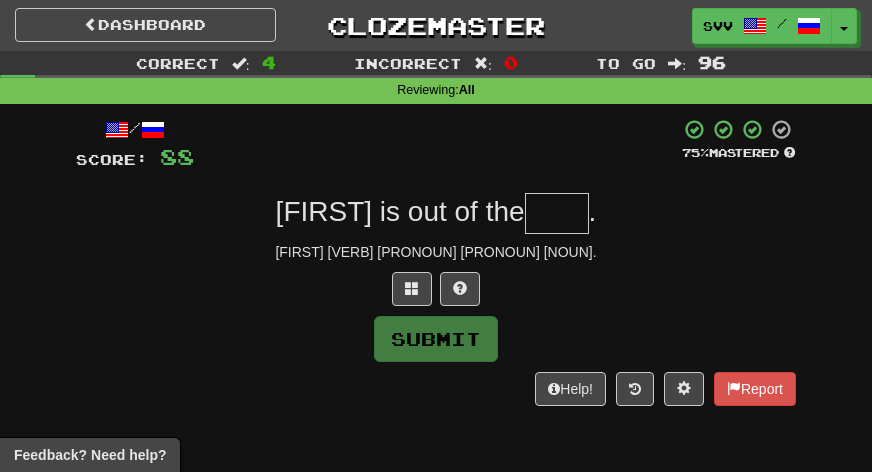 type on "*" 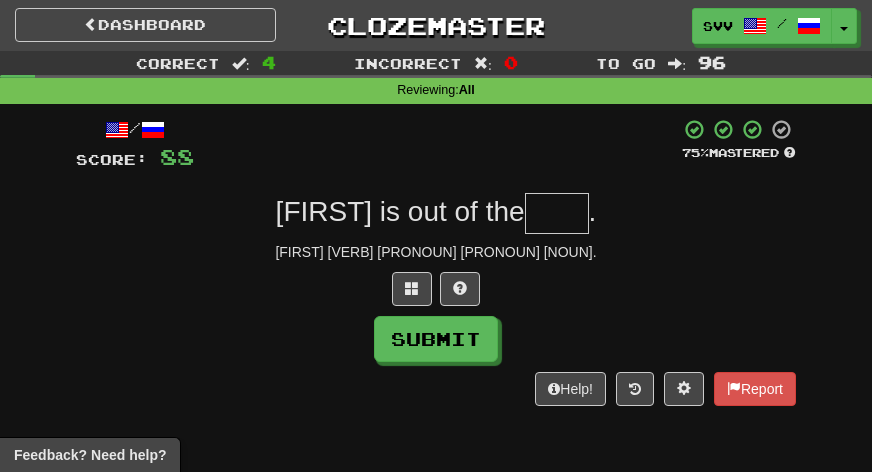 type on "*" 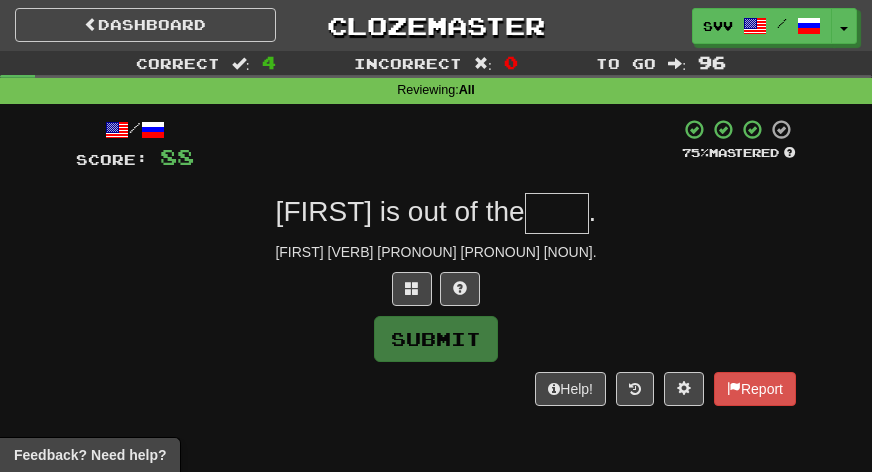 type on "*" 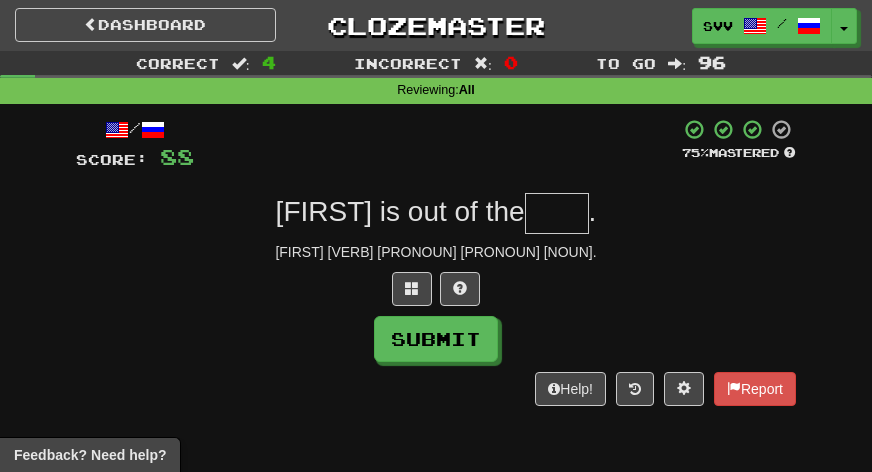 type on "*" 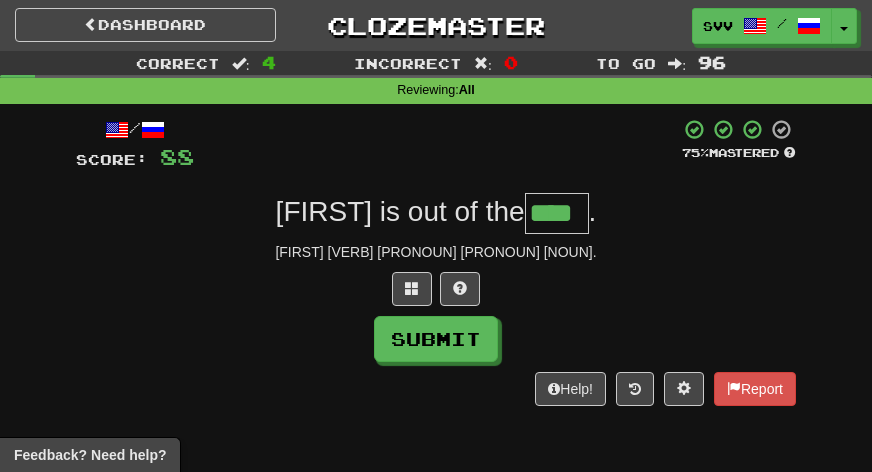 type on "****" 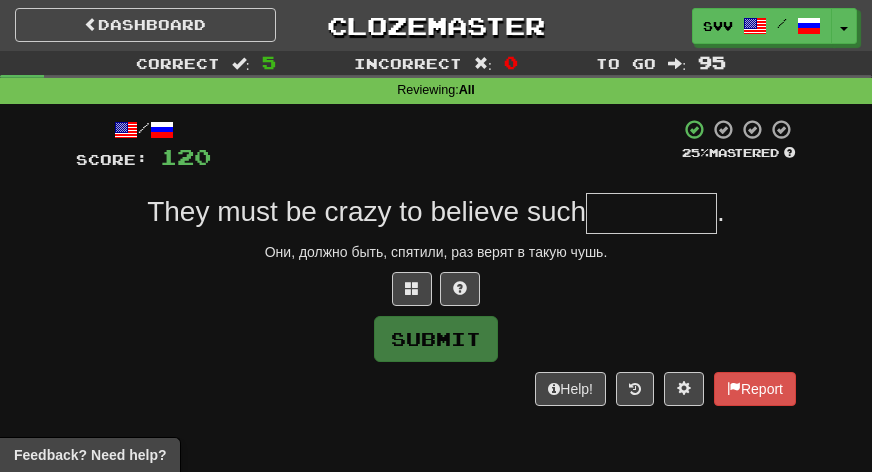 type on "*" 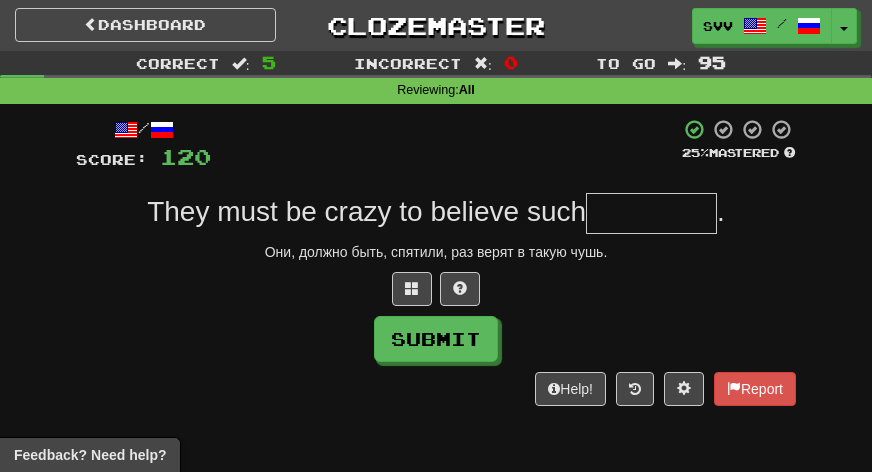 type on "*" 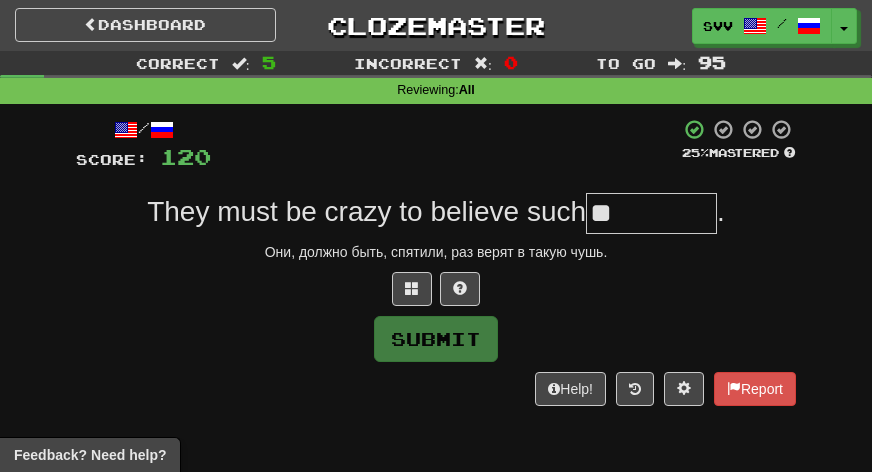 type on "*" 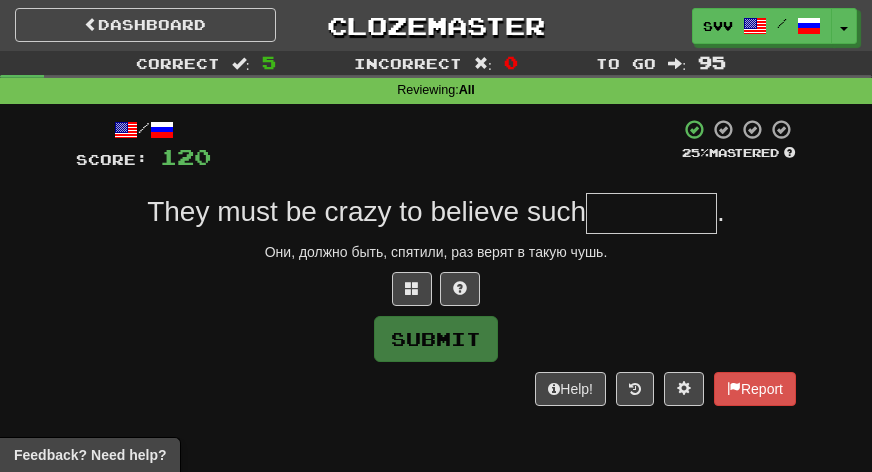 type on "*" 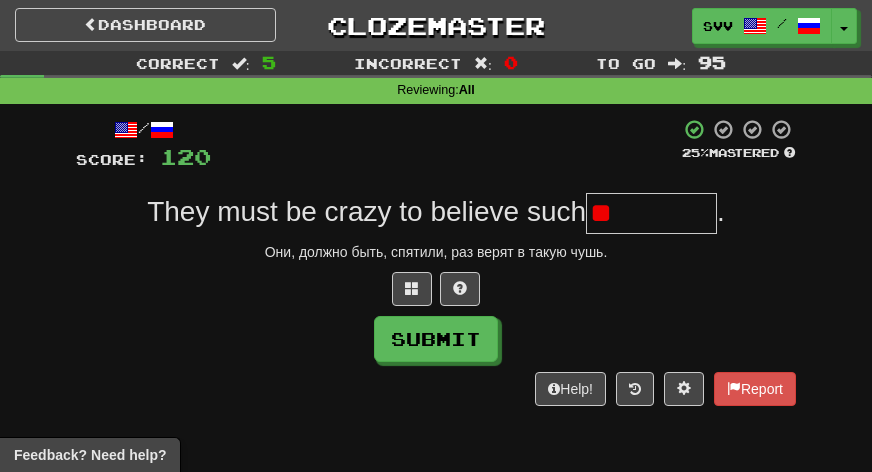 type on "*" 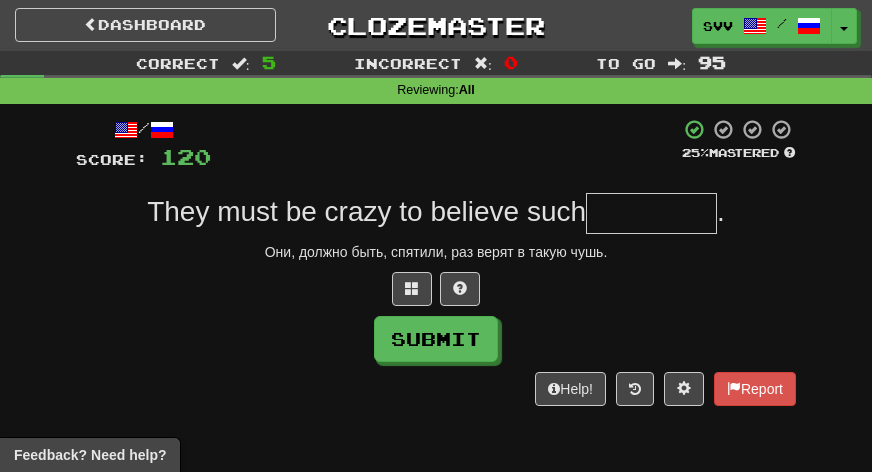 type on "*" 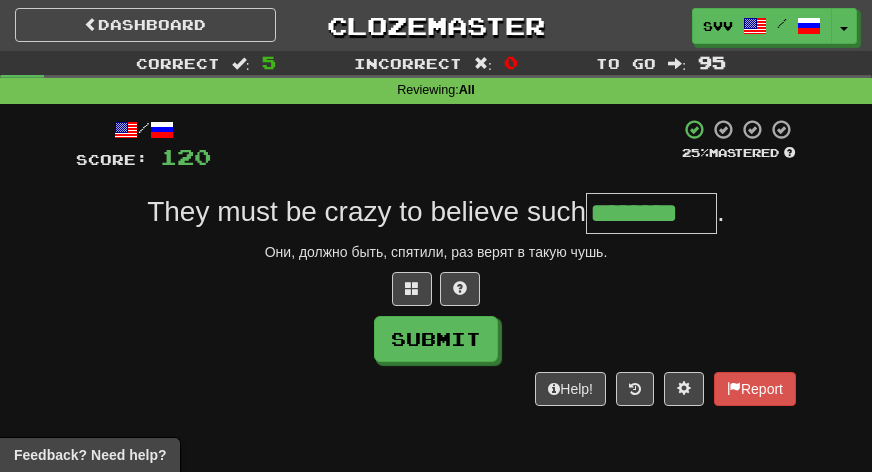 type on "********" 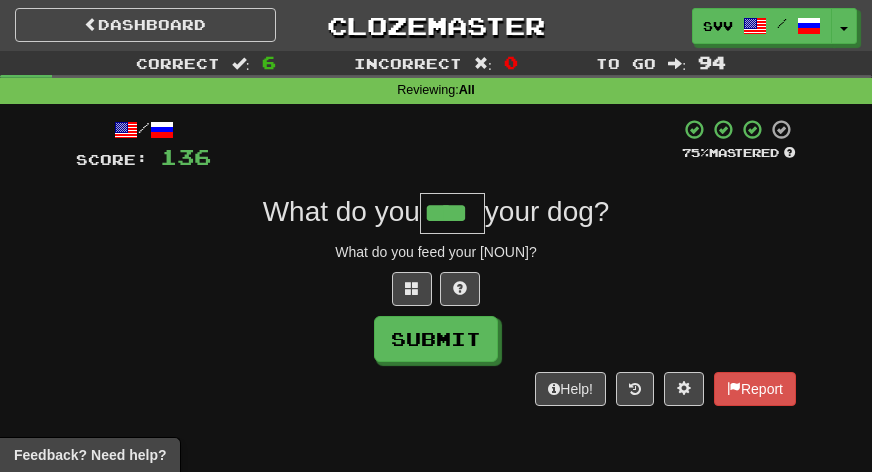 type on "****" 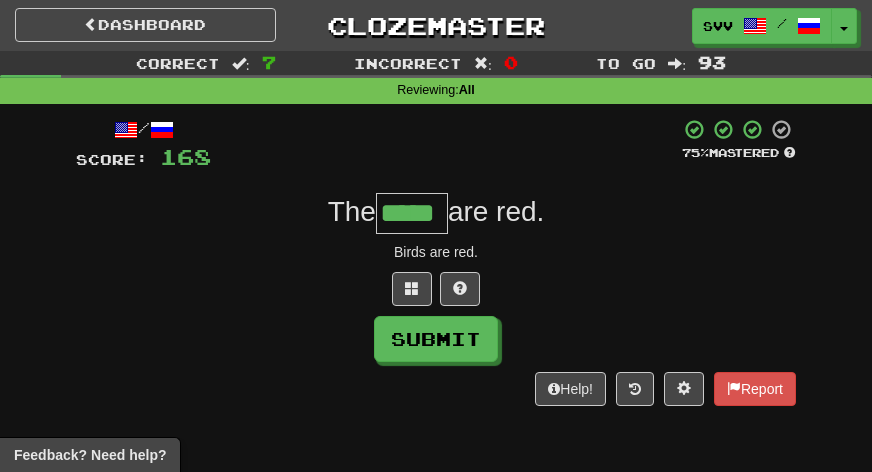 type on "*****" 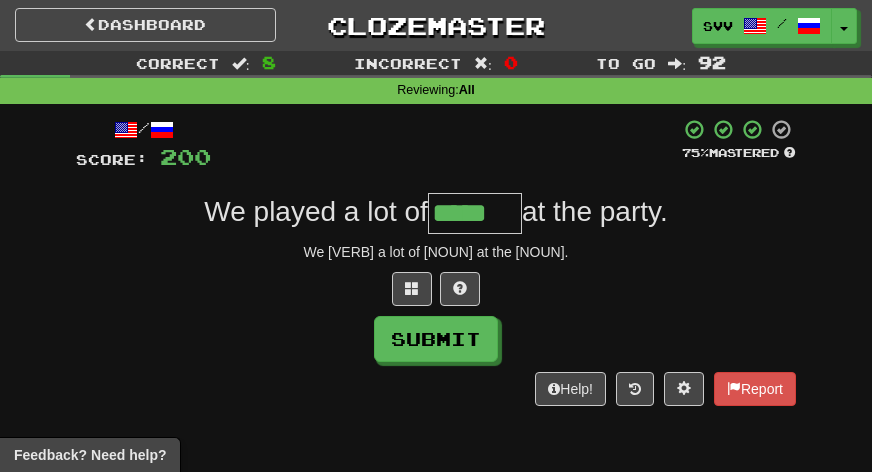 type on "*****" 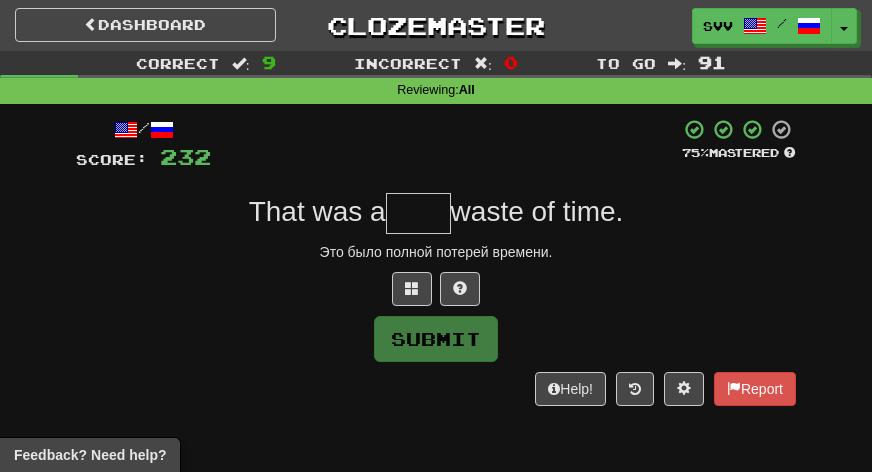 type on "*" 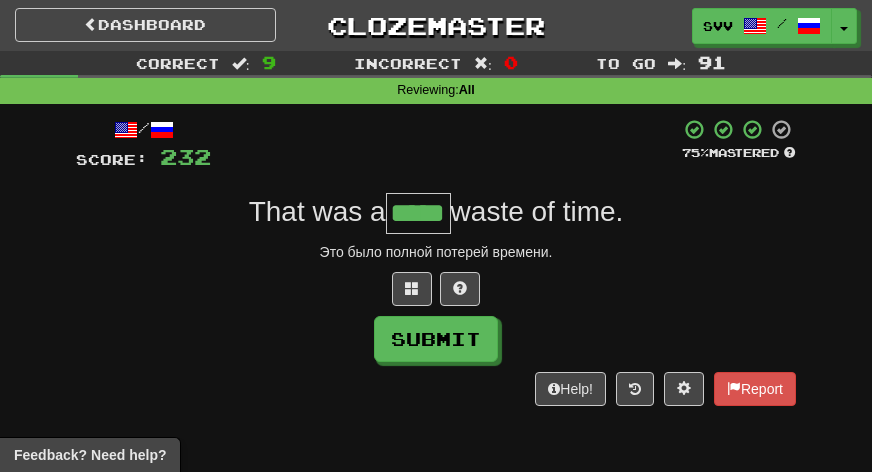 type on "*****" 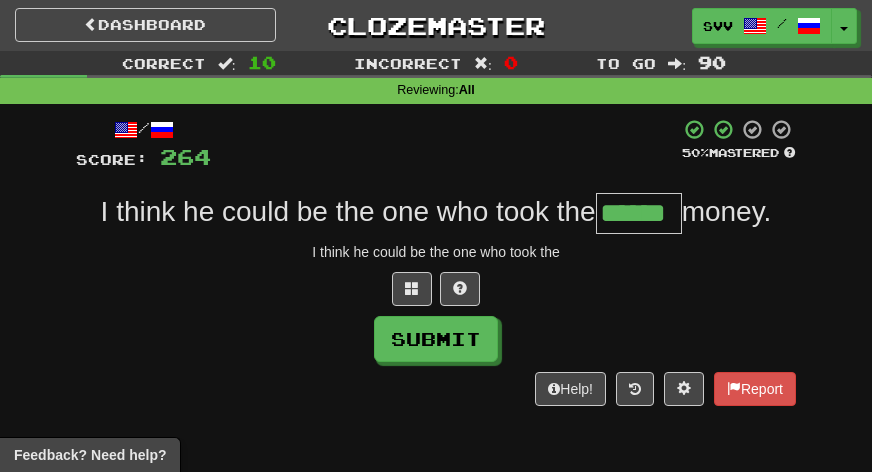 type on "******" 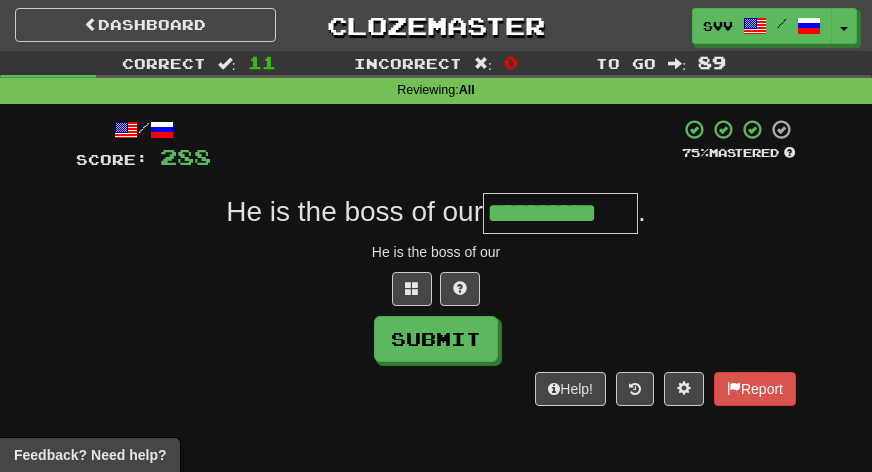 type on "**********" 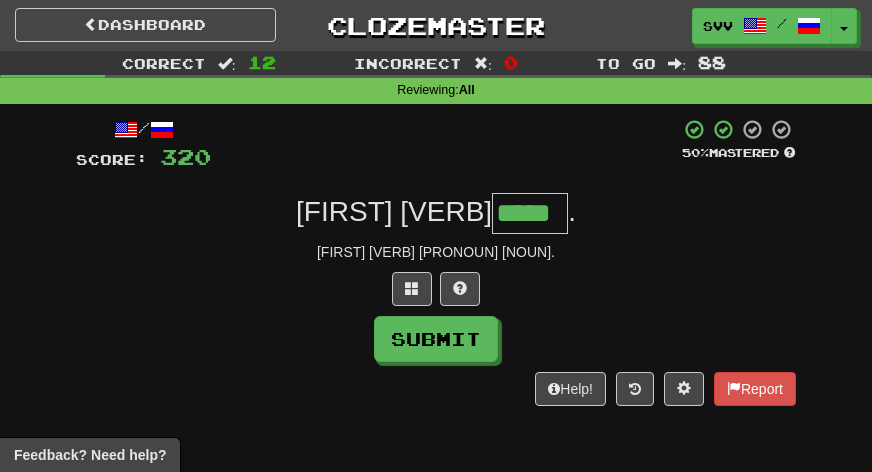 type on "*****" 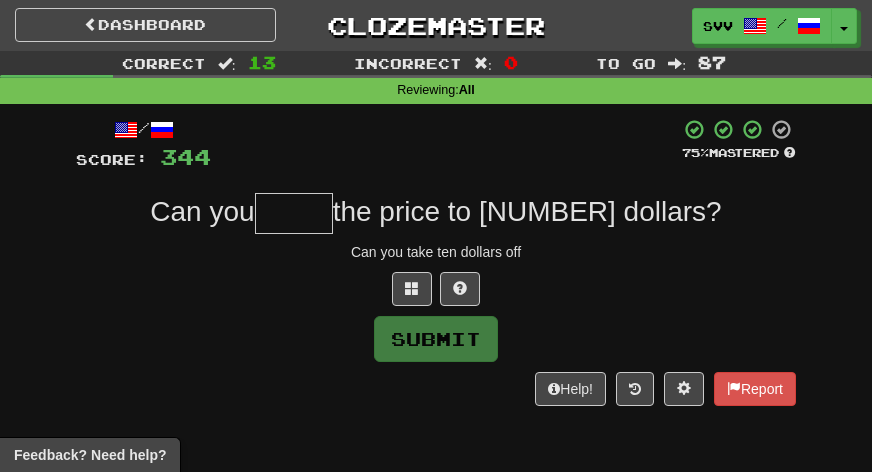 type on "*" 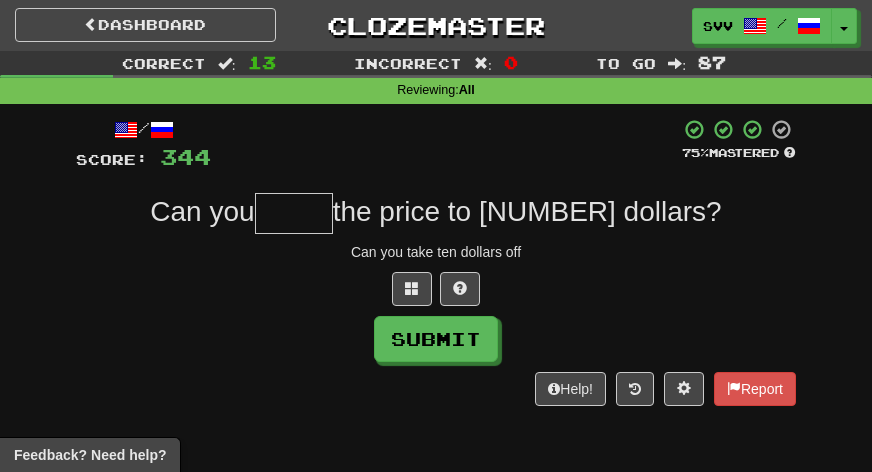 type on "*" 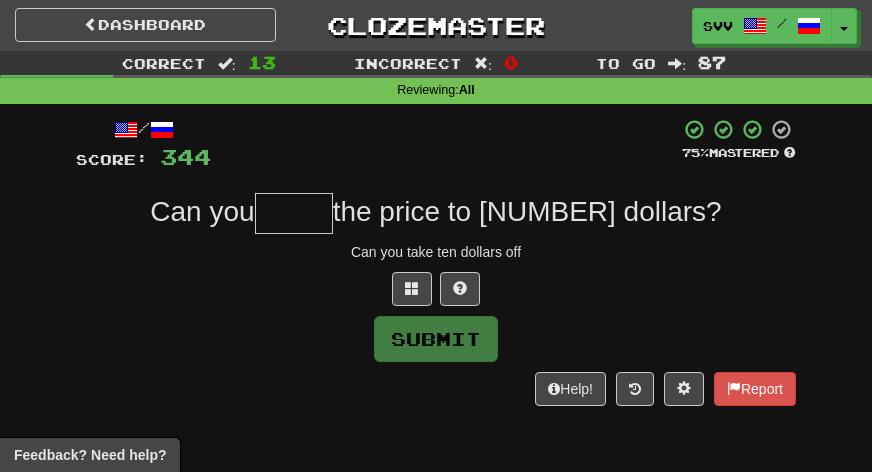 type on "*" 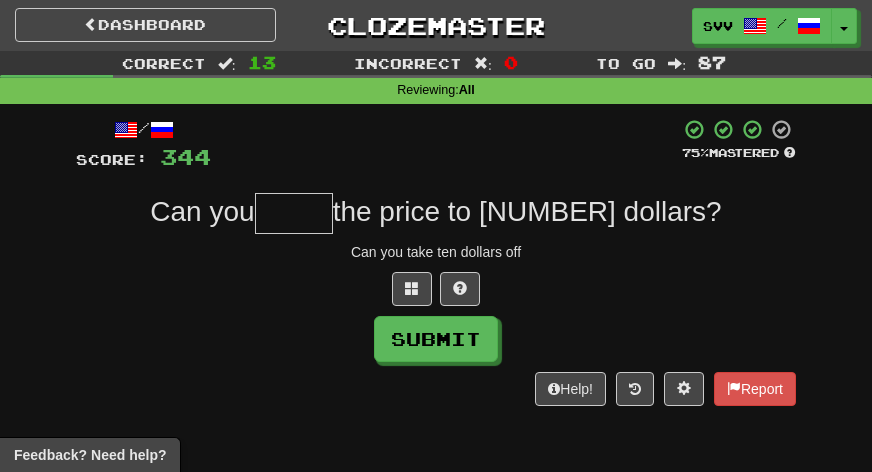 type on "*" 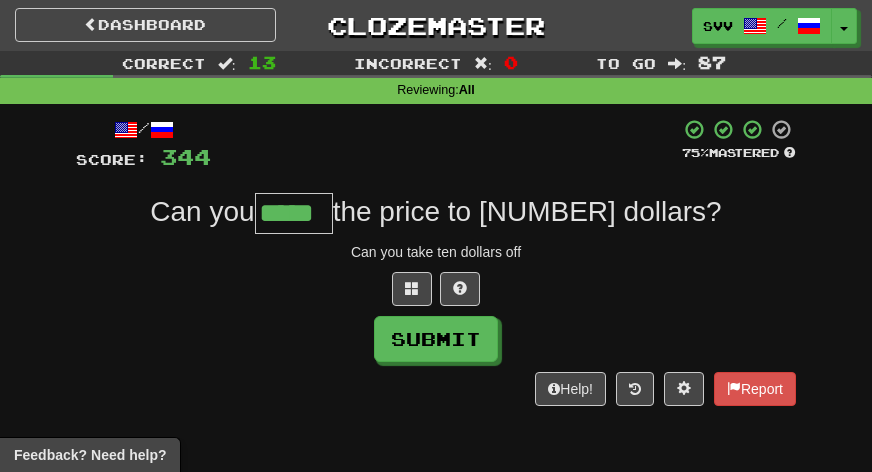 type on "*****" 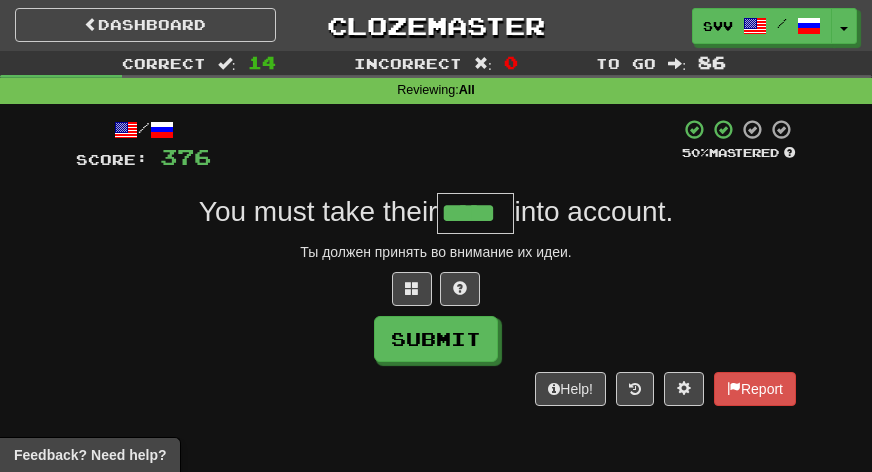 type on "*****" 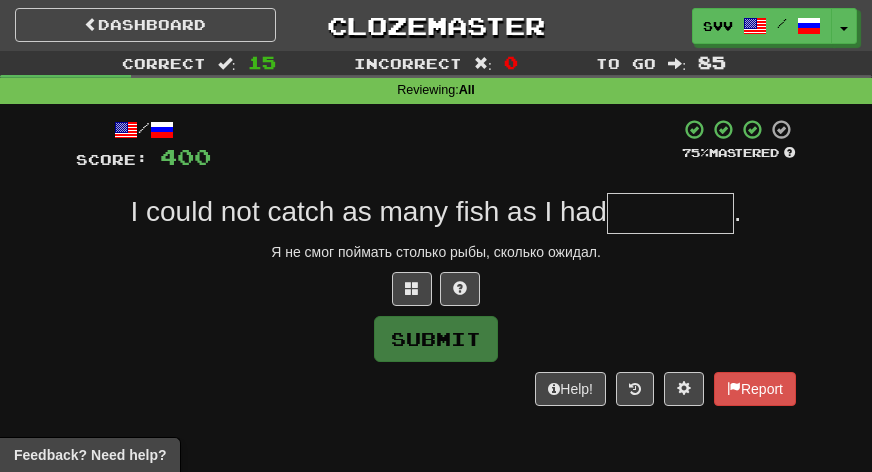 type on "*" 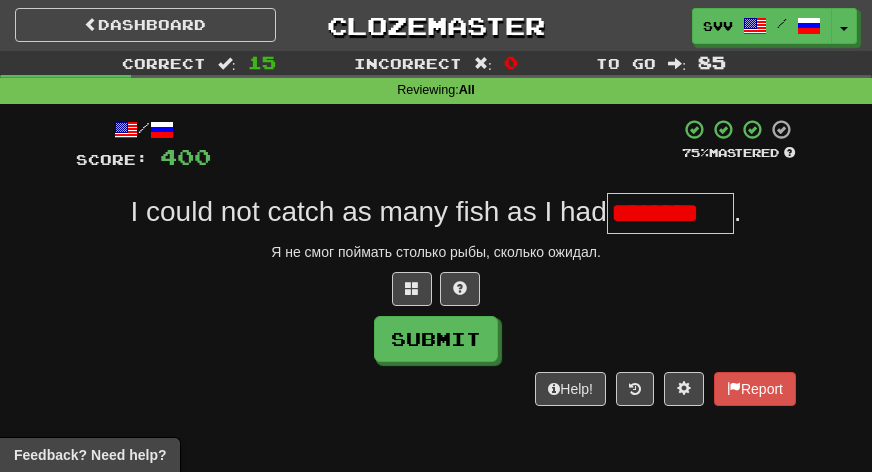 scroll, scrollTop: 0, scrollLeft: 0, axis: both 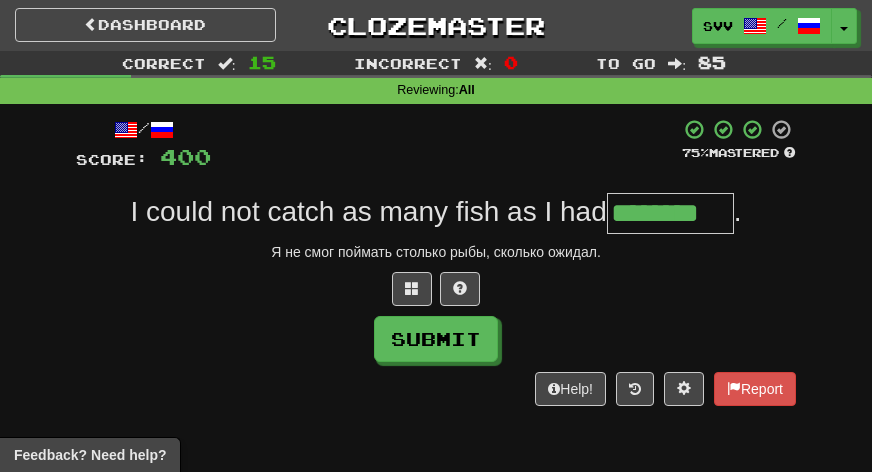 type on "********" 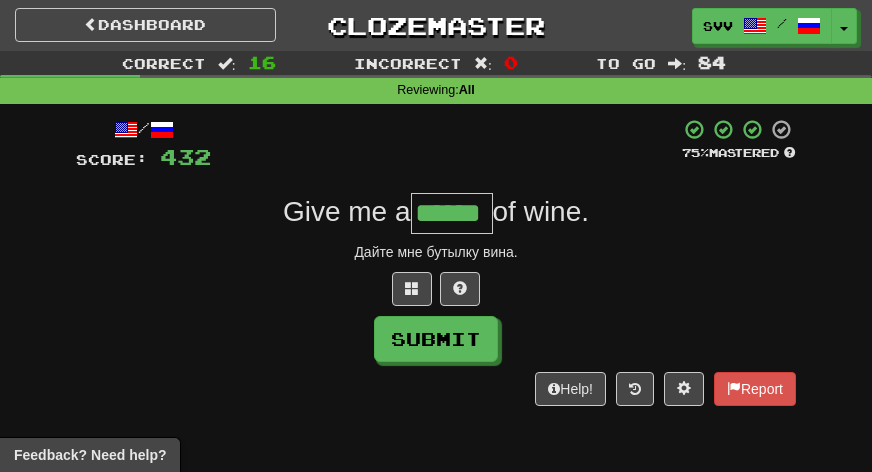type on "******" 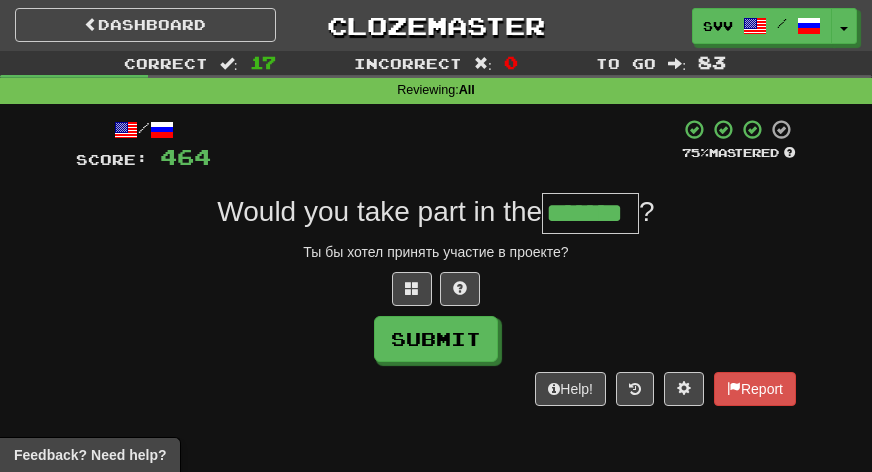 type on "*******" 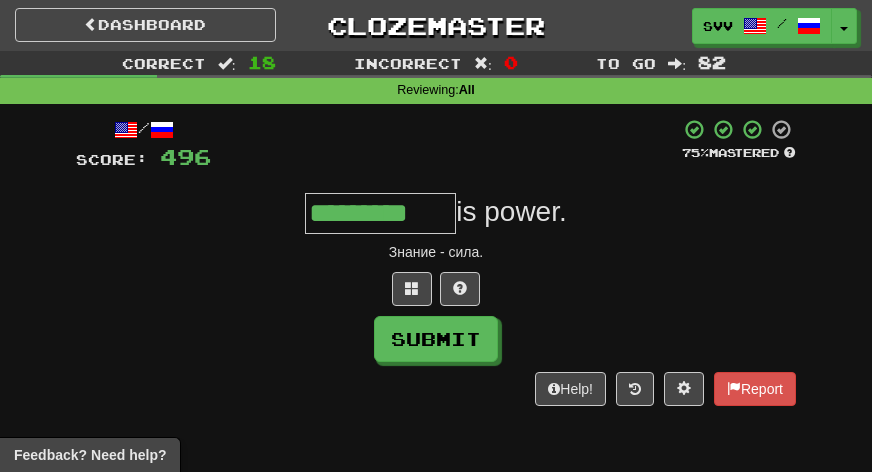 type on "*********" 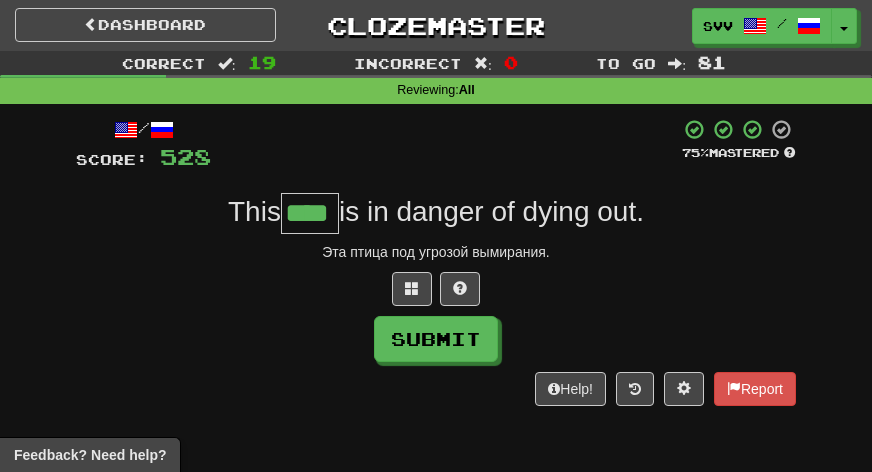 type on "****" 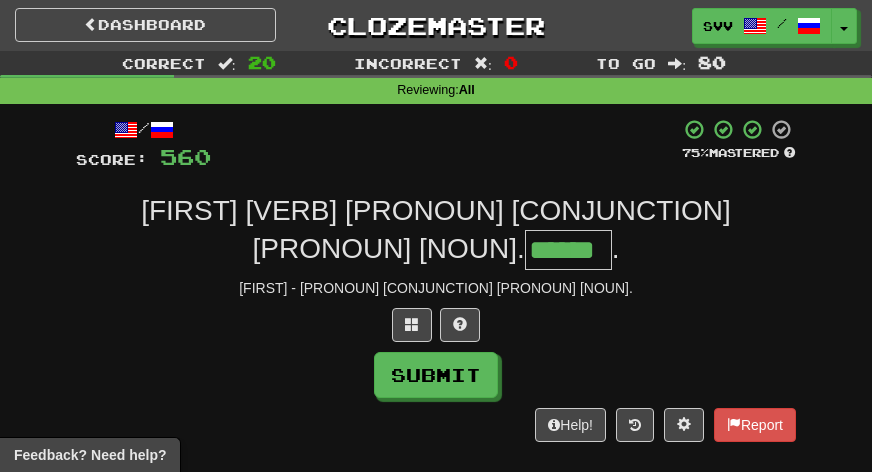 type on "******" 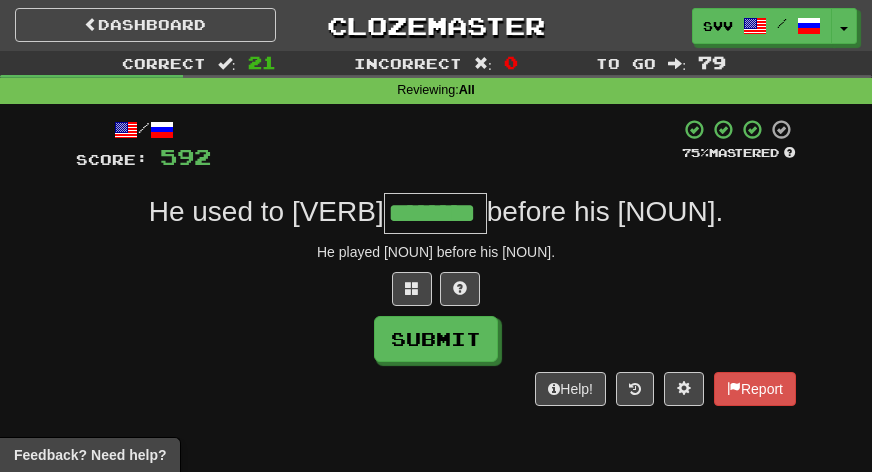 type on "********" 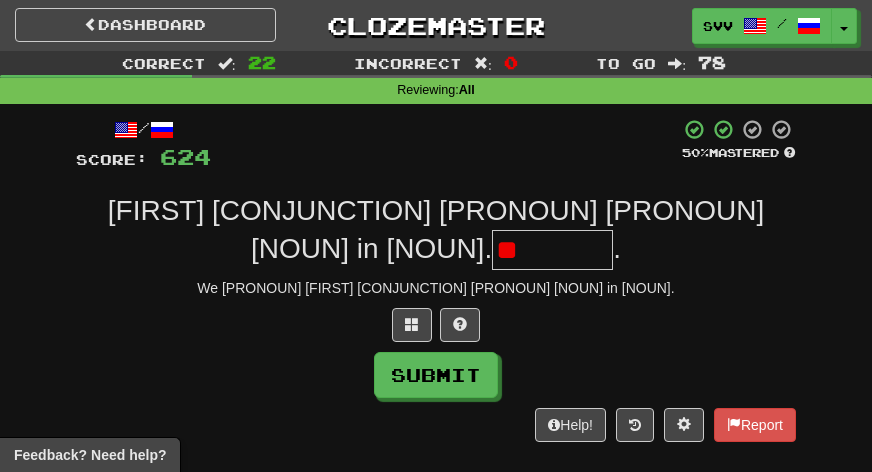 type on "*" 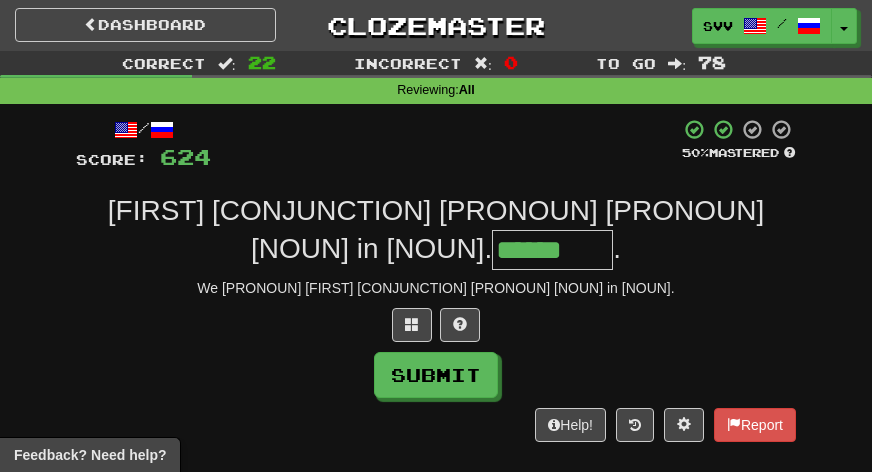 type on "******" 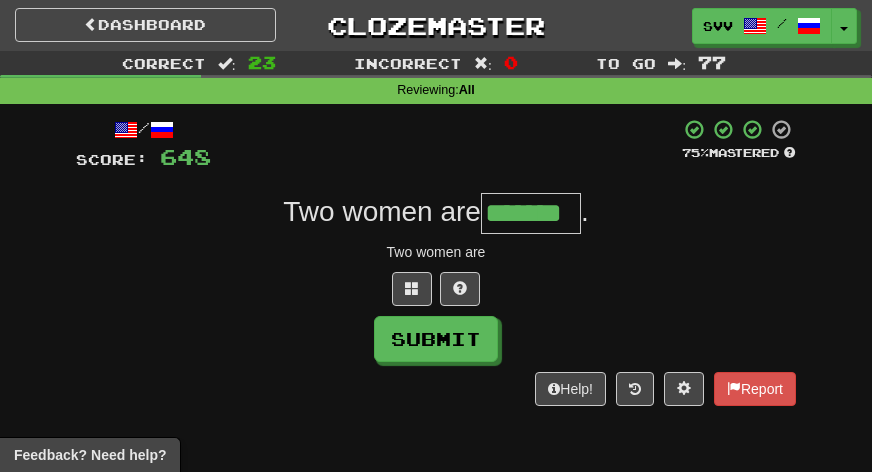 type on "*******" 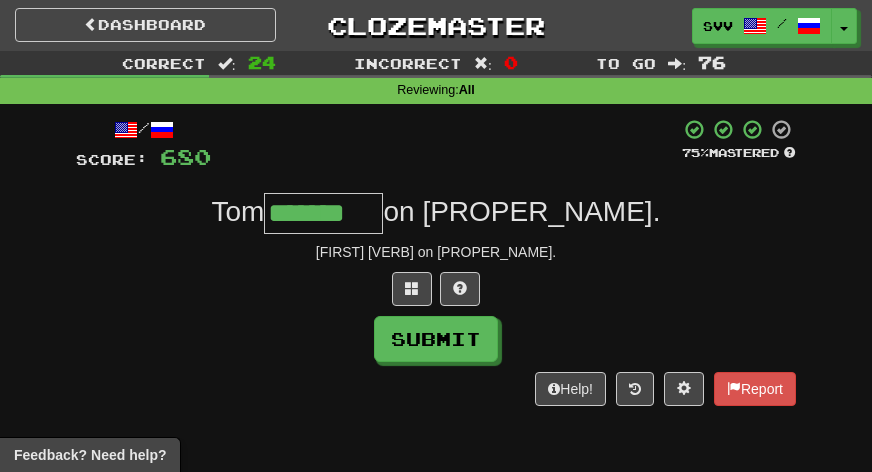 type on "*******" 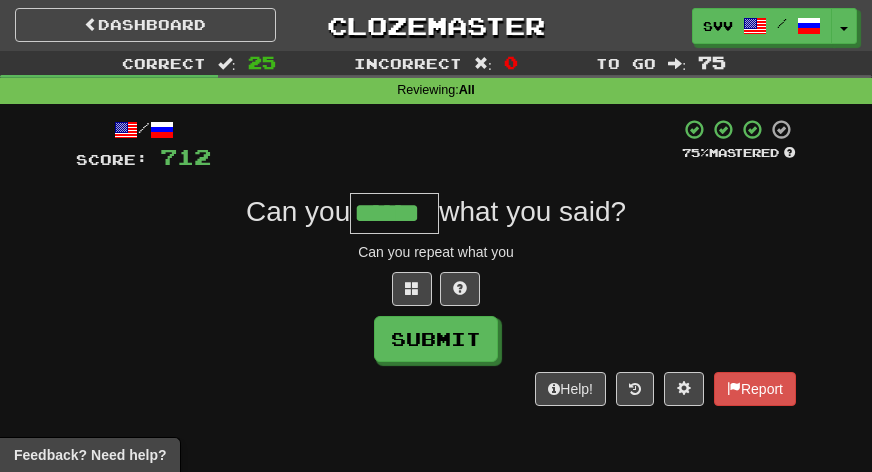 type on "******" 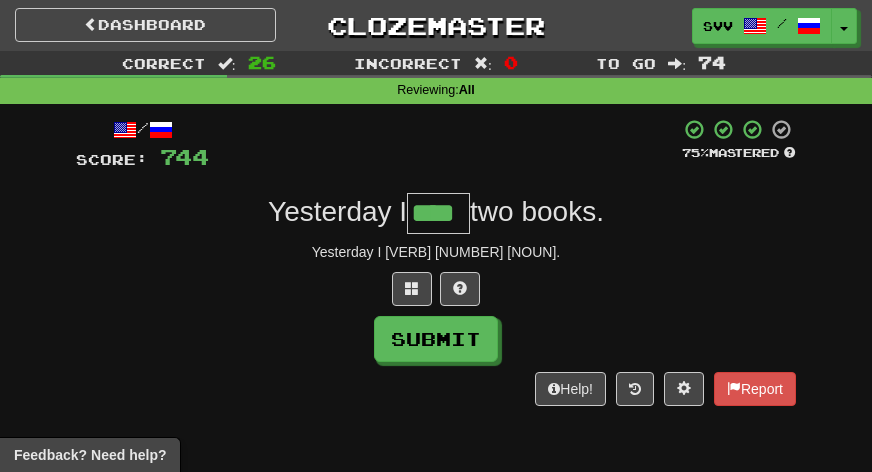 type on "****" 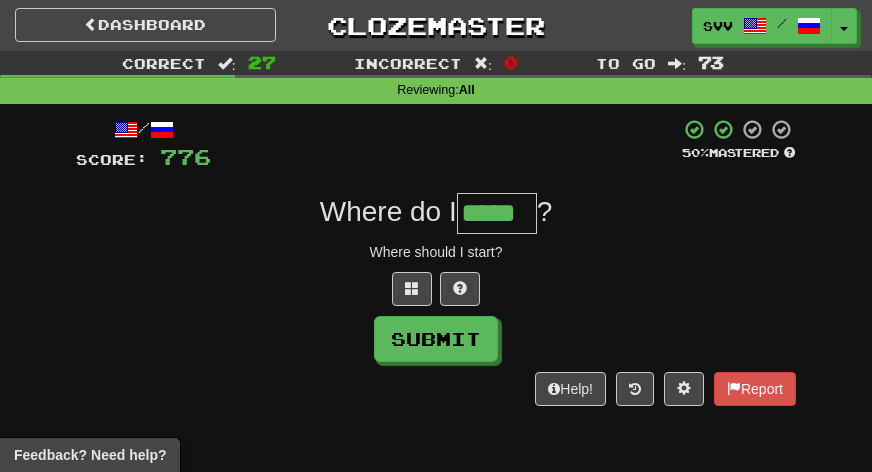 type on "*****" 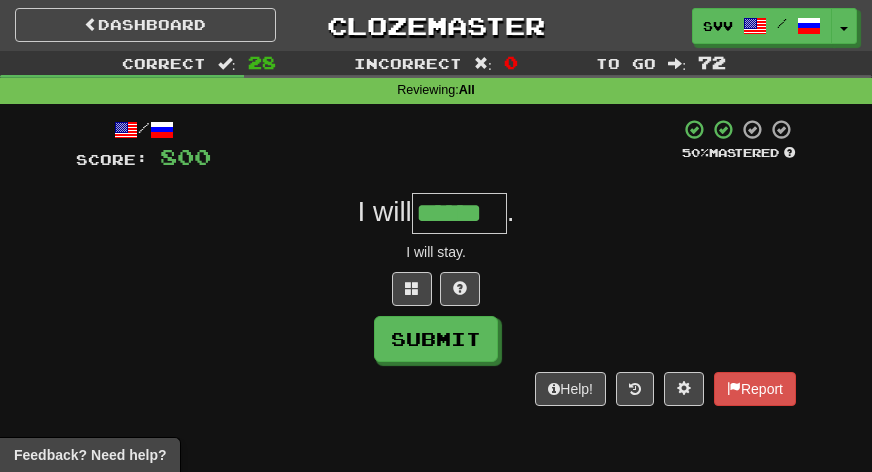 type on "******" 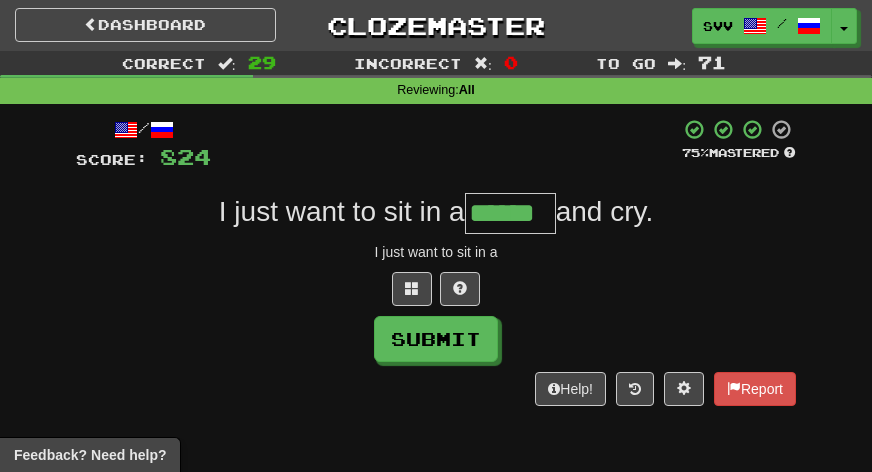 type on "******" 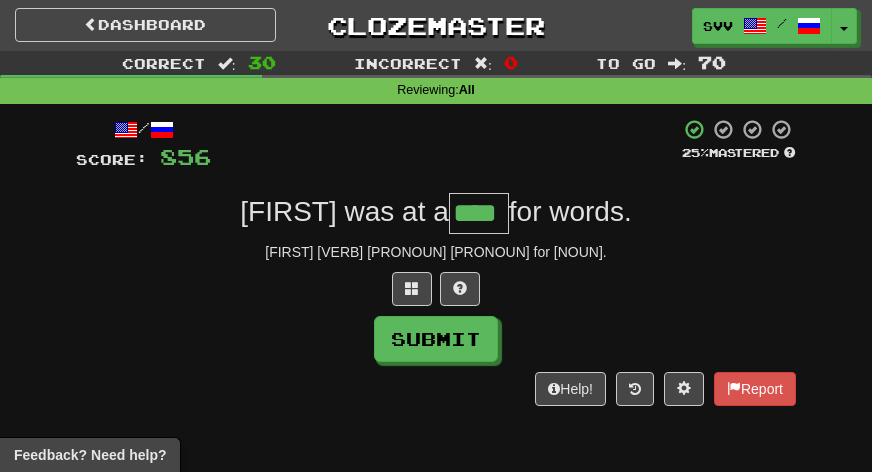 type on "****" 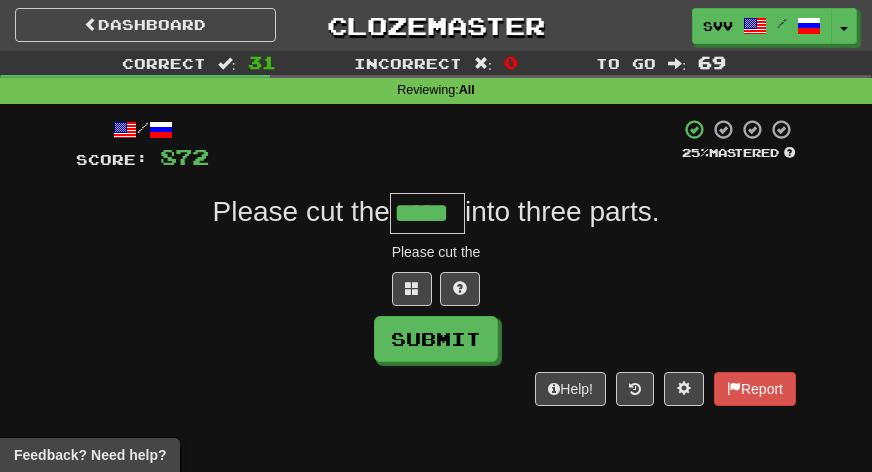 type on "*****" 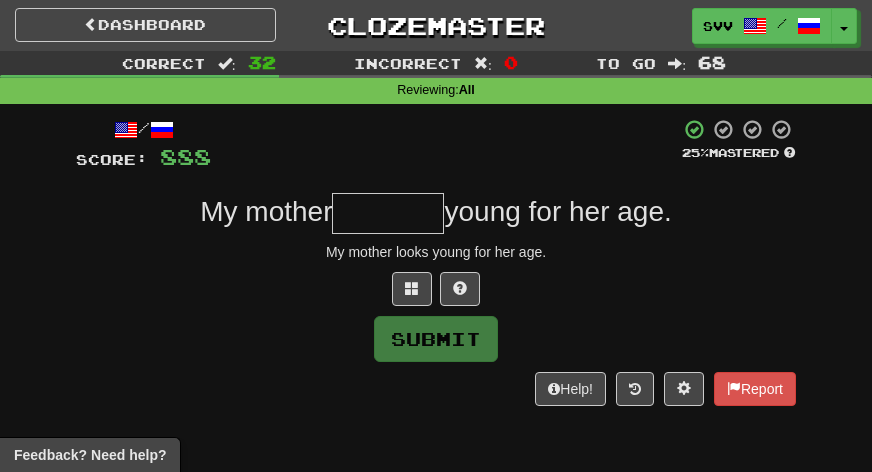 type on "*" 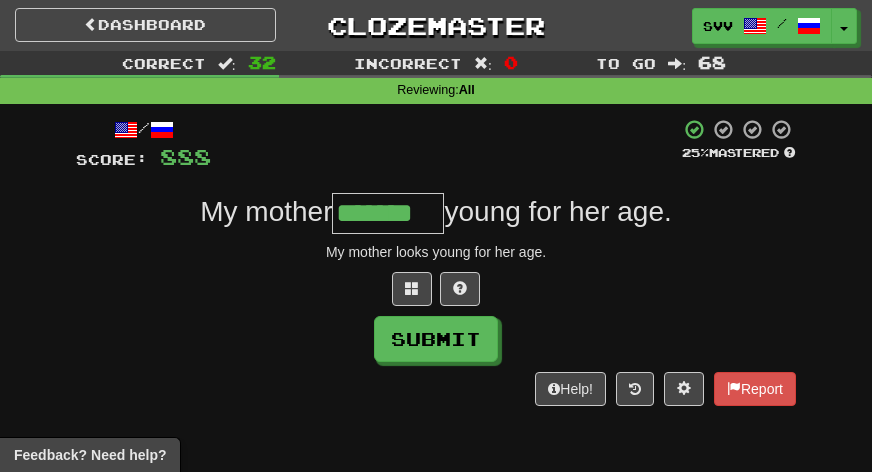 type on "*******" 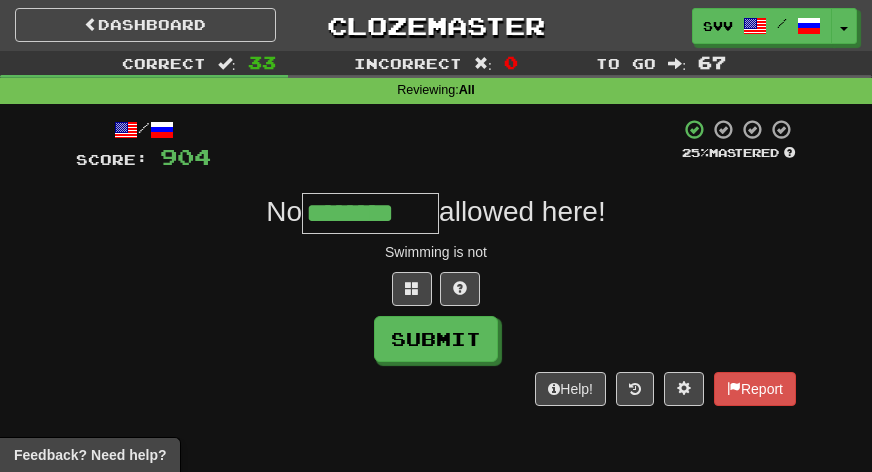 type on "********" 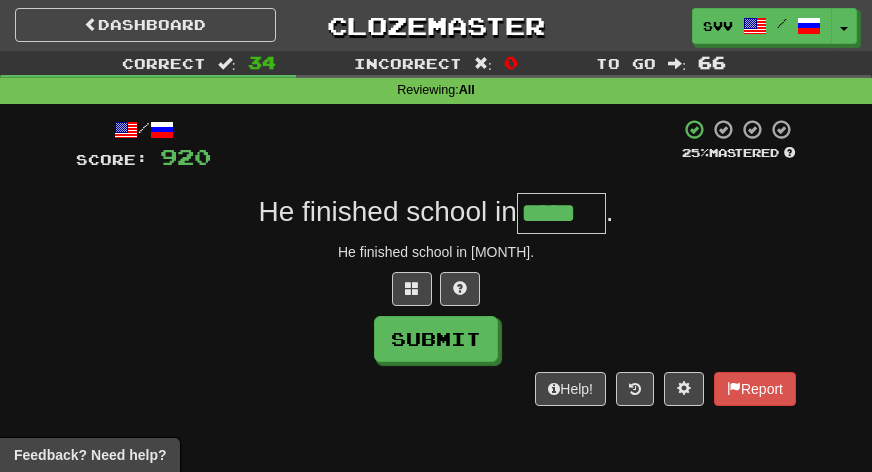 type on "*****" 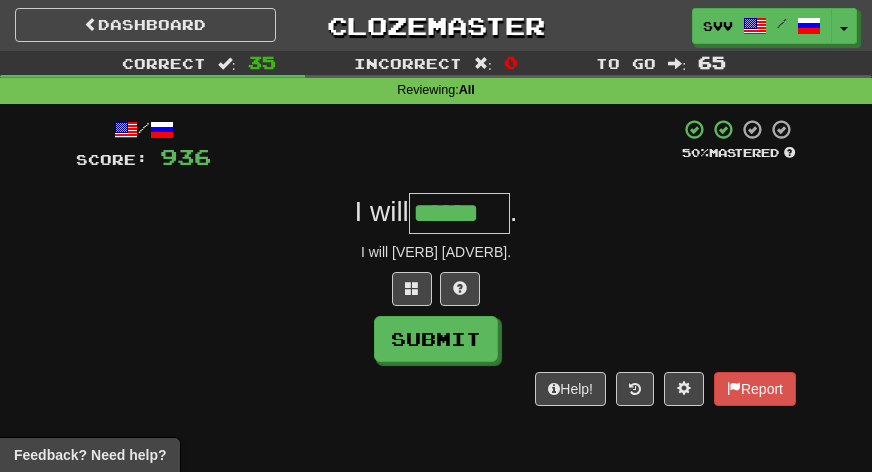 type on "******" 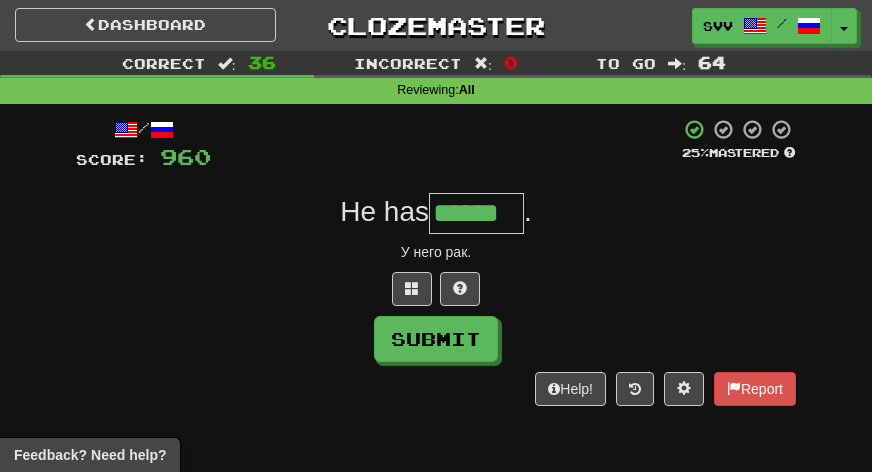 type on "******" 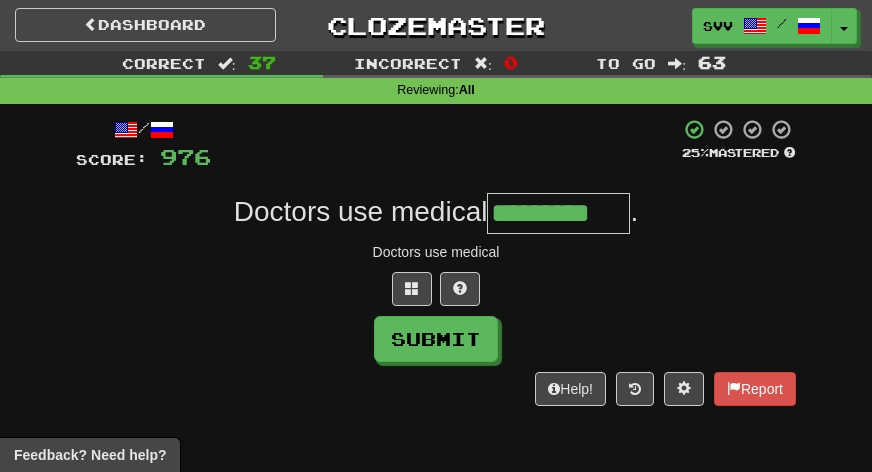 type on "*********" 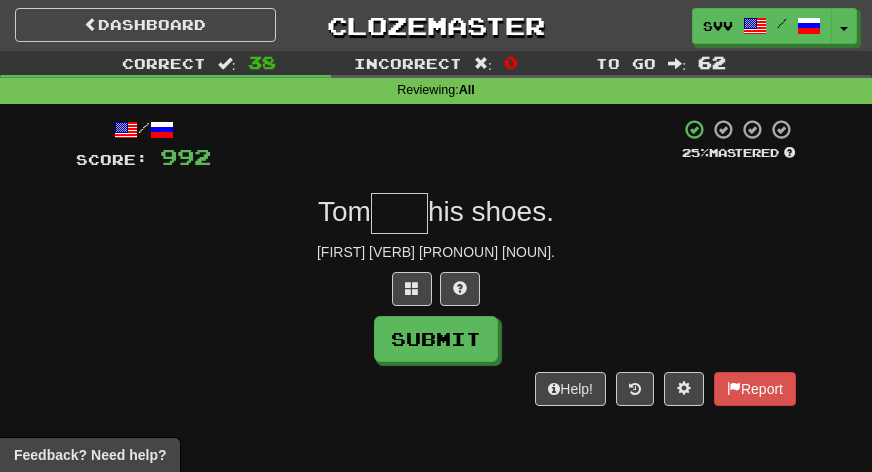 type on "*" 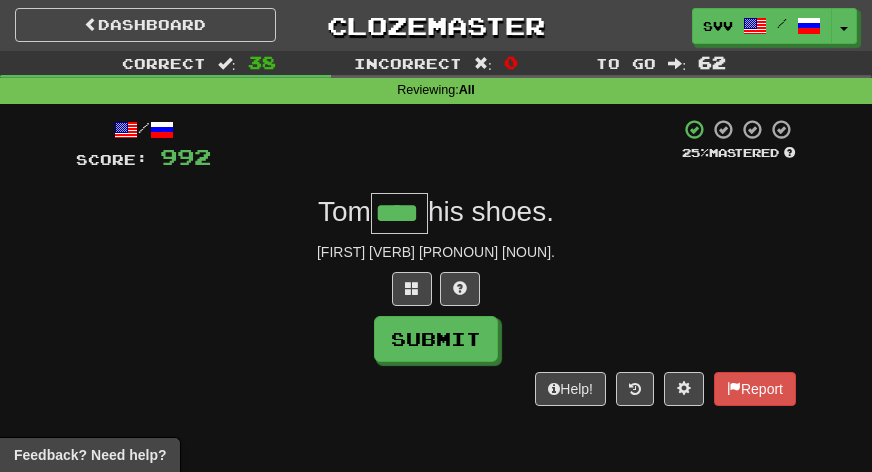 type on "****" 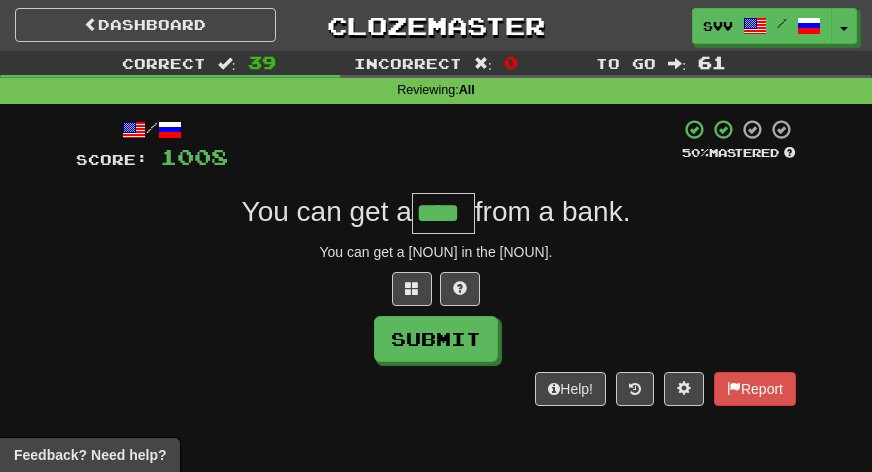 type on "****" 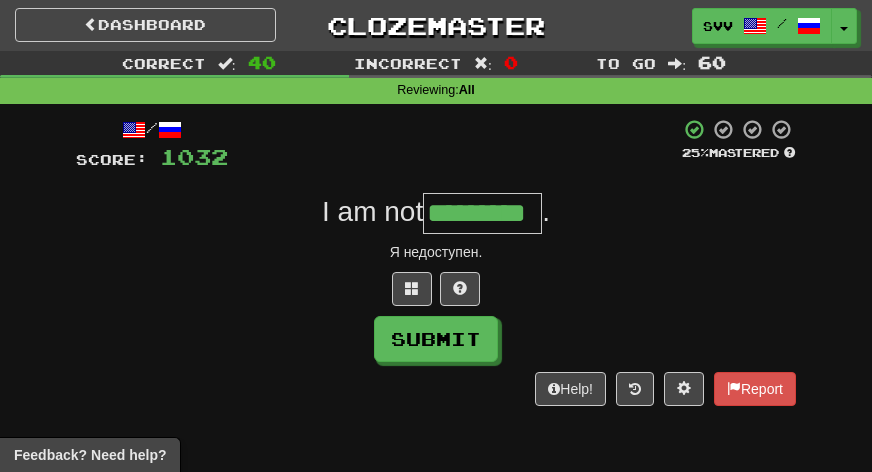 type on "*********" 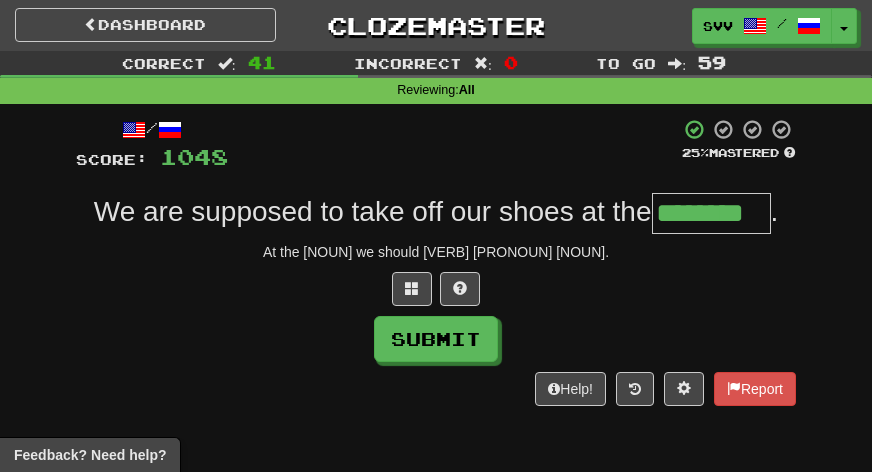 type on "********" 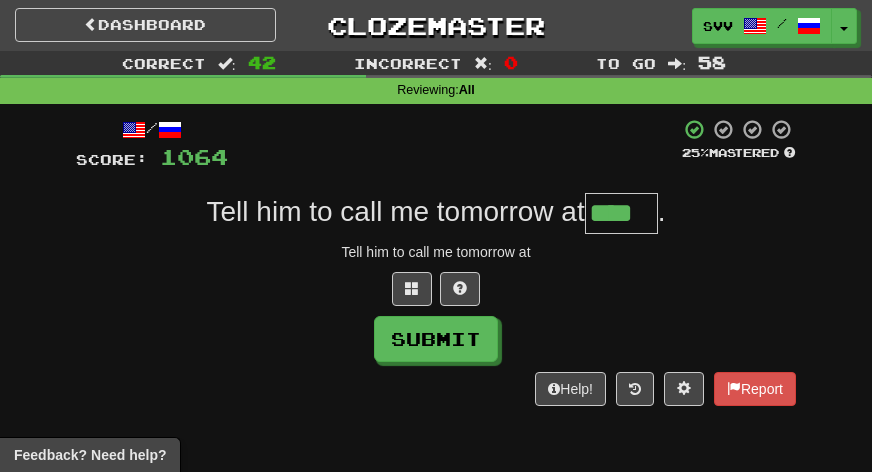type on "****" 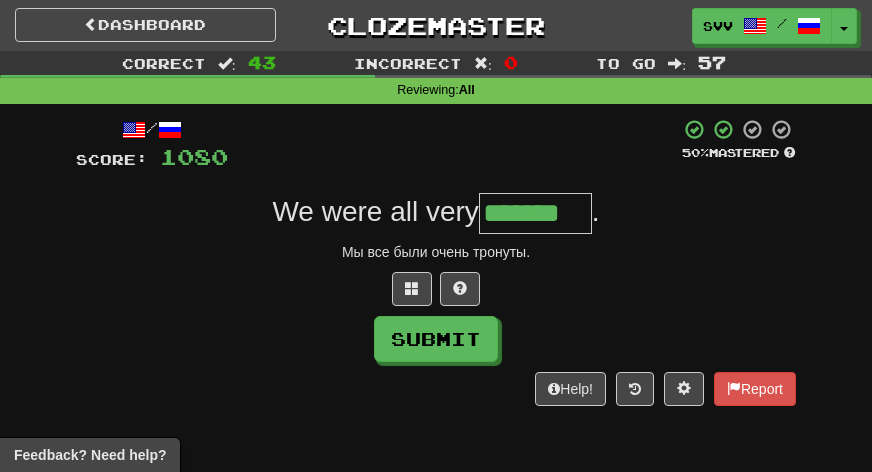 type on "*******" 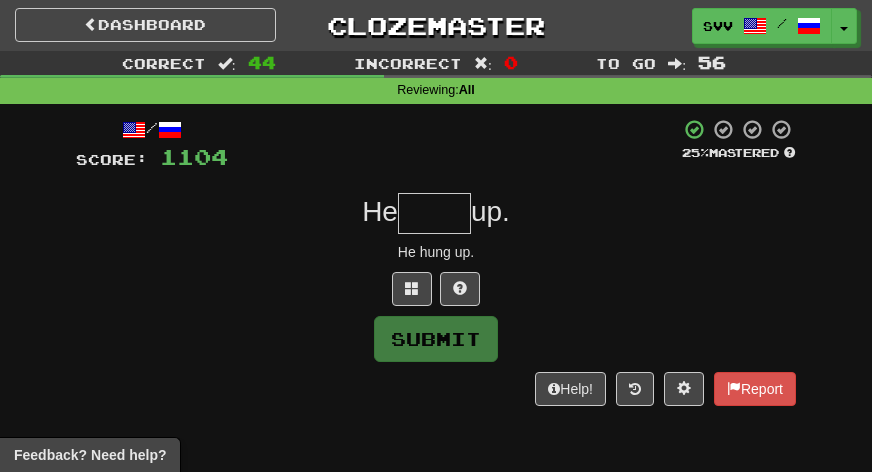 type on "*" 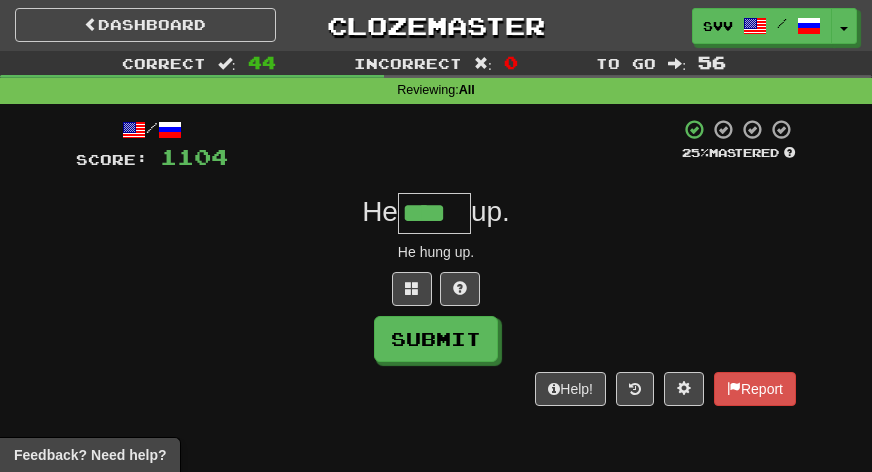 type on "****" 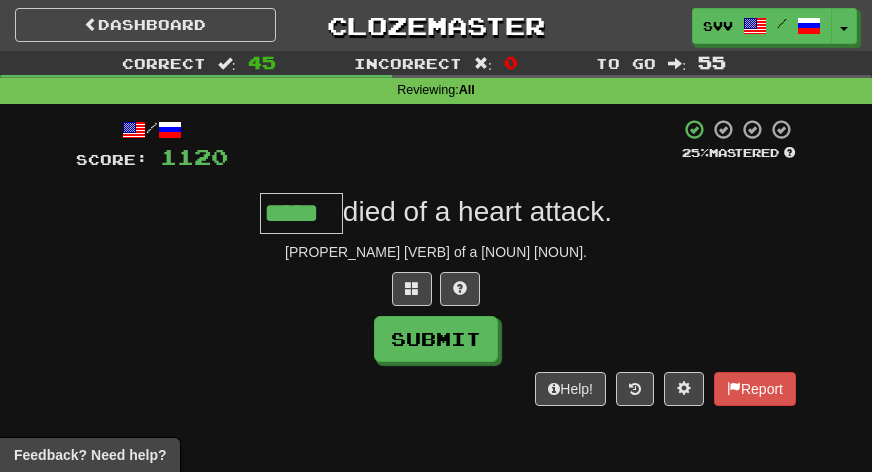 type on "*****" 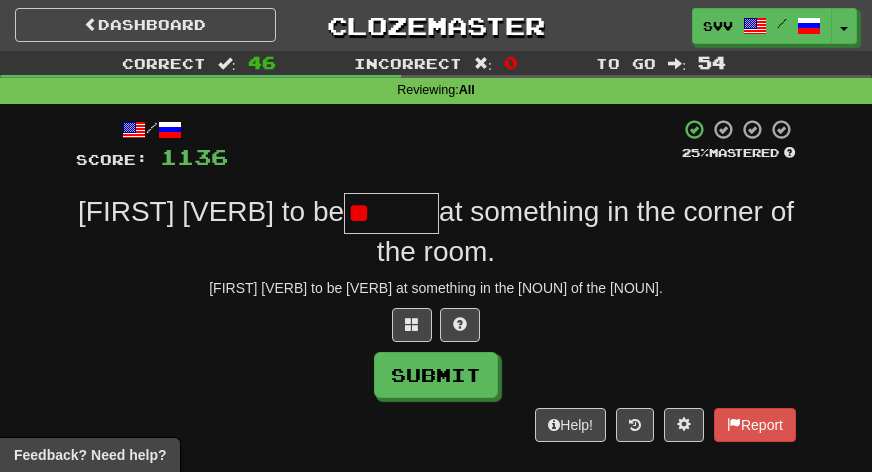 type on "*" 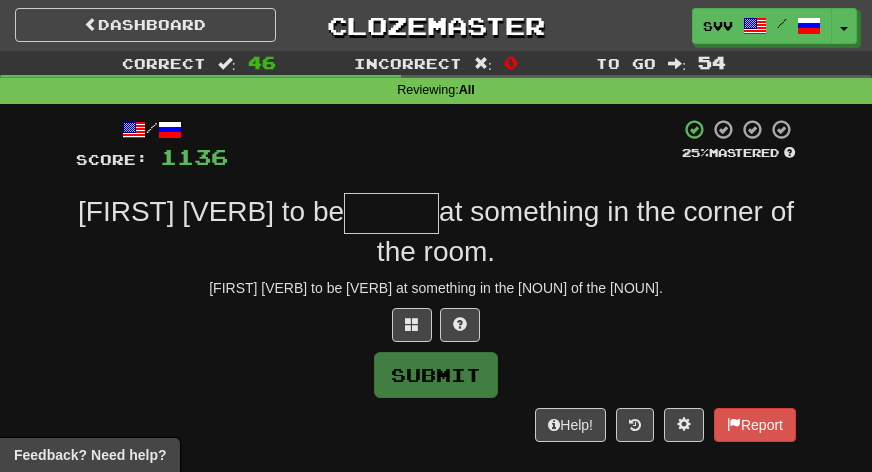 type on "*" 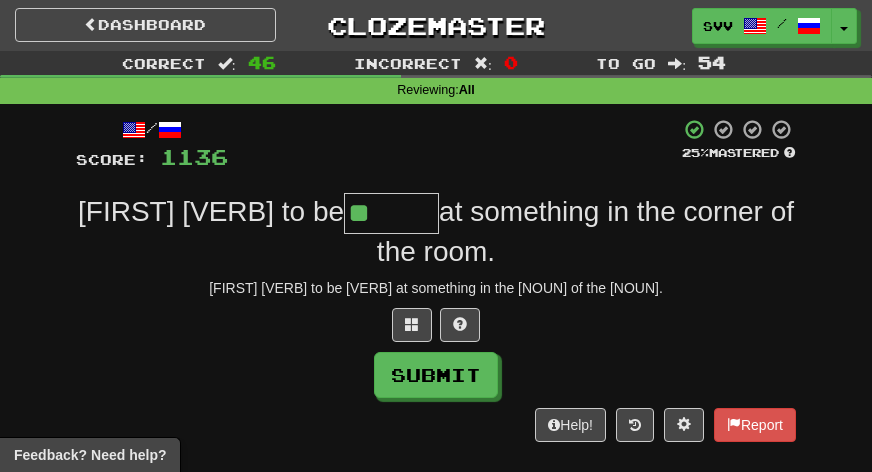 type on "*" 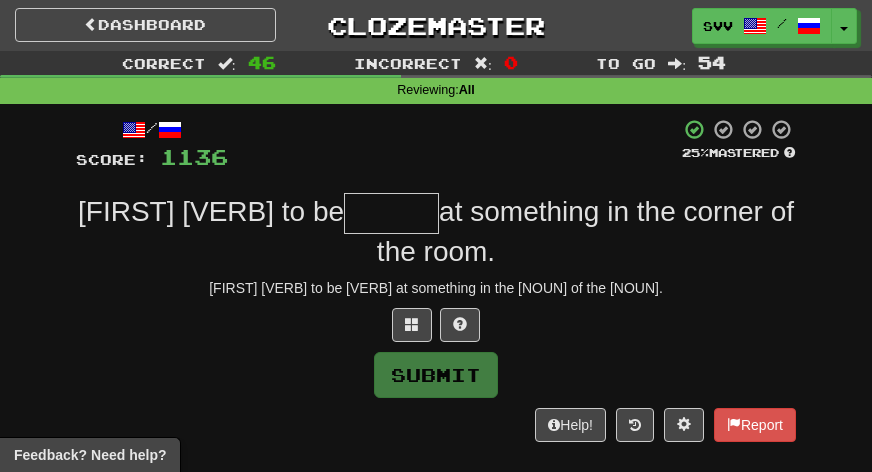 type on "*" 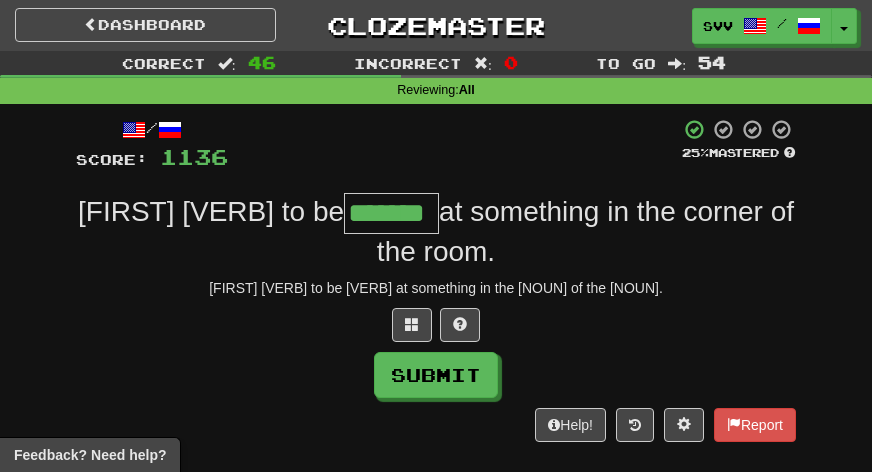type on "*******" 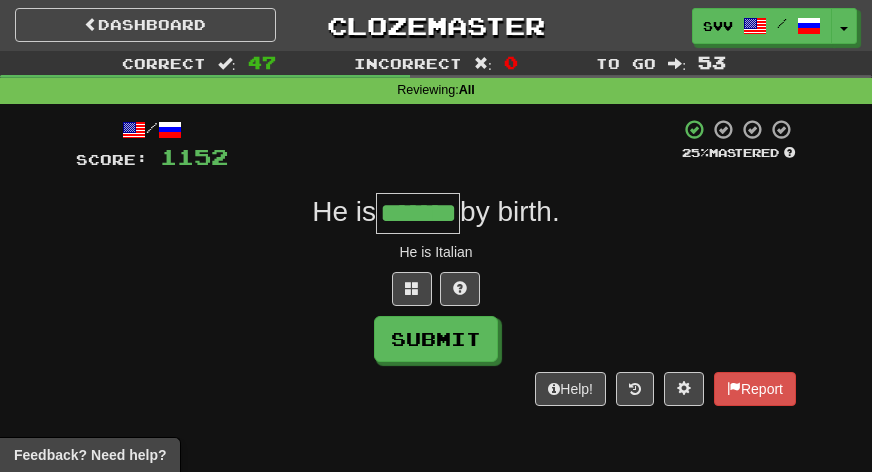 type on "*******" 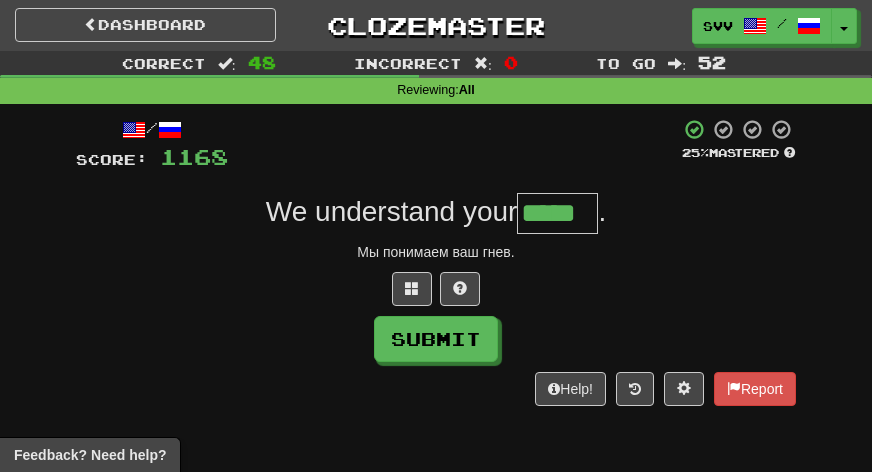 type on "*****" 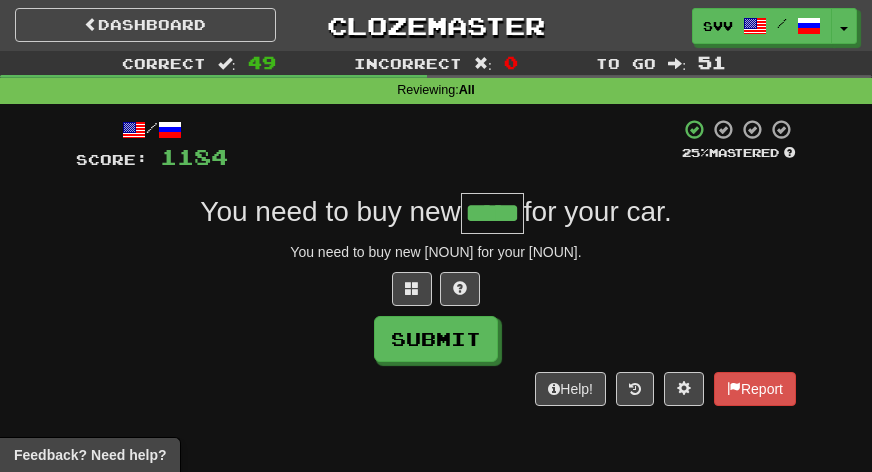 type on "*****" 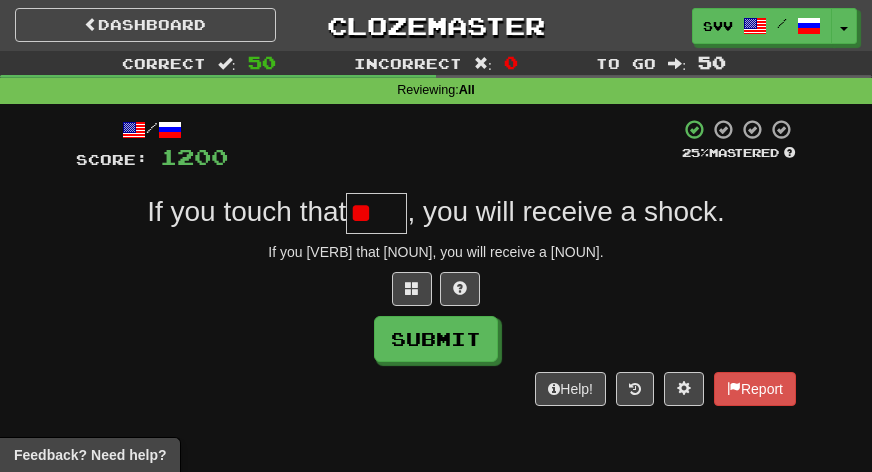 type on "*" 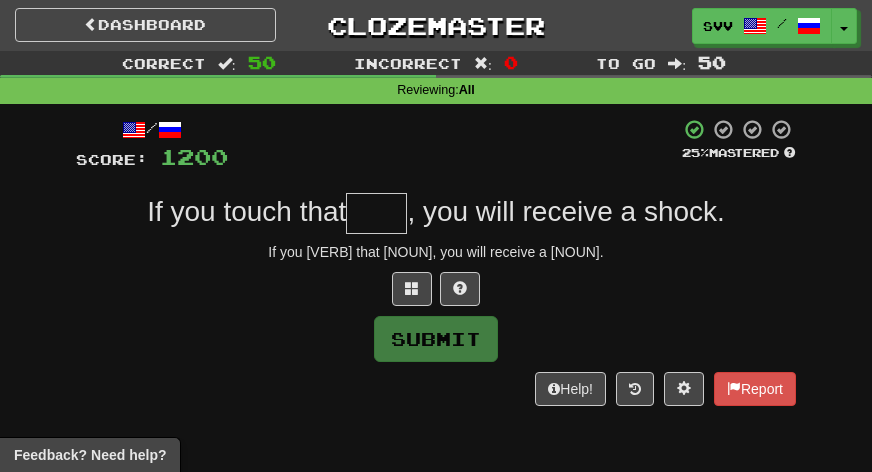 type on "*" 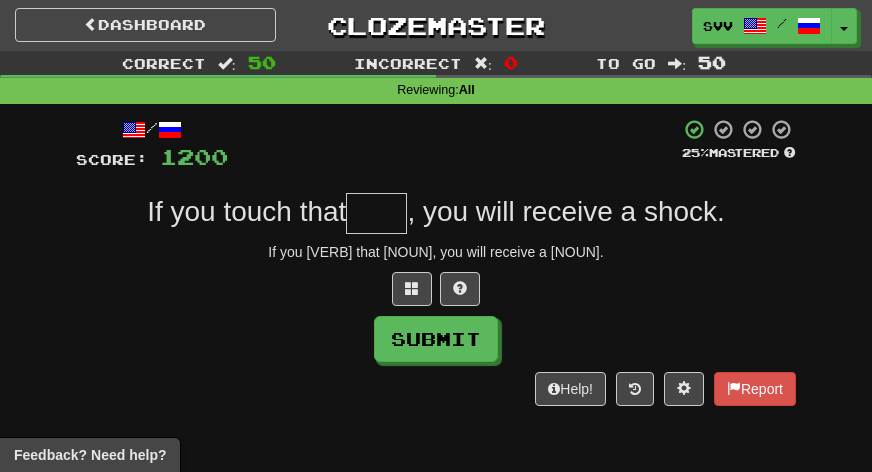 type on "*" 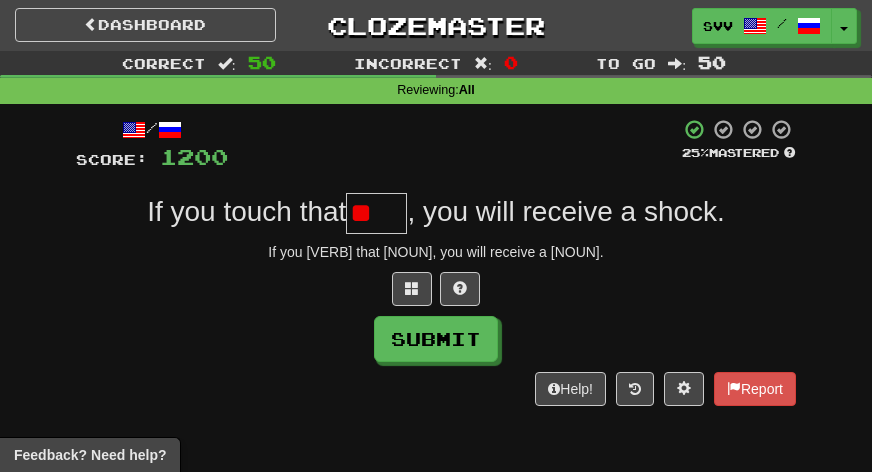 type on "*" 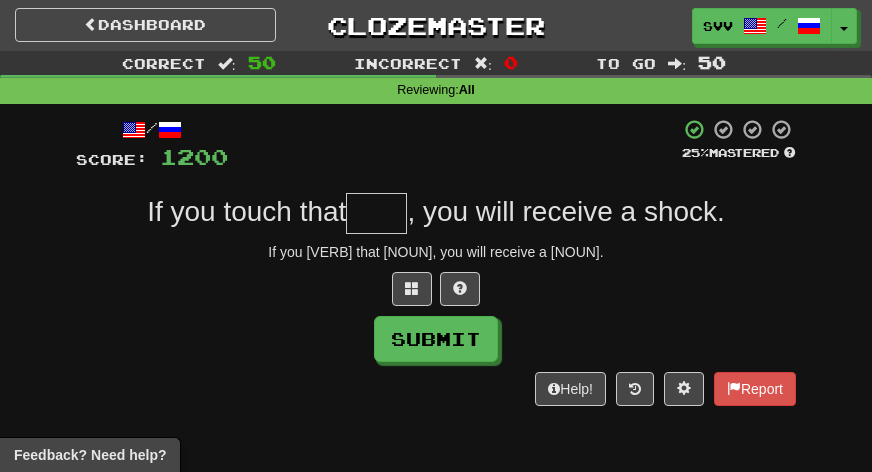 type on "*" 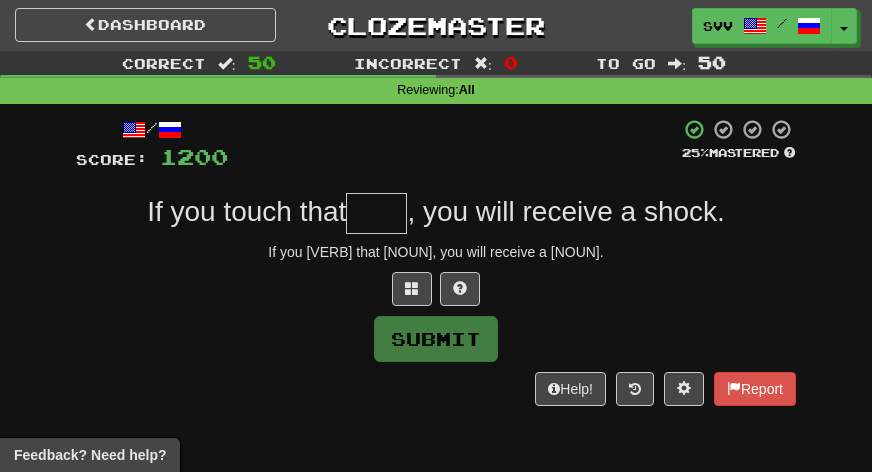 type on "*" 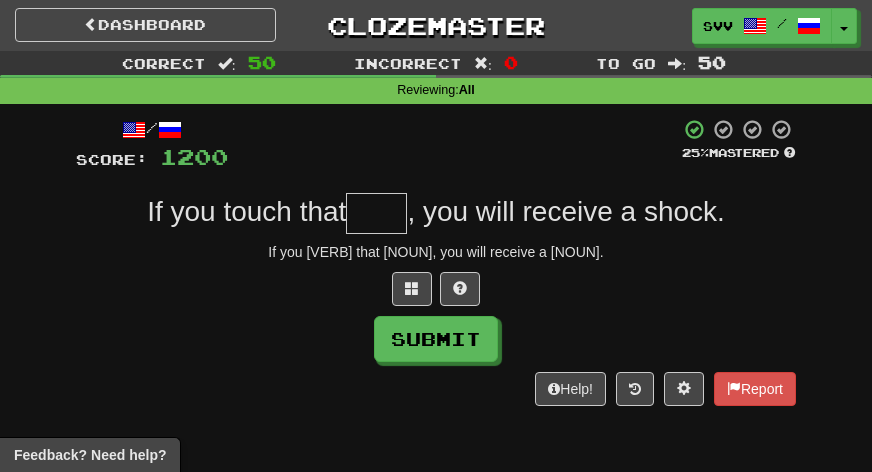 type on "*" 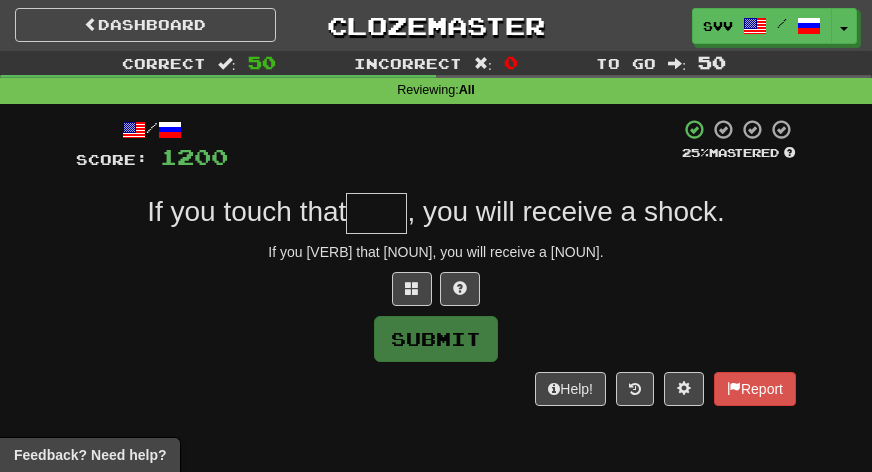 type on "*" 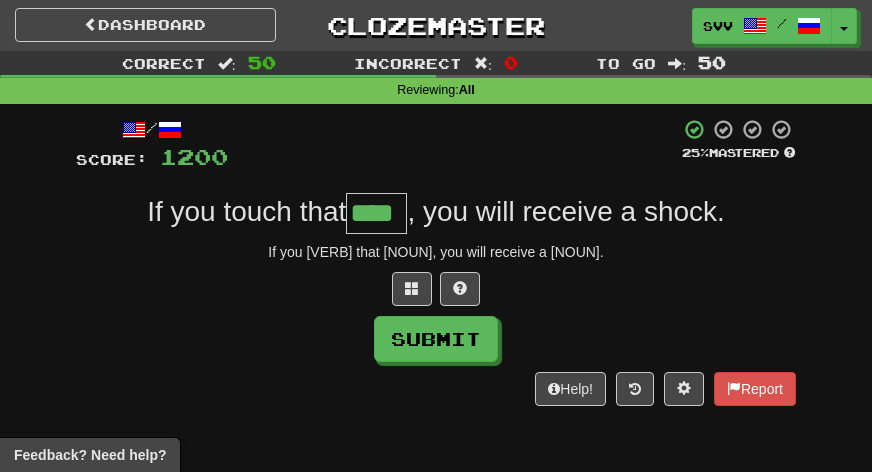 type on "****" 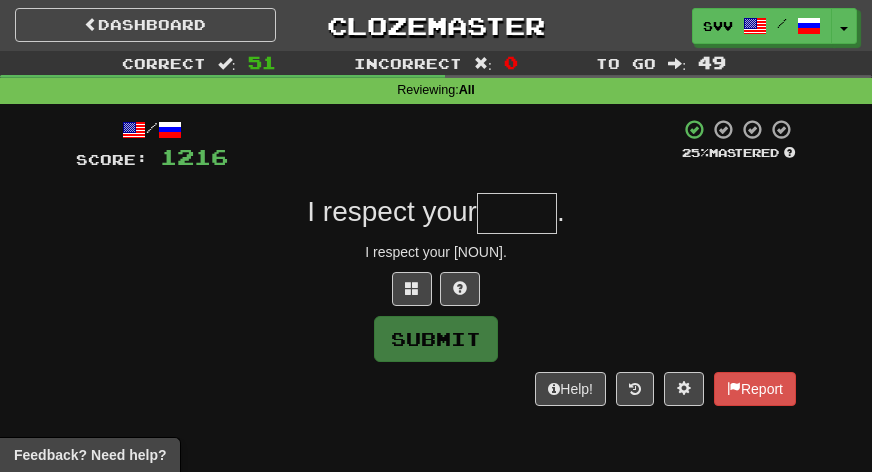 type on "*" 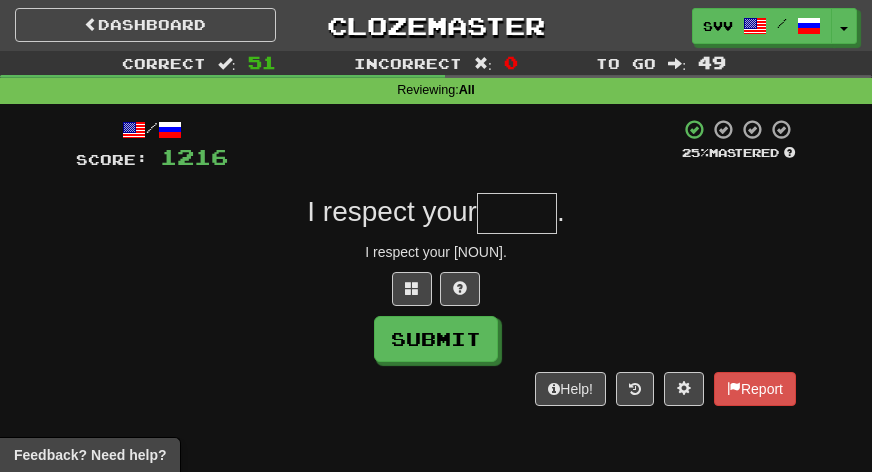 type on "*" 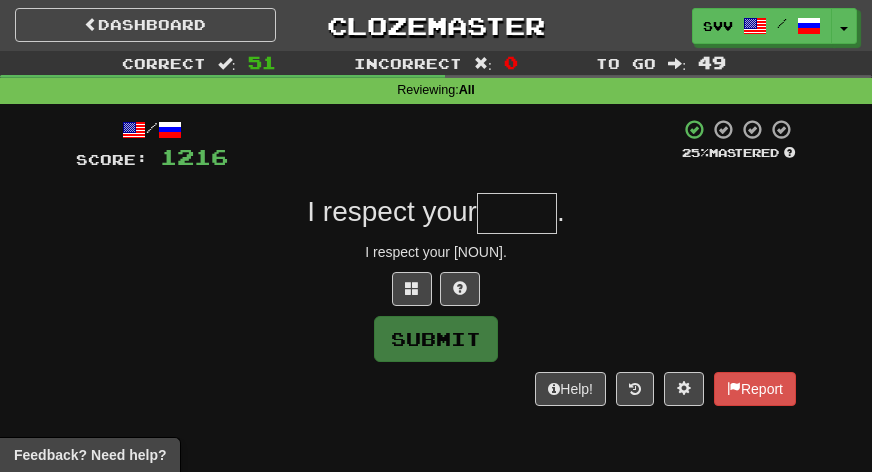 type on "*" 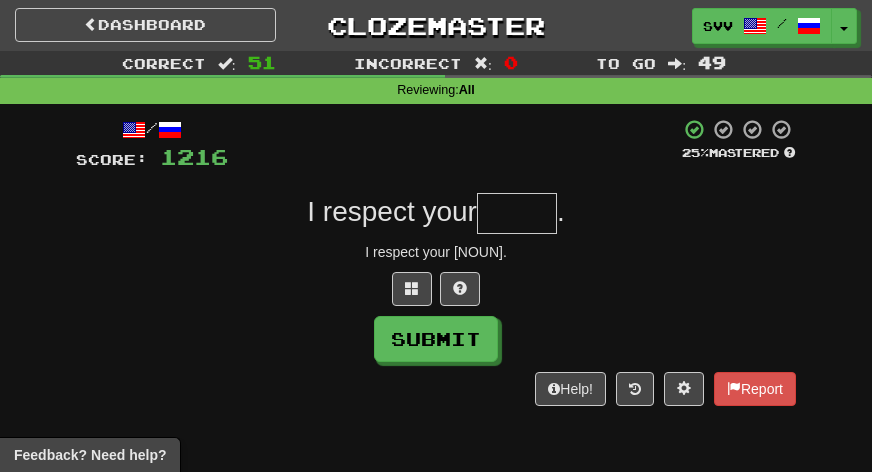 type on "*" 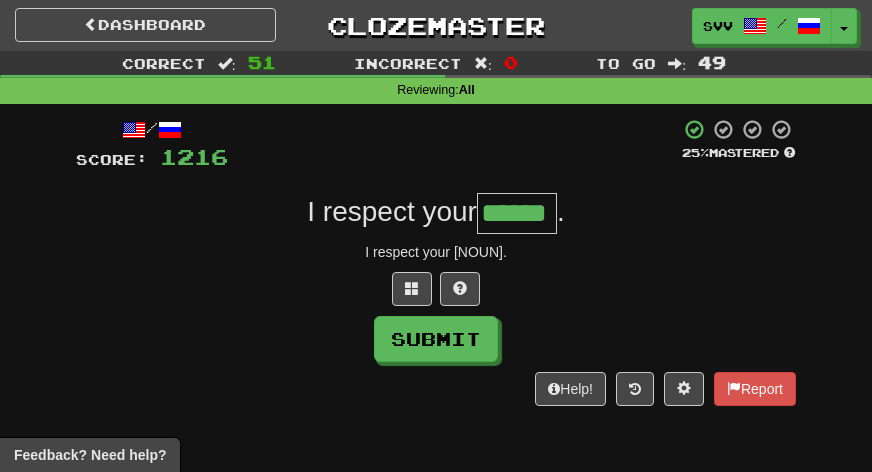 type on "******" 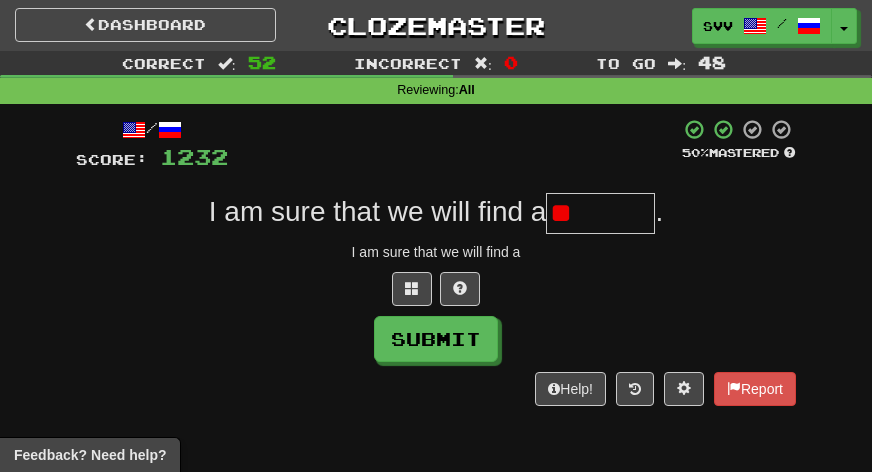 type on "*" 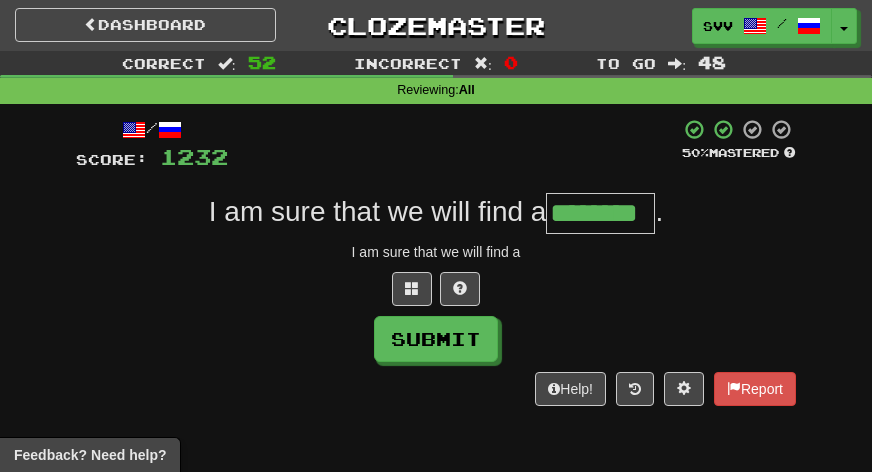 type on "********" 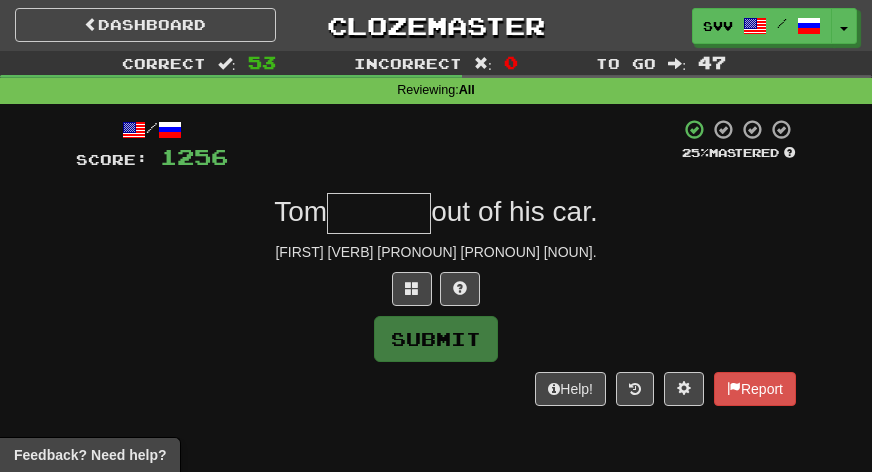 type on "*" 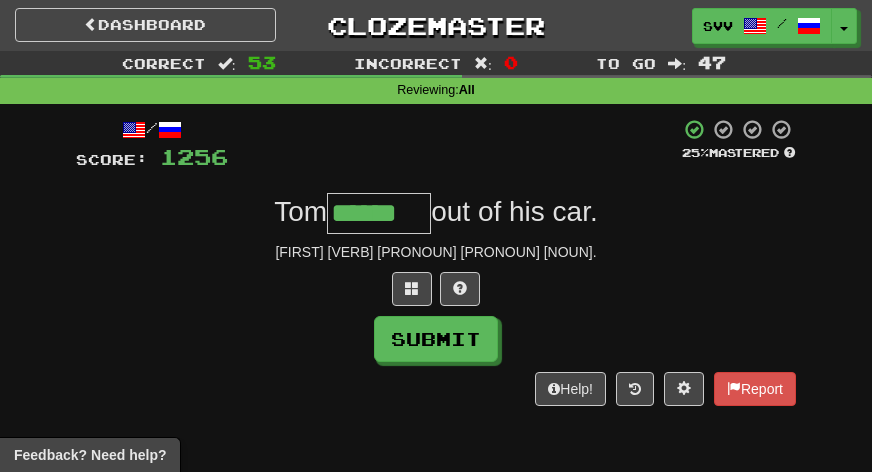type on "******" 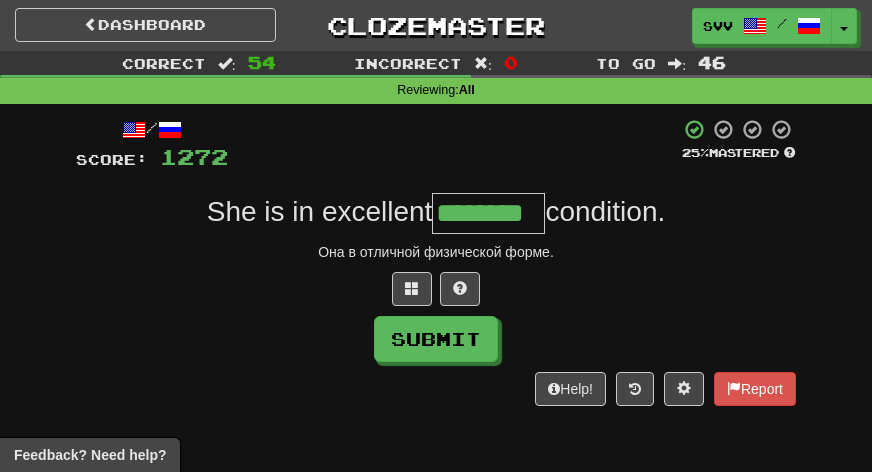 type on "********" 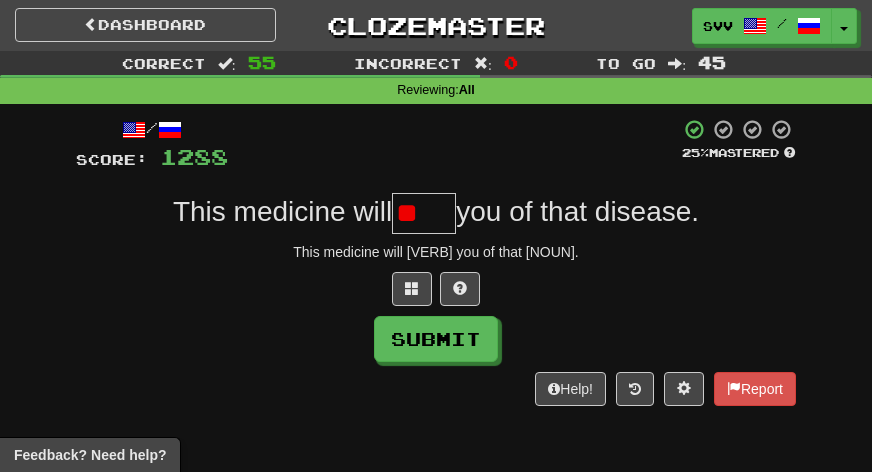 type on "*" 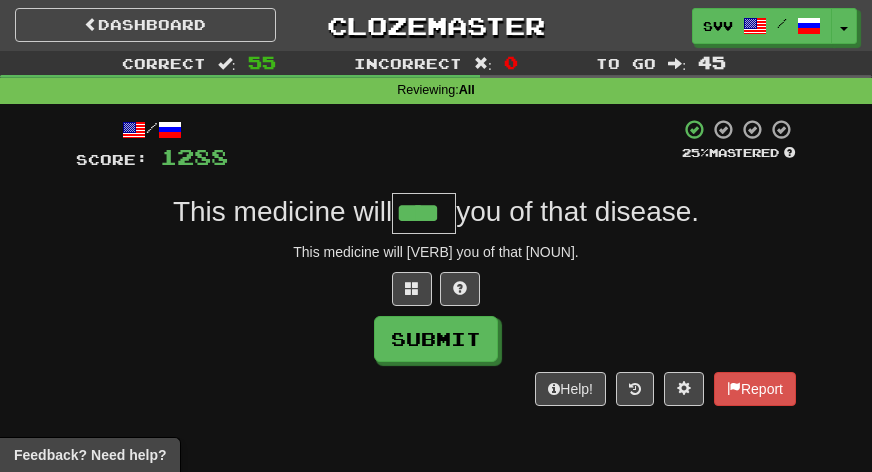 type on "****" 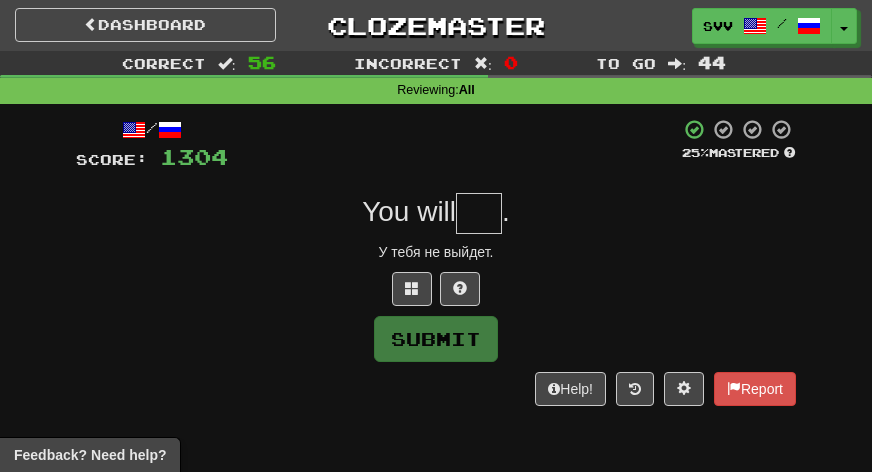 type on "*" 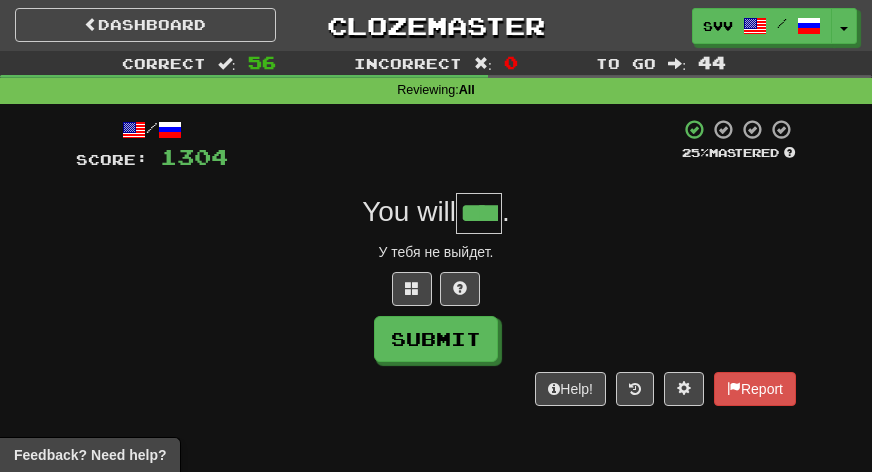 type on "****" 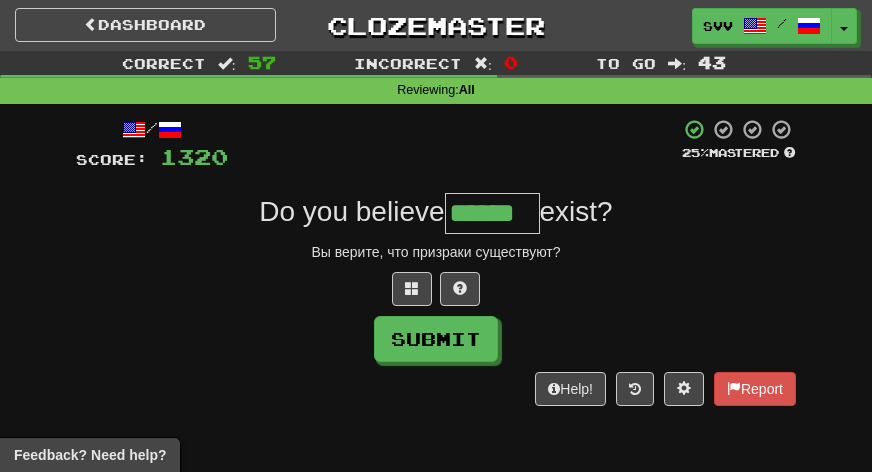 type on "******" 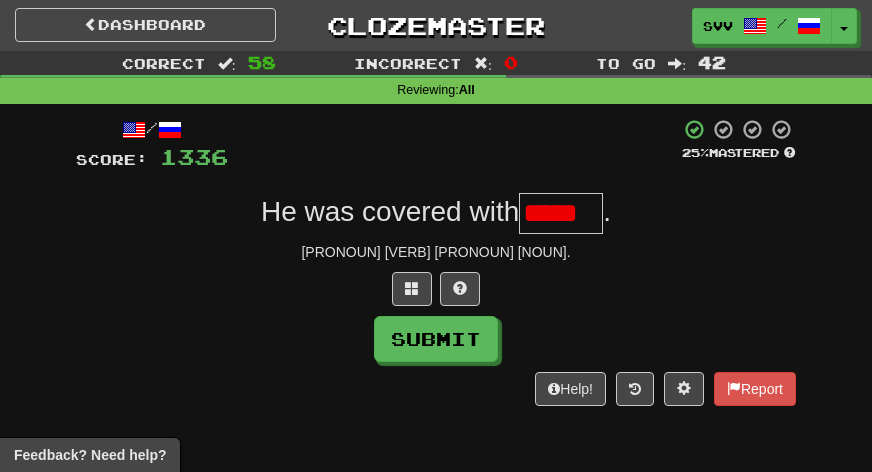type on "*****" 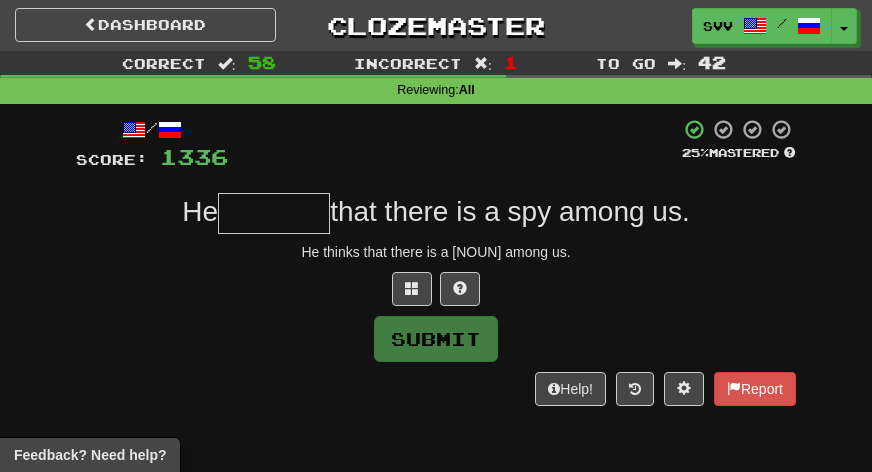 type on "*" 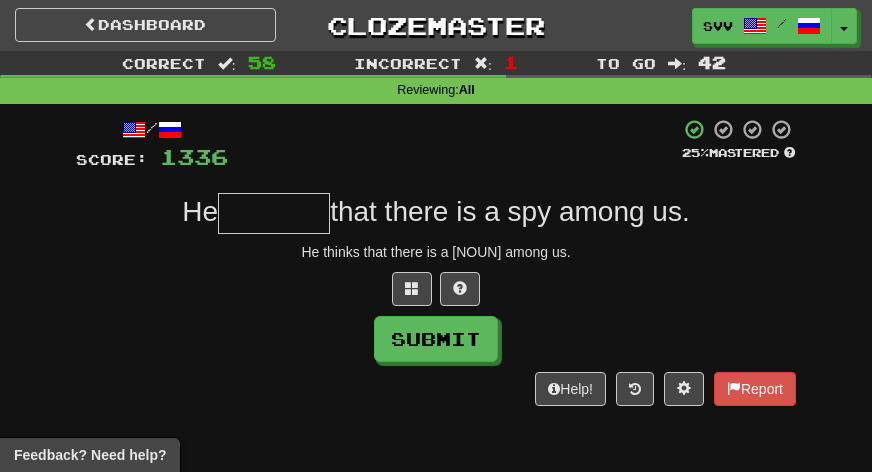 type on "*" 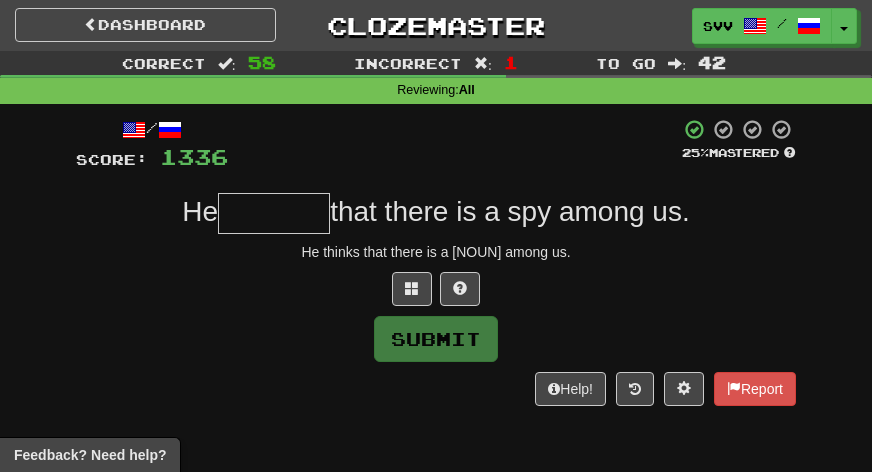 type on "*" 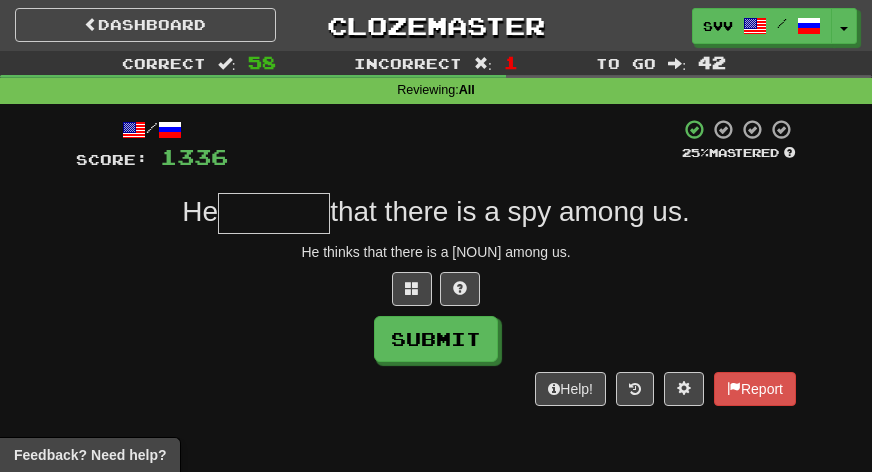 type on "*" 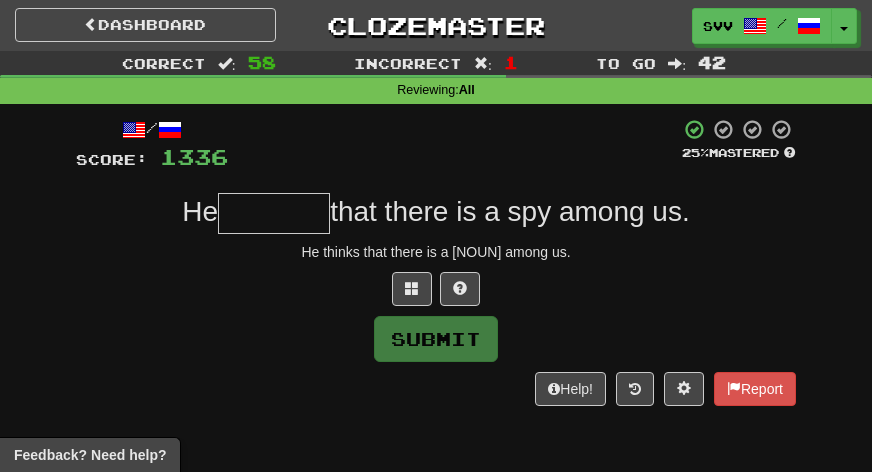 type on "*" 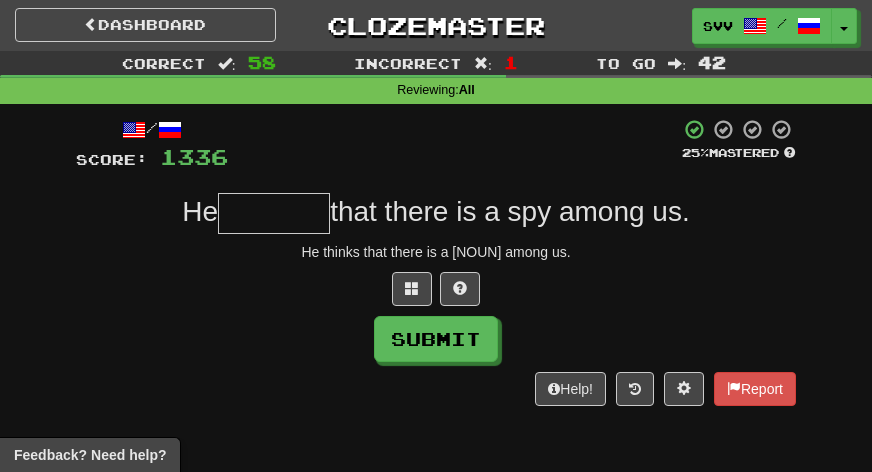 type on "*" 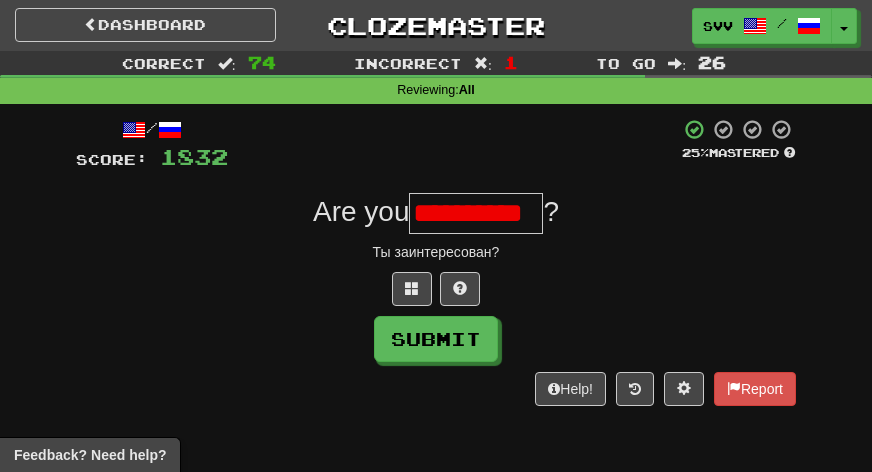 scroll, scrollTop: 0, scrollLeft: 0, axis: both 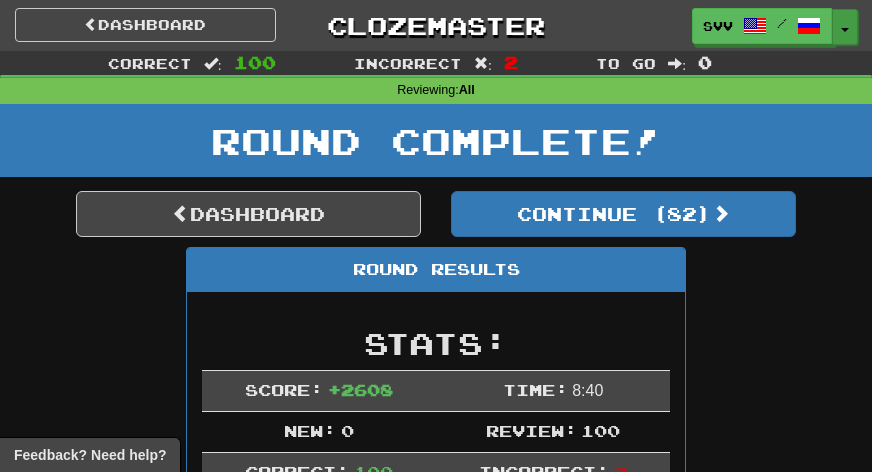 click on "Toggle Dropdown" at bounding box center (845, 27) 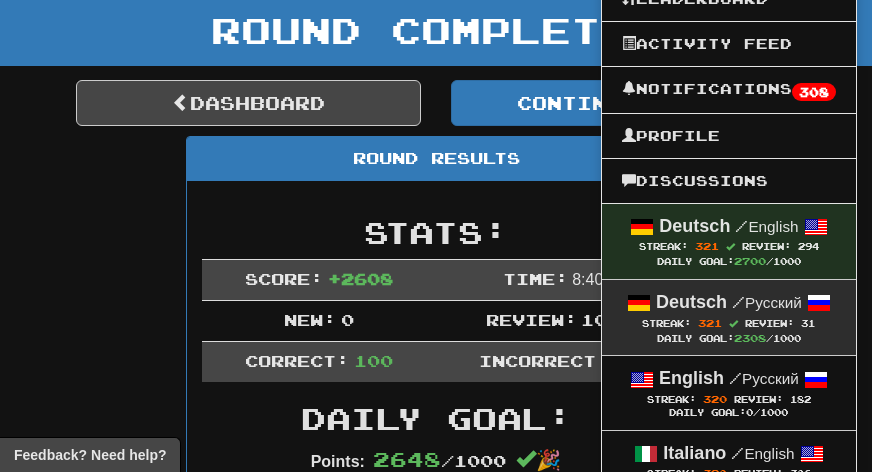 scroll, scrollTop: 150, scrollLeft: 0, axis: vertical 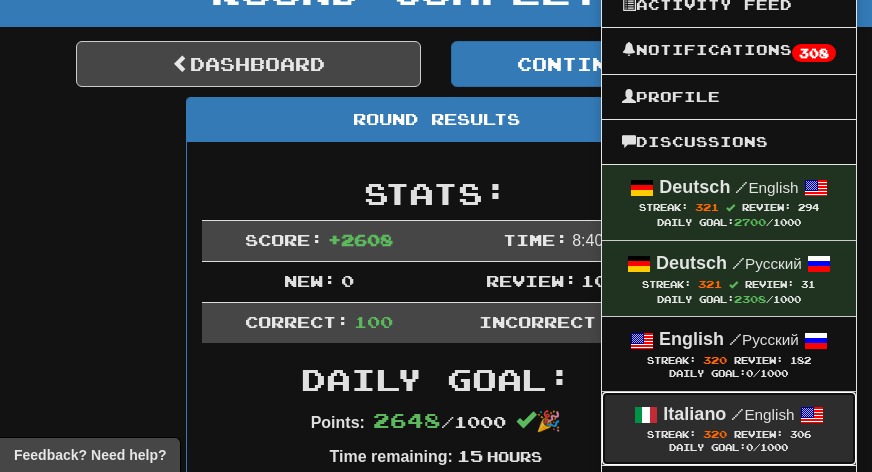 click on "Italiano" at bounding box center [694, 414] 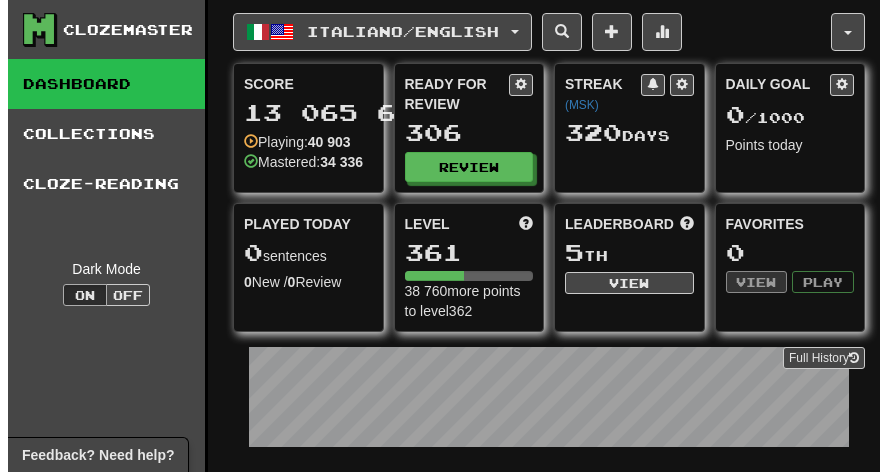 scroll, scrollTop: 0, scrollLeft: 0, axis: both 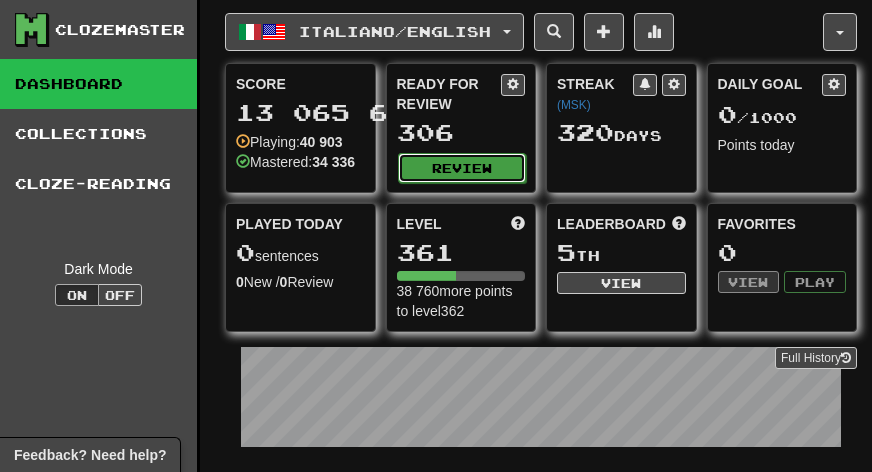 click on "Review" at bounding box center (462, 168) 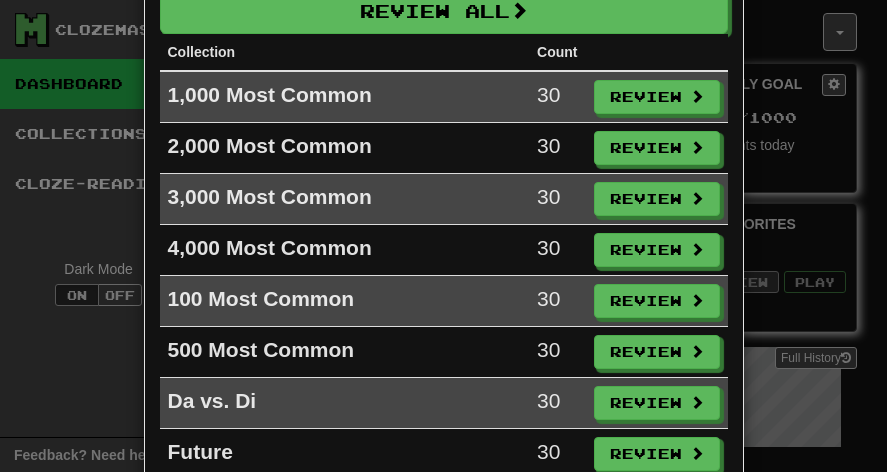 scroll, scrollTop: 96, scrollLeft: 0, axis: vertical 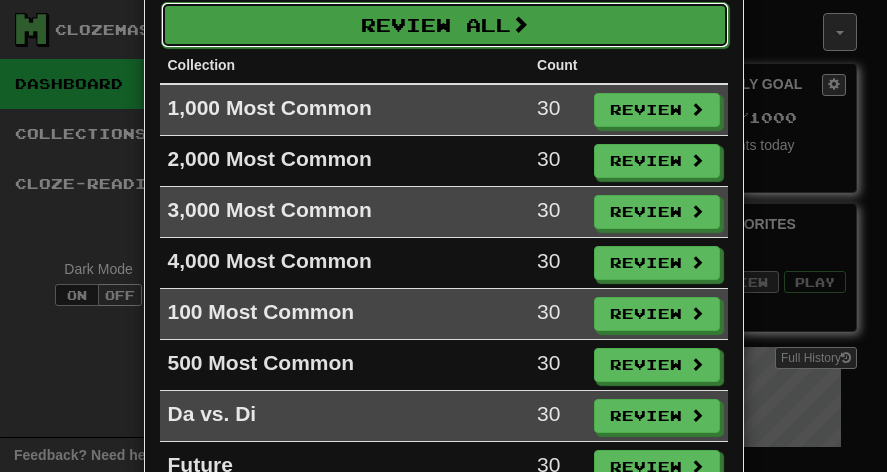 click on "Review All" at bounding box center (445, 25) 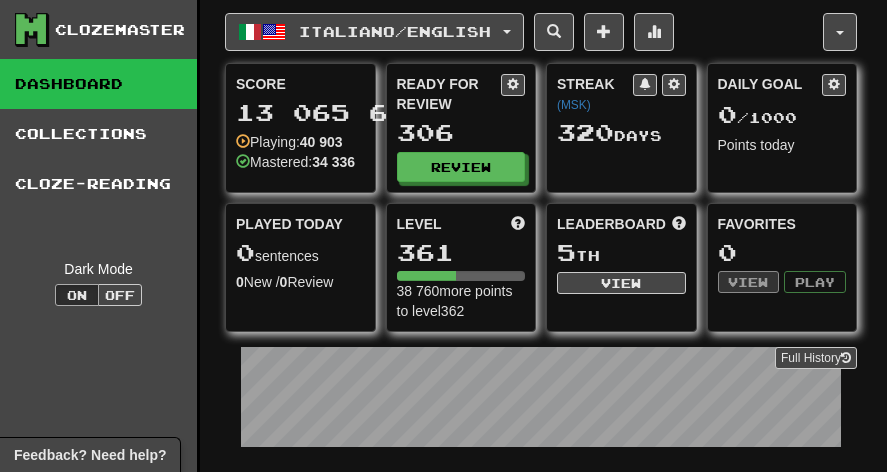 select on "***" 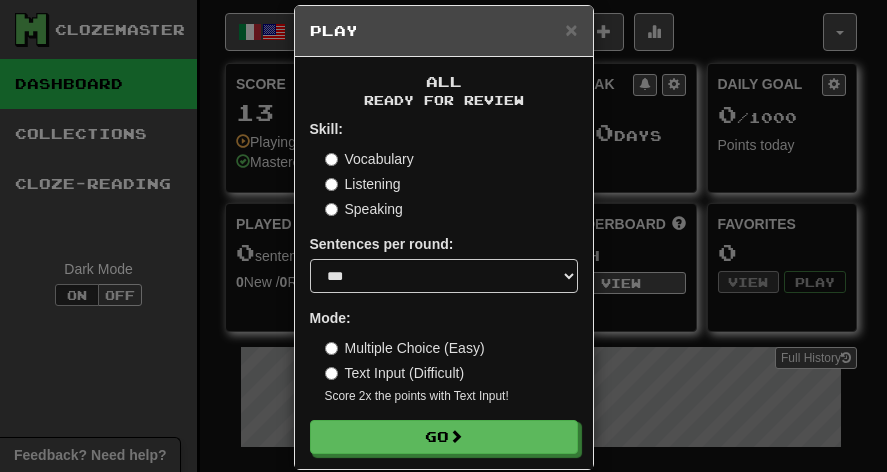 scroll, scrollTop: 53, scrollLeft: 0, axis: vertical 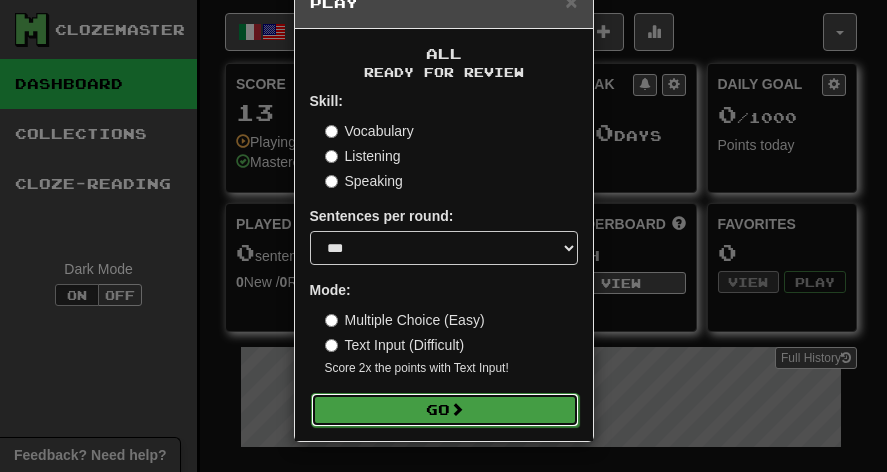 click on "Go" at bounding box center (445, 410) 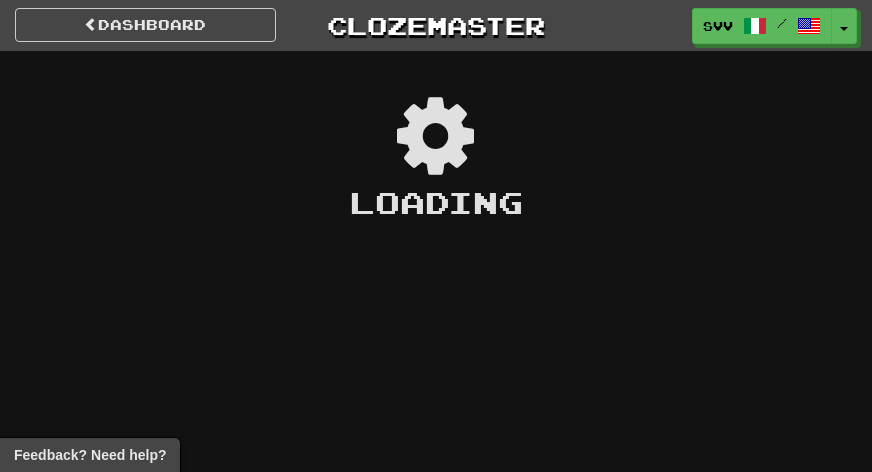 scroll, scrollTop: 0, scrollLeft: 0, axis: both 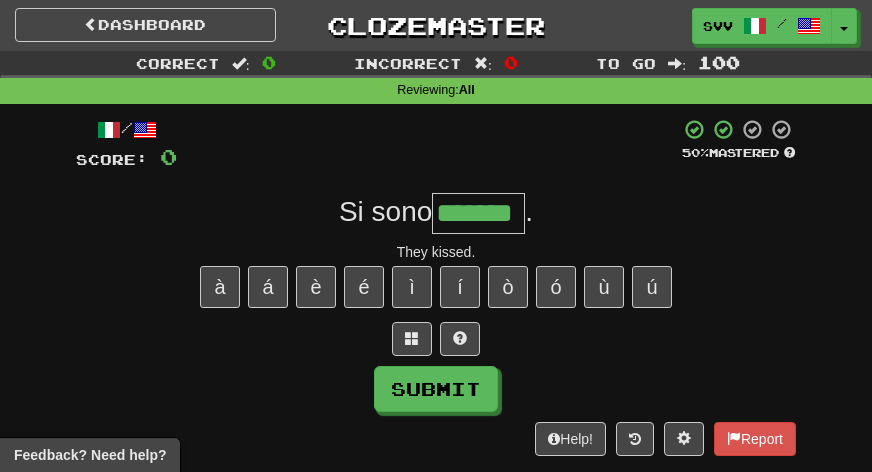 type on "*******" 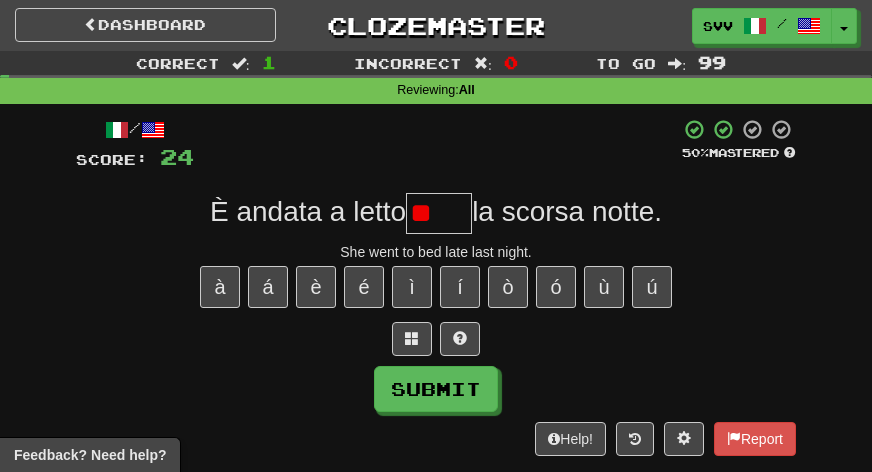 type on "*" 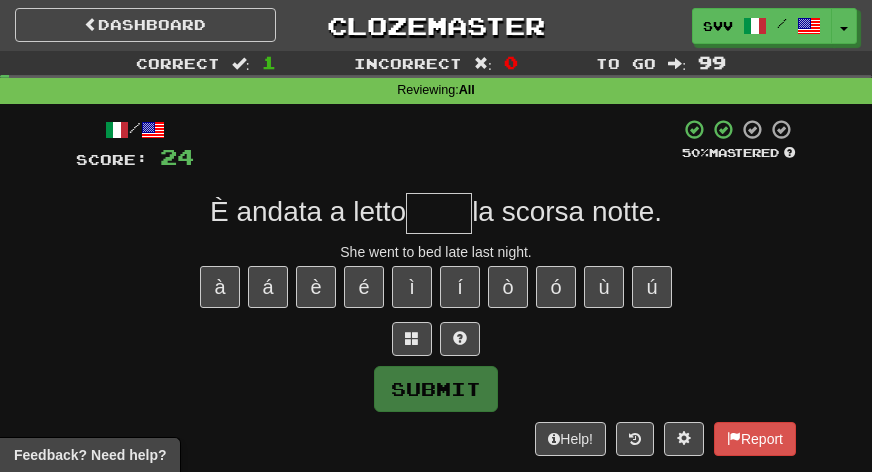 type on "*" 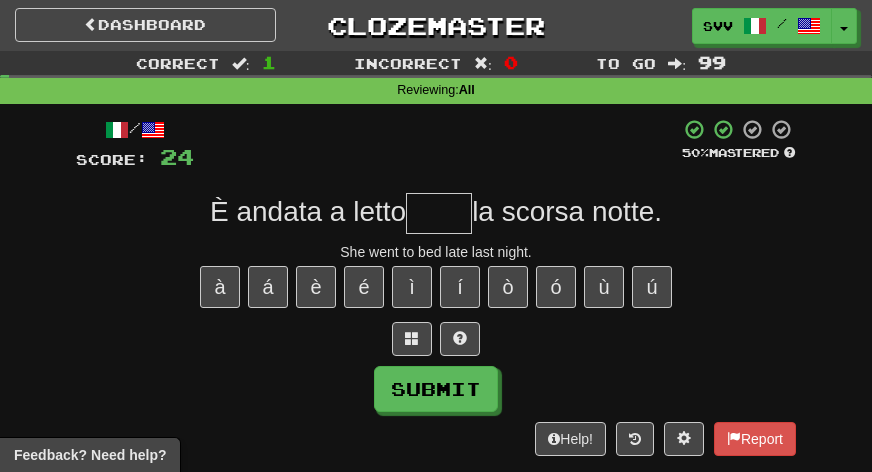 type on "*" 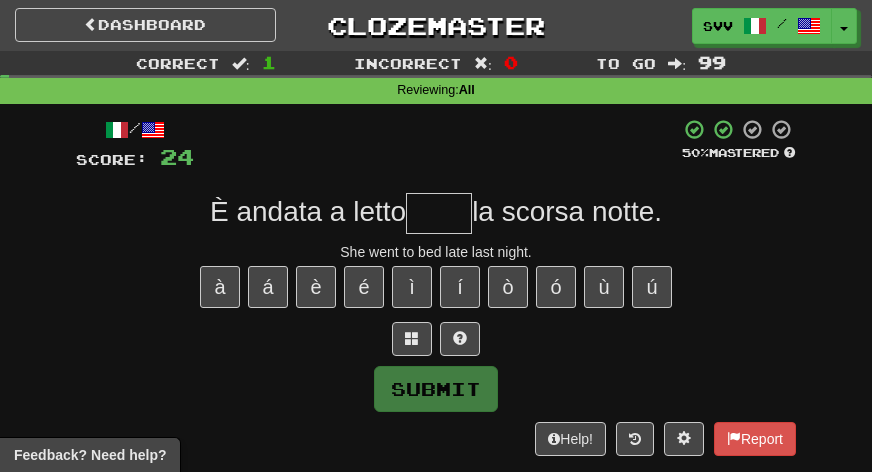 type on "*" 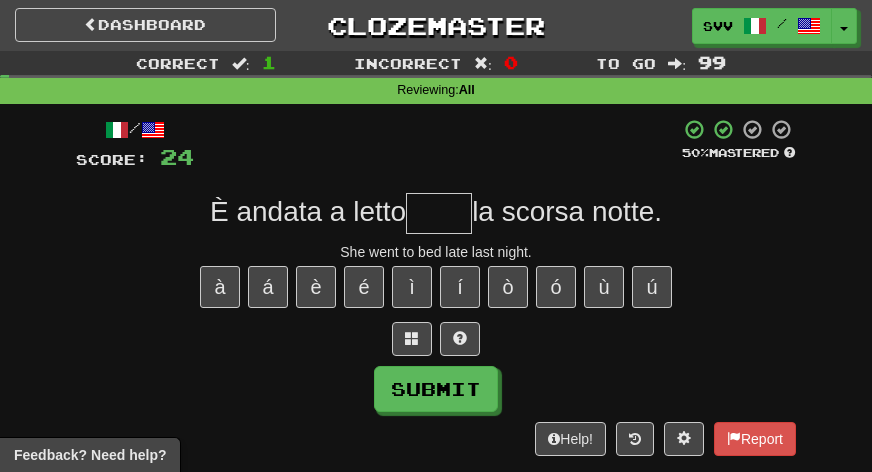 type on "*" 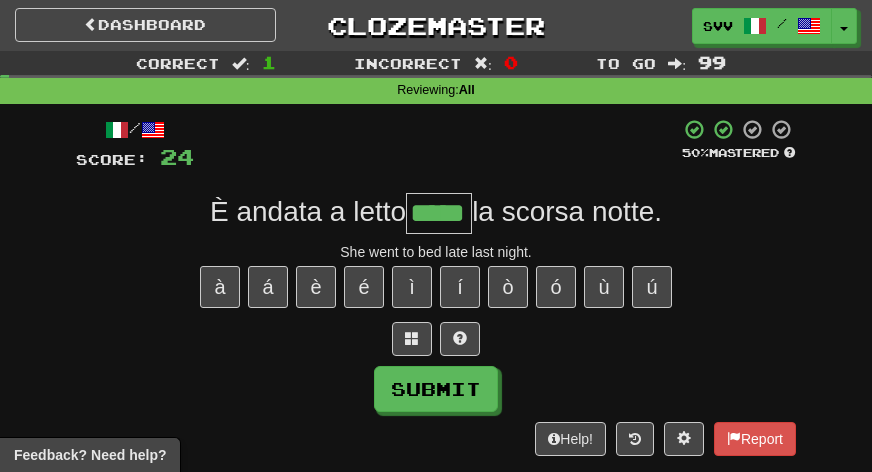 type on "*****" 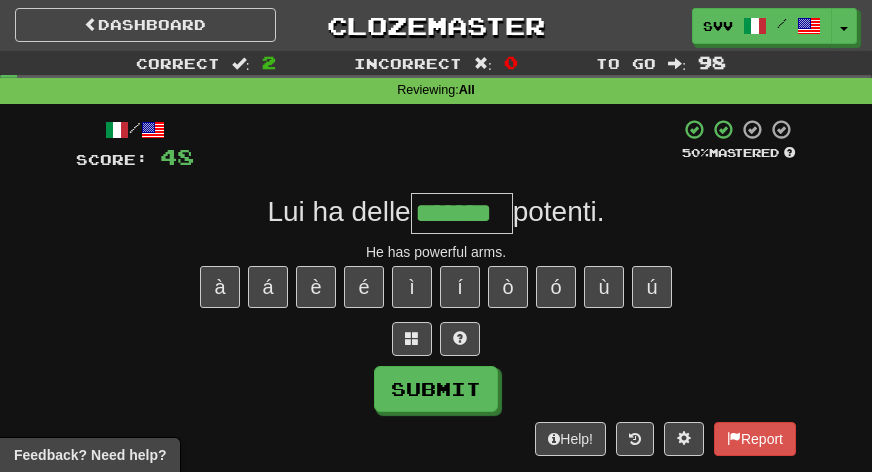 type on "*******" 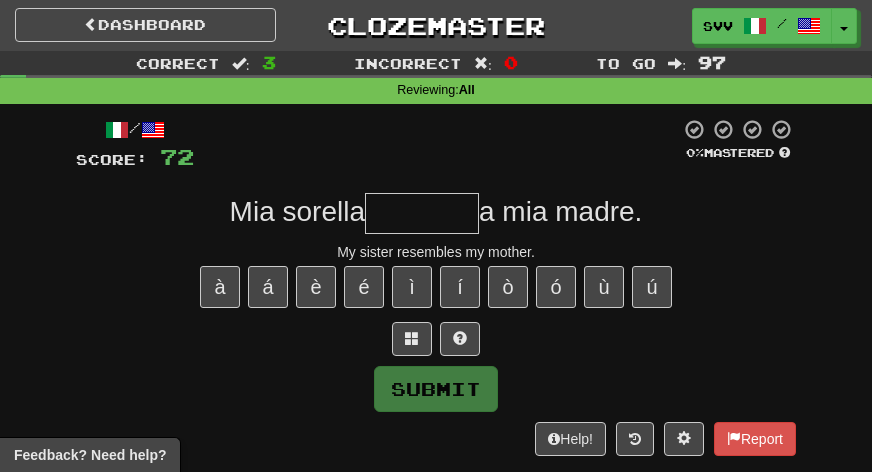 type on "*" 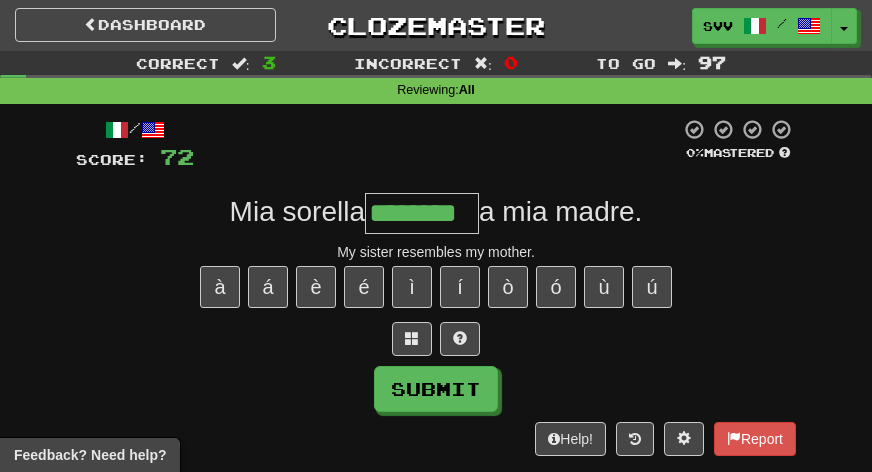 type on "********" 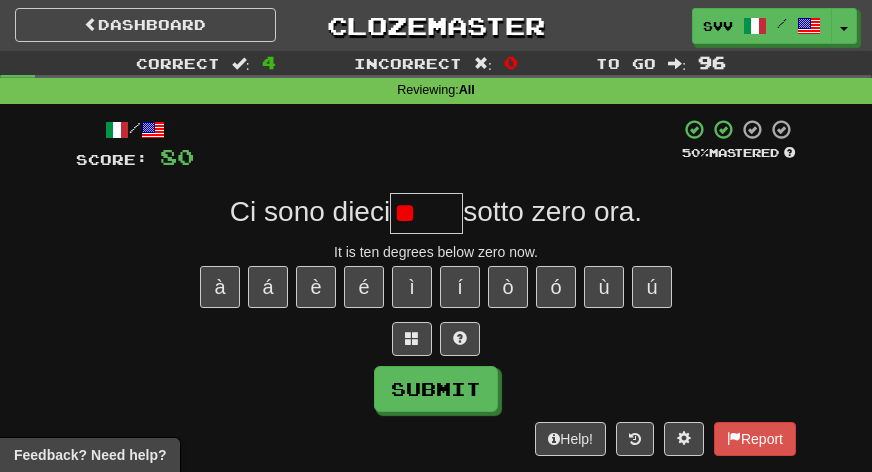 type on "*" 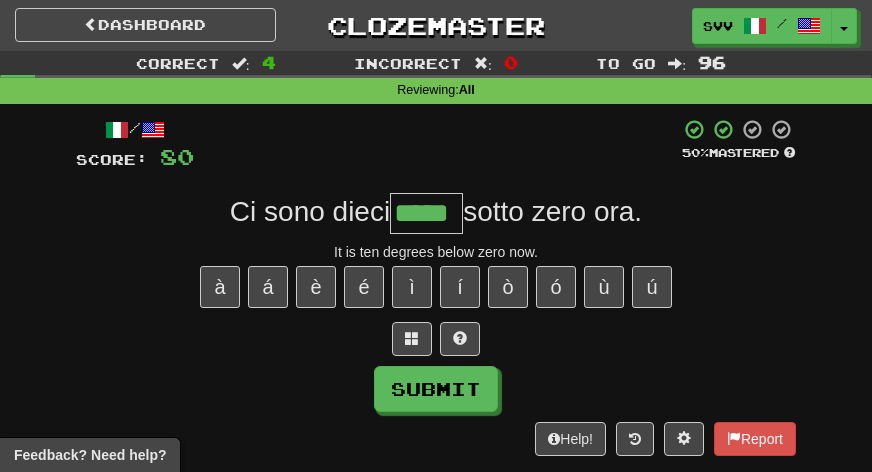 type on "*****" 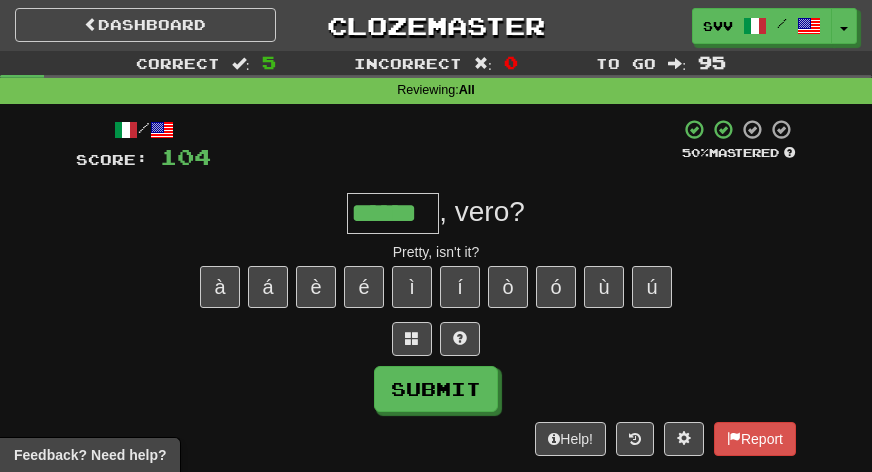 type on "******" 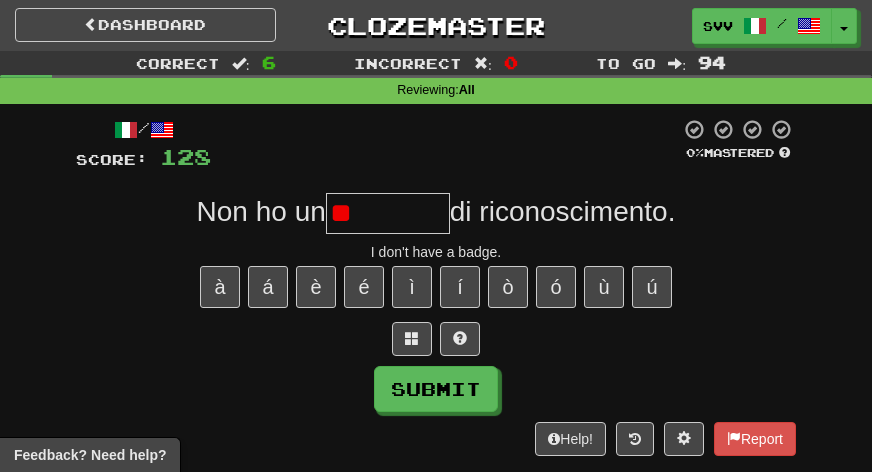 type on "*" 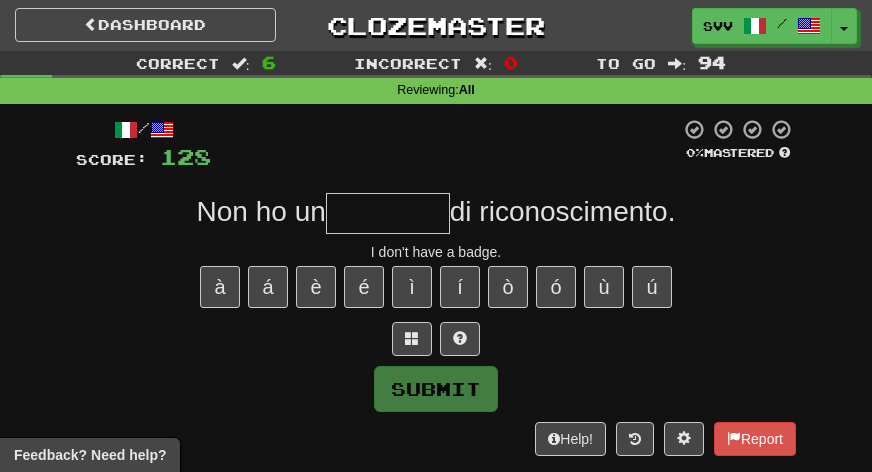 type on "*" 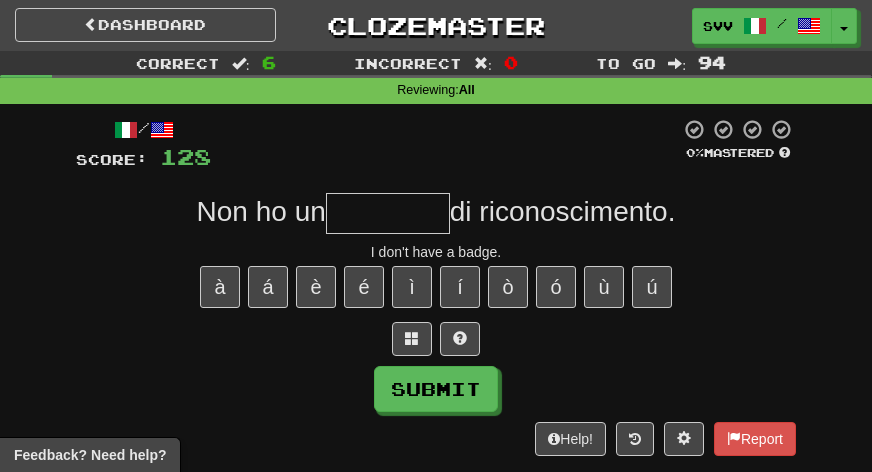 type on "*" 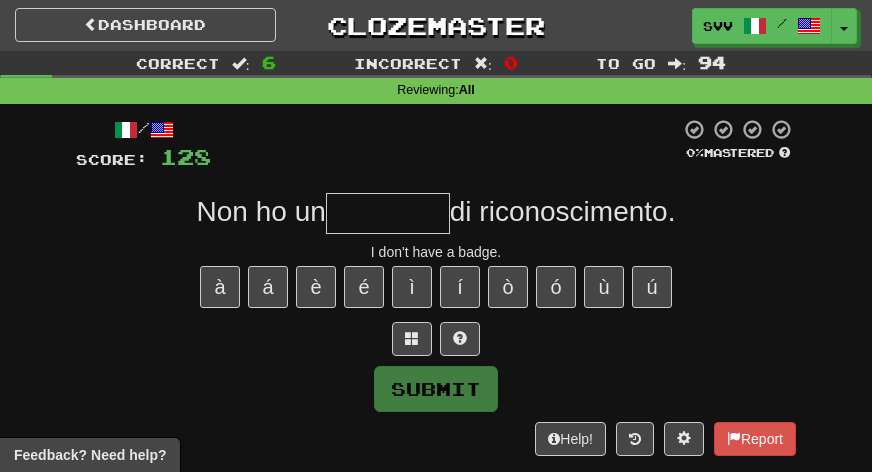 type on "*" 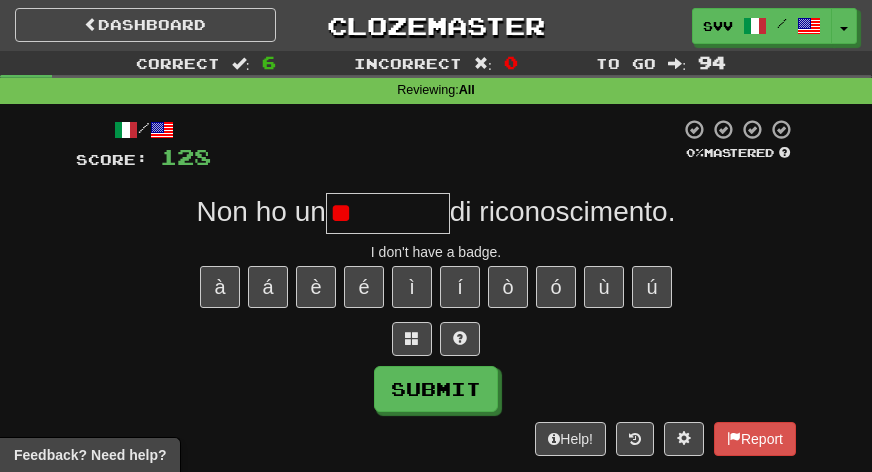 type on "*" 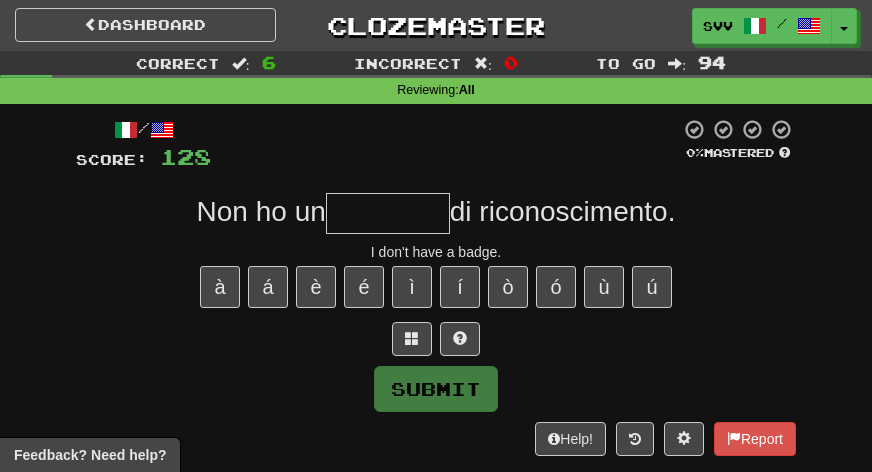type on "*" 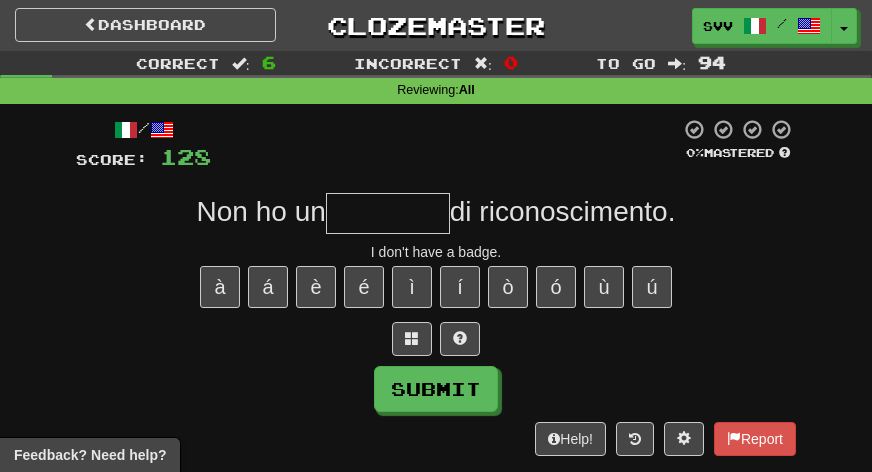 type on "*" 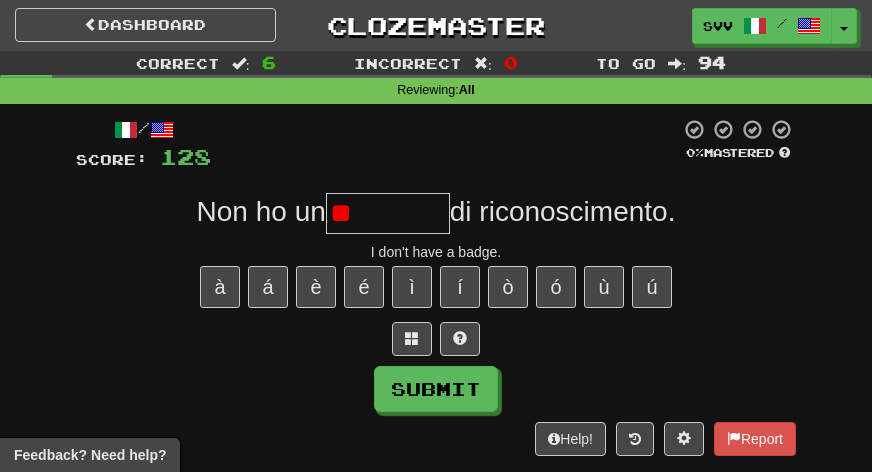 type on "*" 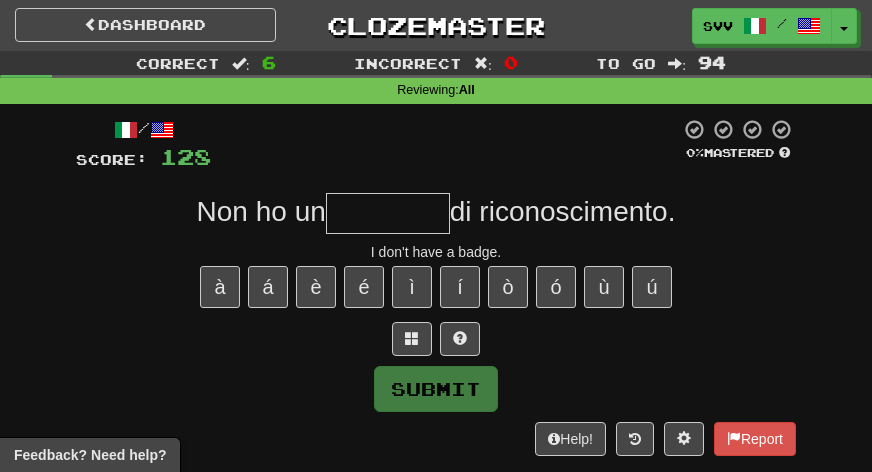 type on "*" 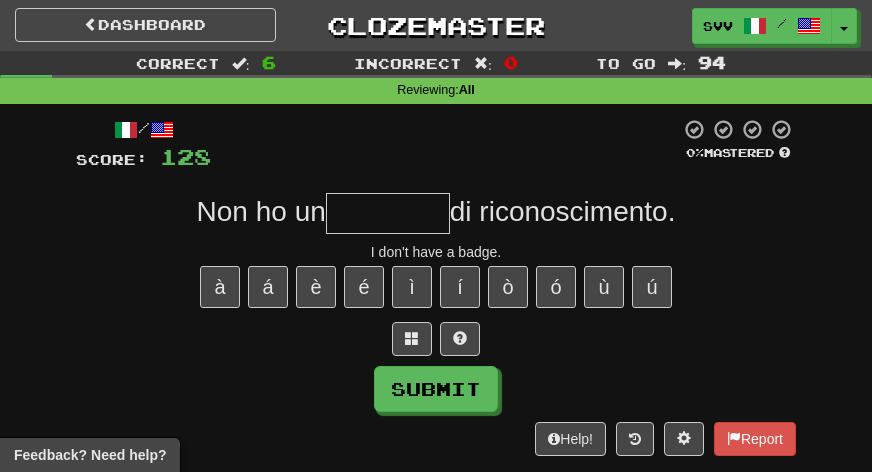 type on "*" 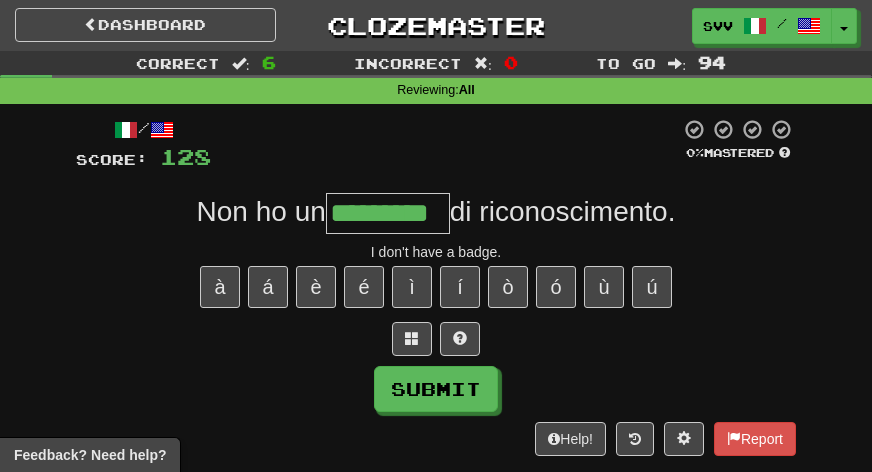 type on "*********" 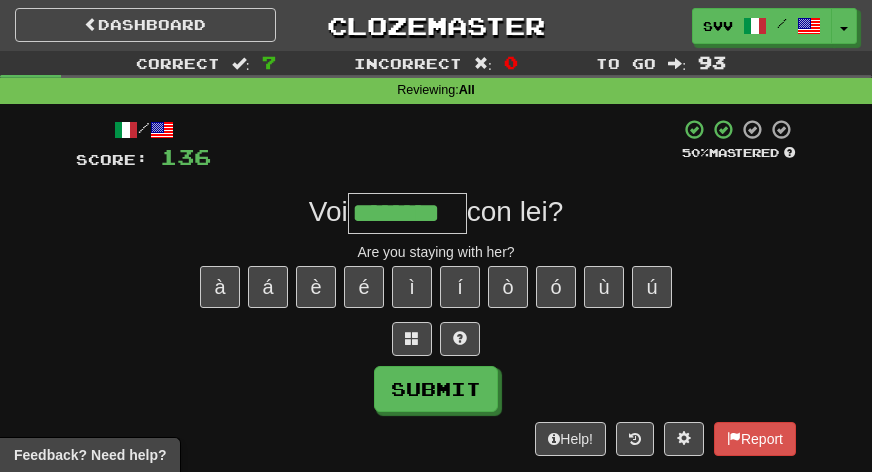 type on "********" 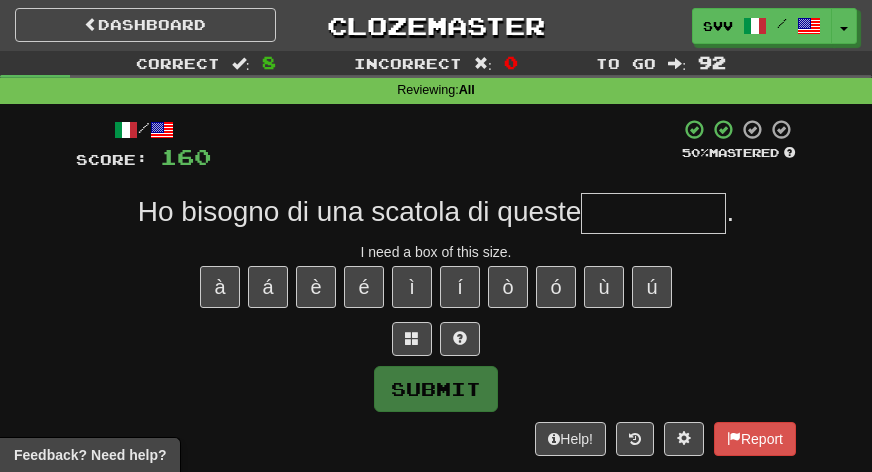type on "*" 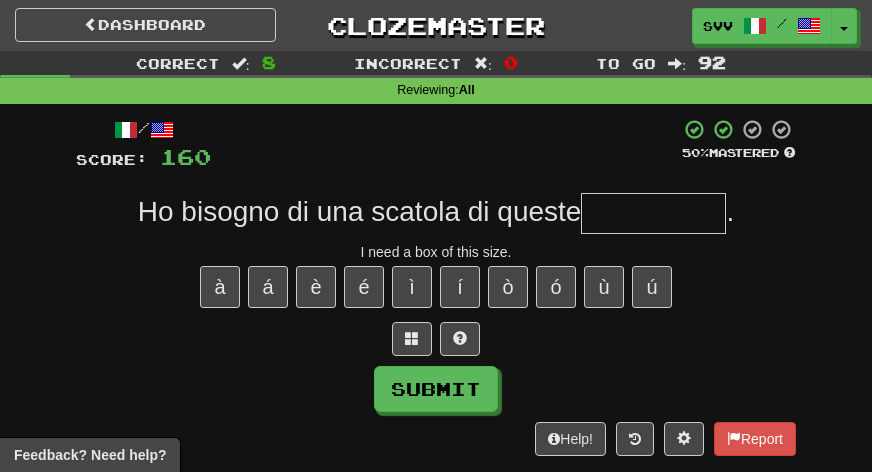 type on "*" 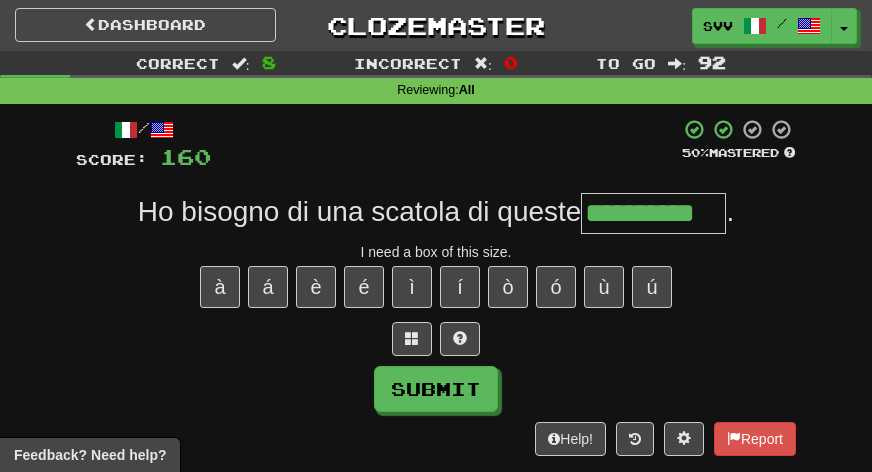 type on "**********" 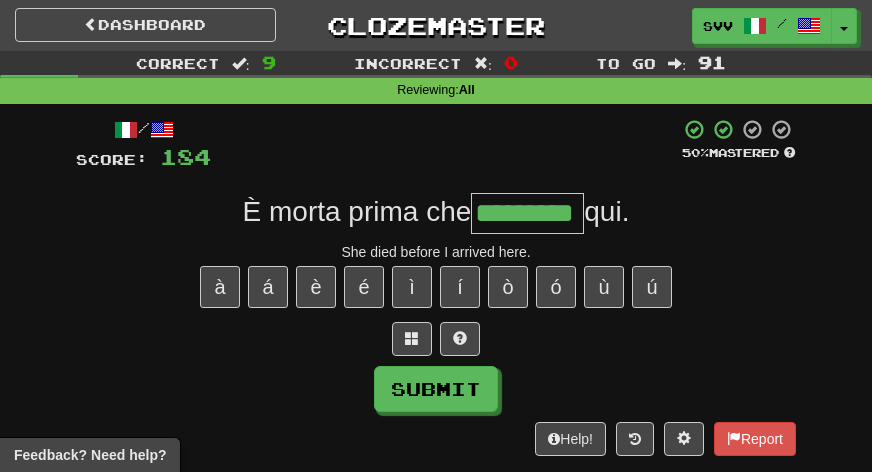 type on "*********" 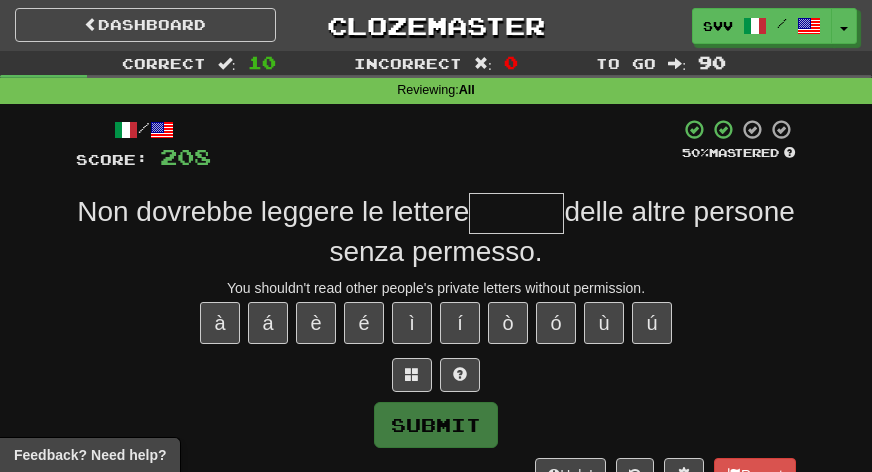 type on "*" 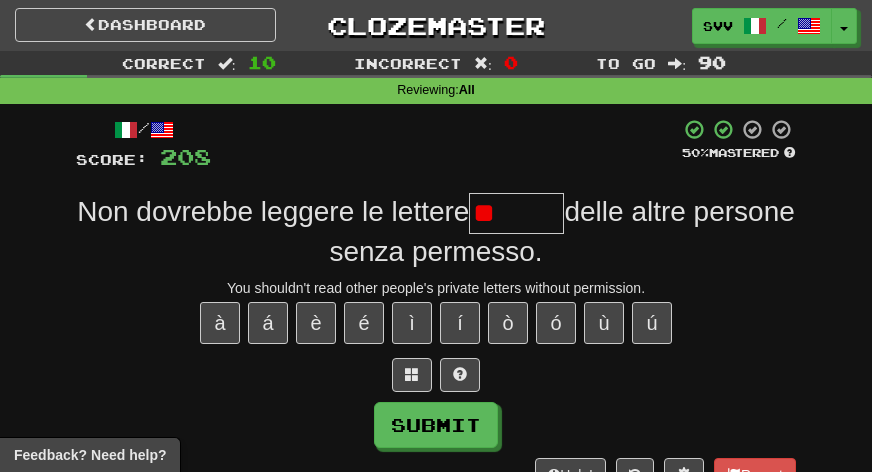 type on "*" 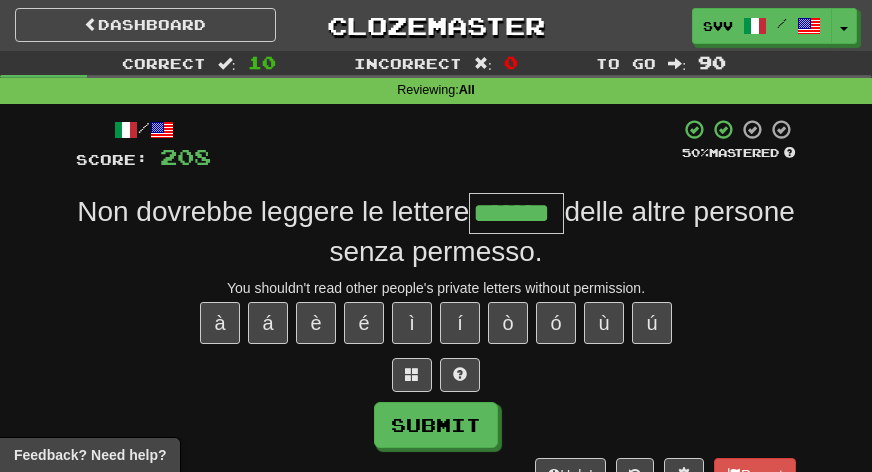 type on "*******" 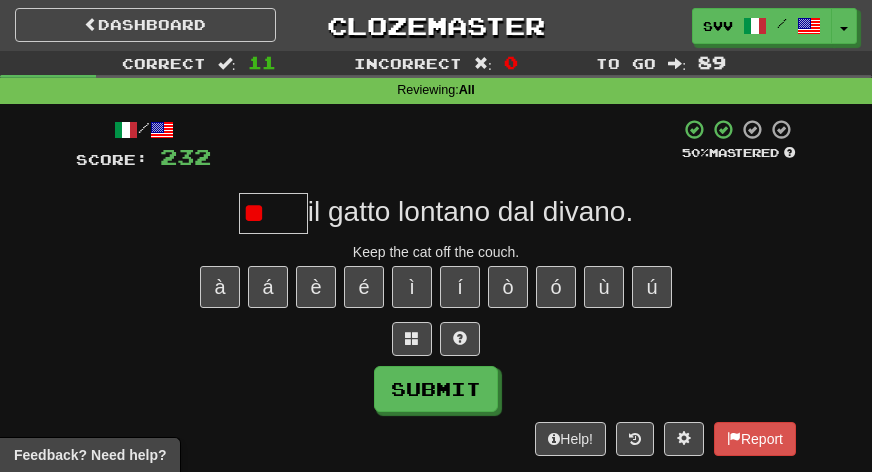 type on "*" 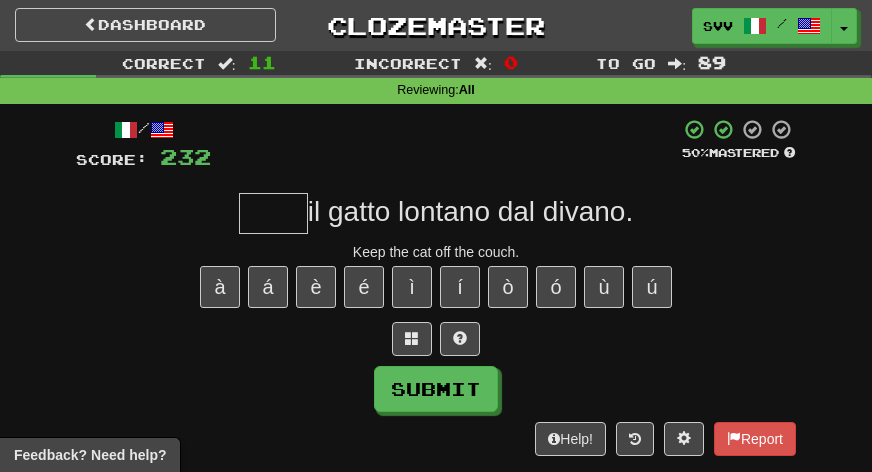 type on "*" 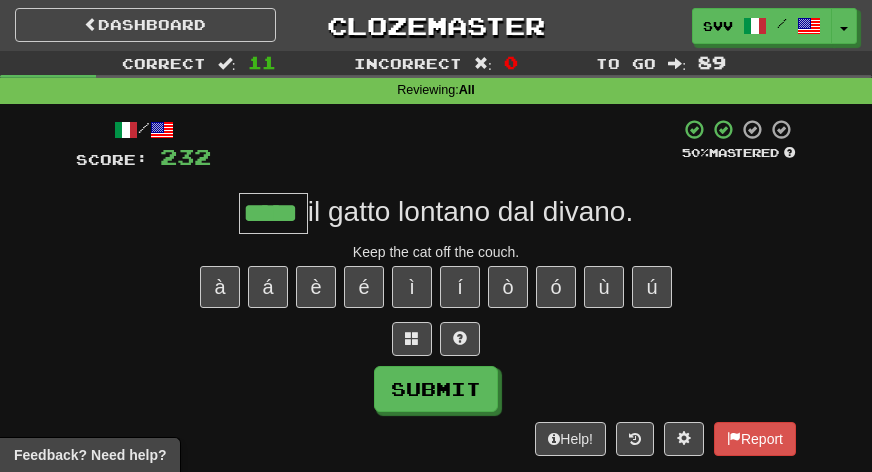 type on "*****" 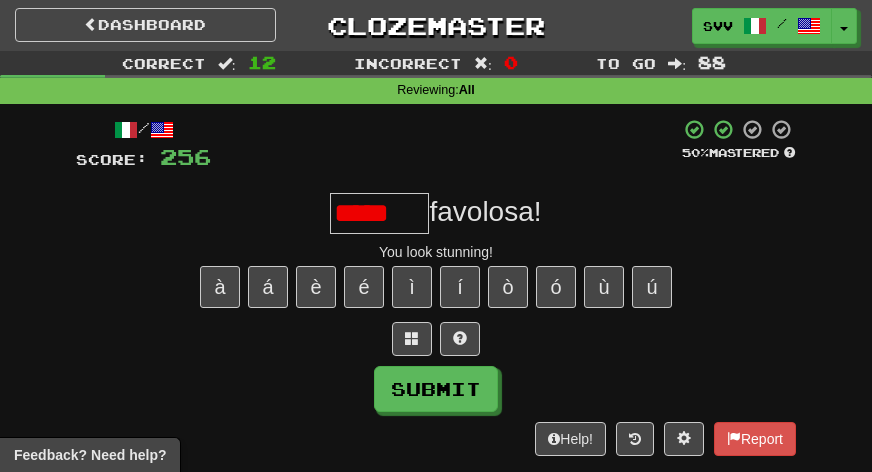 scroll, scrollTop: 0, scrollLeft: 0, axis: both 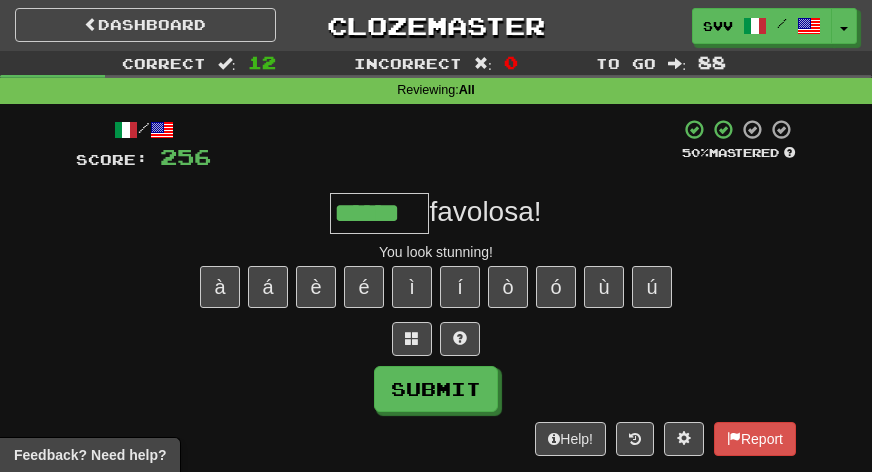 type on "******" 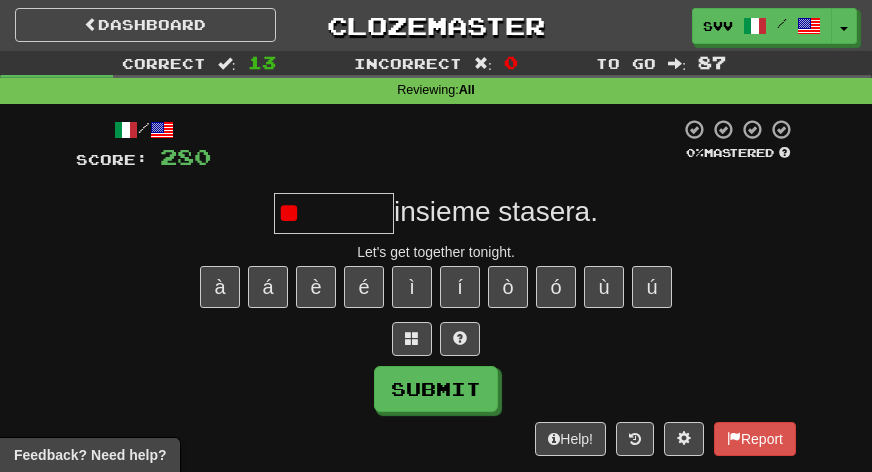 type on "*" 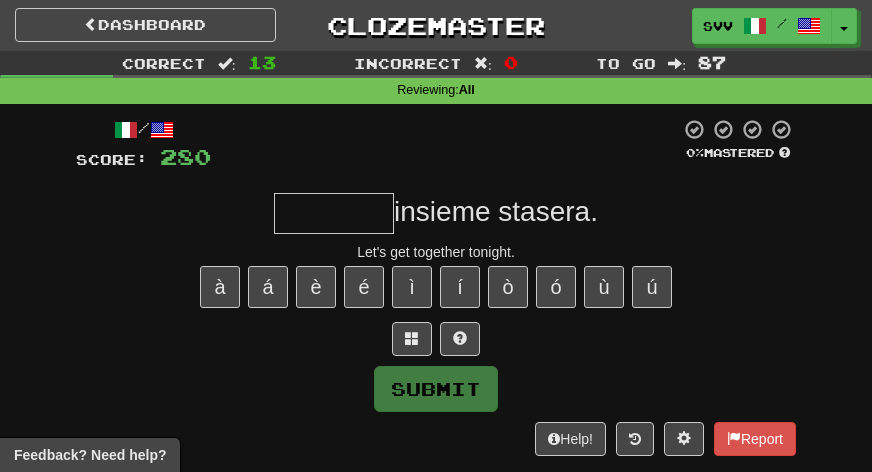 type on "*" 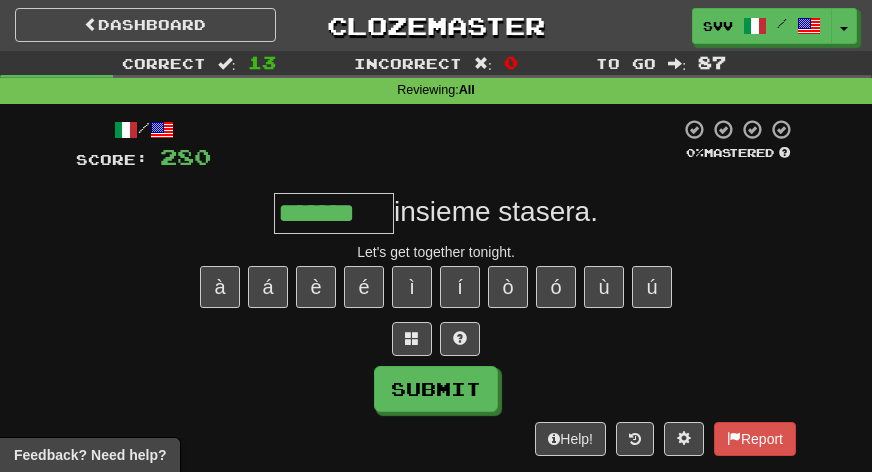 type on "*******" 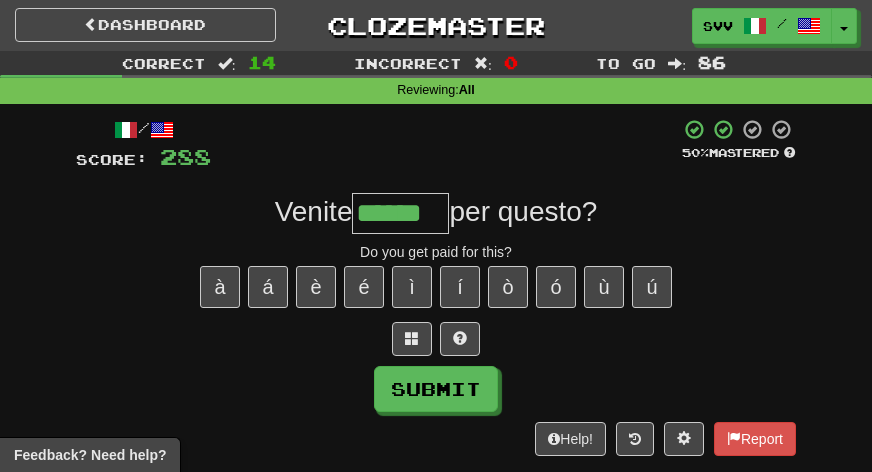 type on "******" 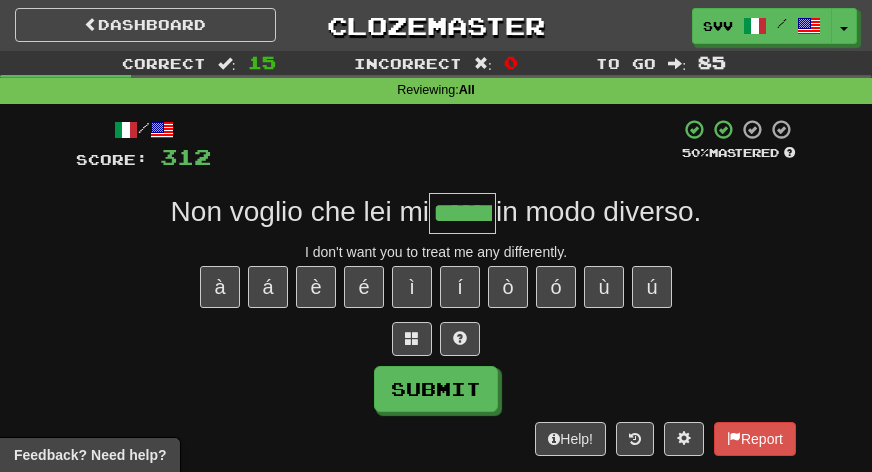 type on "******" 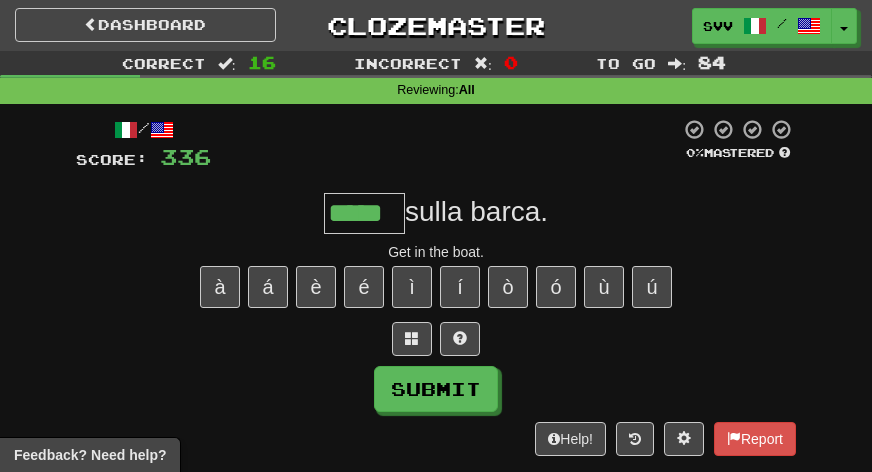 type on "*****" 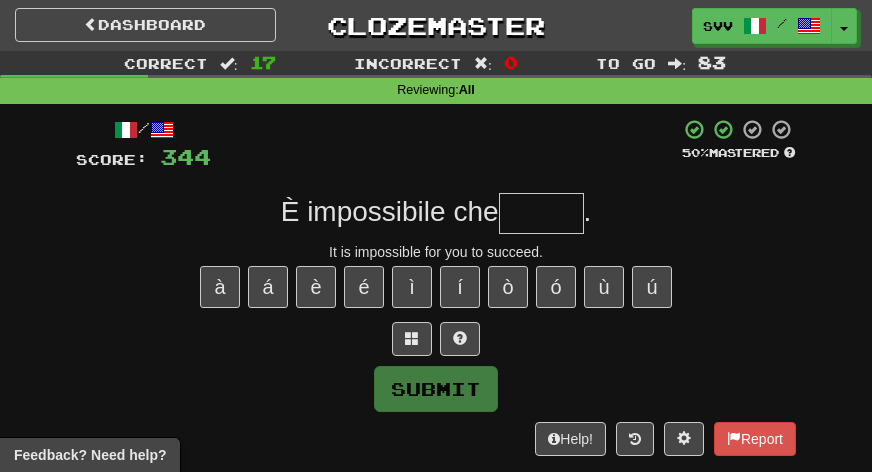 type on "*" 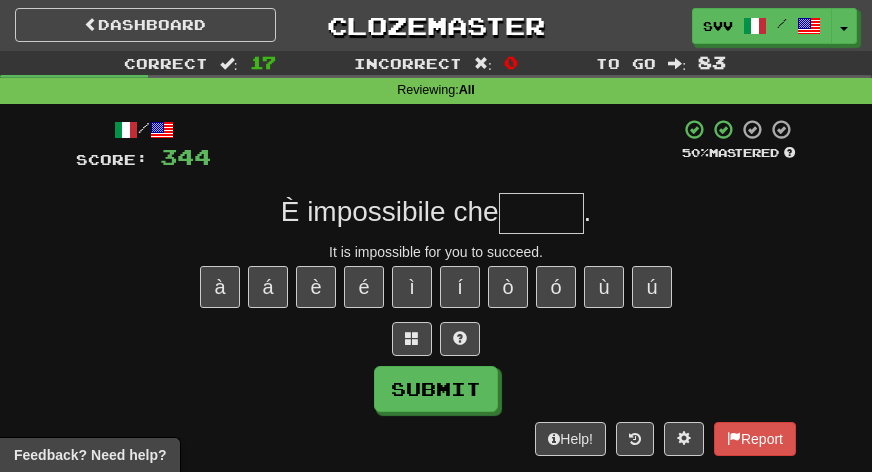 type on "*" 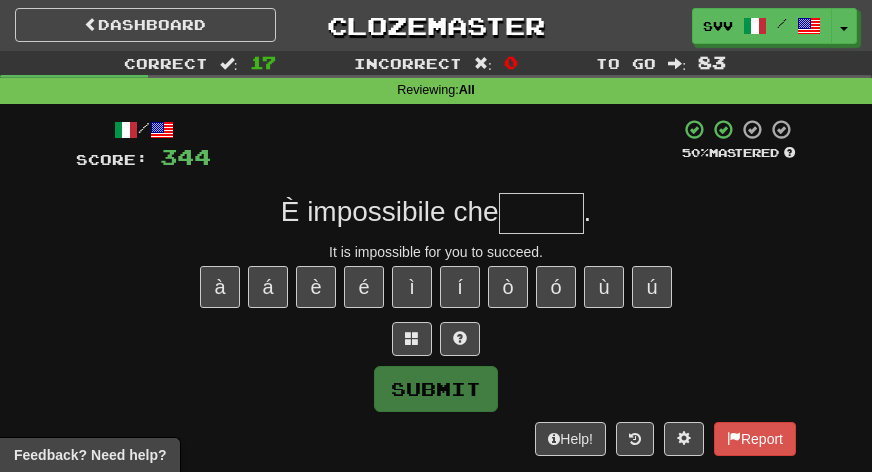 type on "*" 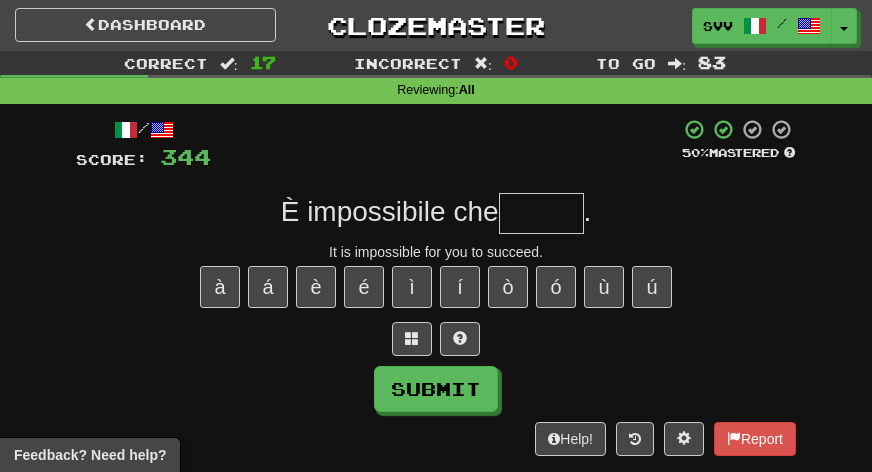 type on "*" 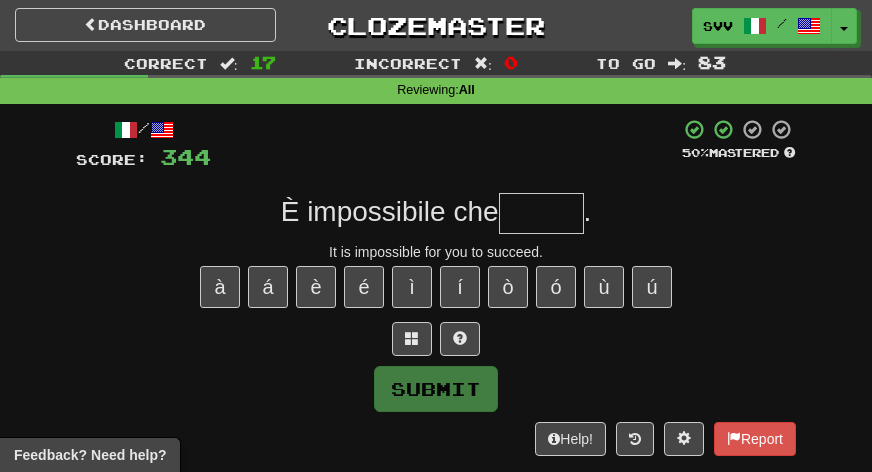 type on "*" 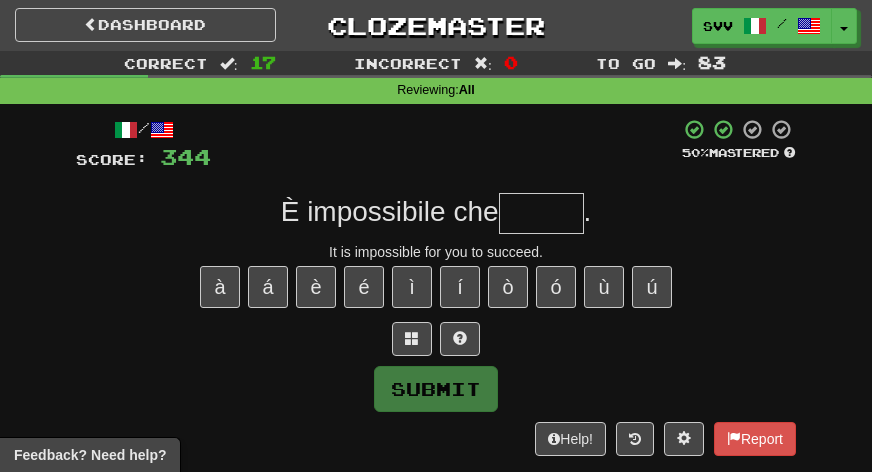 type on "*" 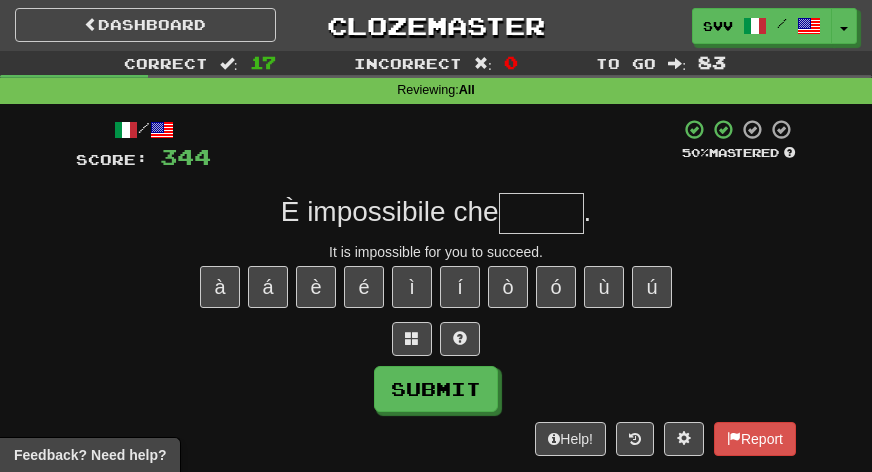 type on "*" 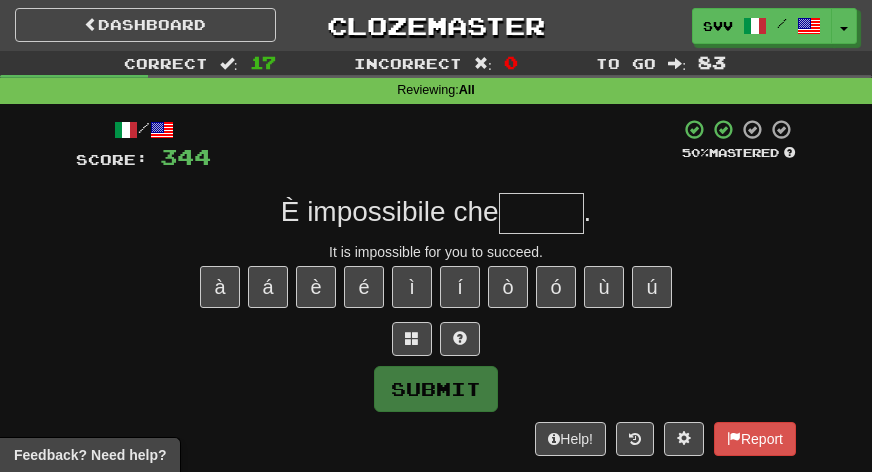 type on "*" 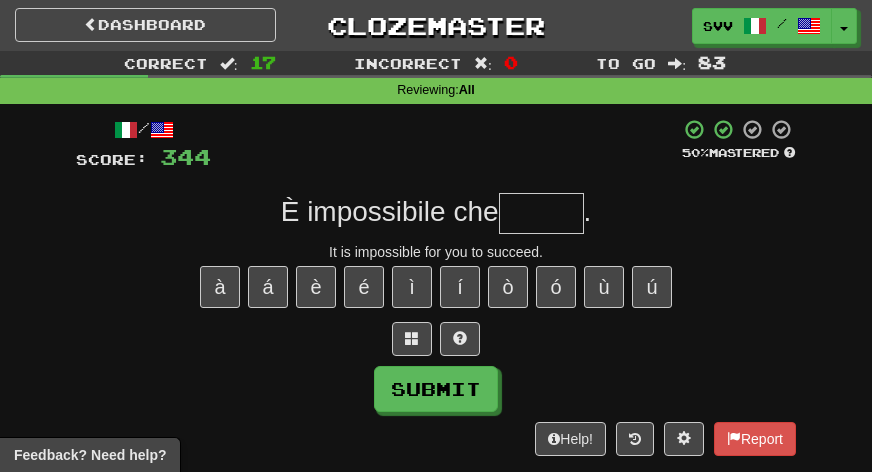 type on "*" 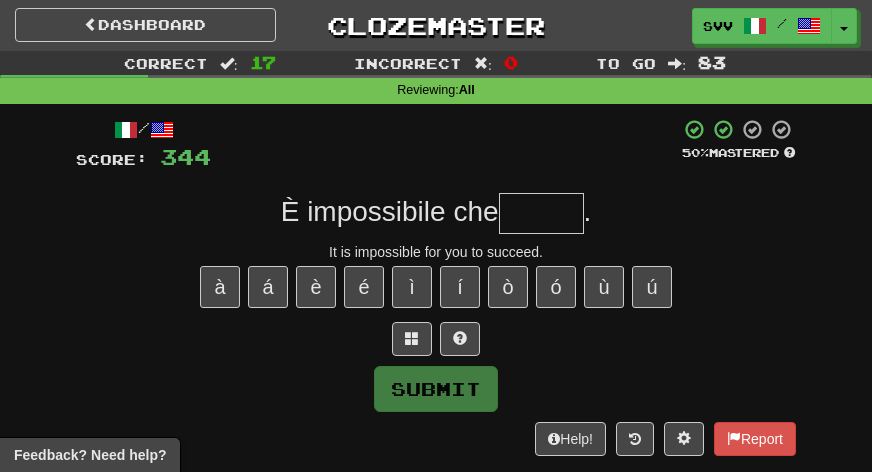 type on "*" 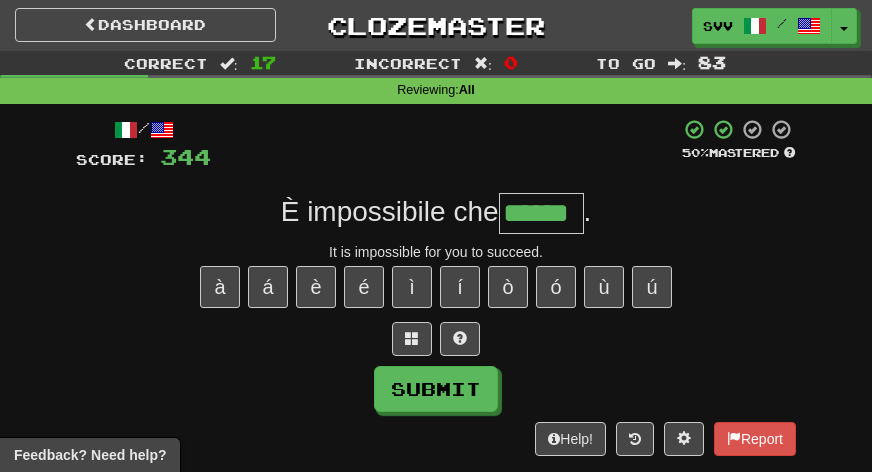 type on "******" 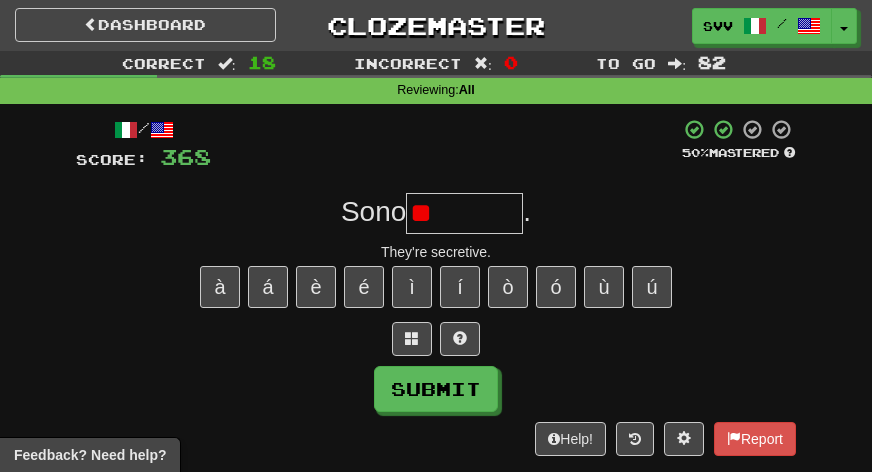 type on "*" 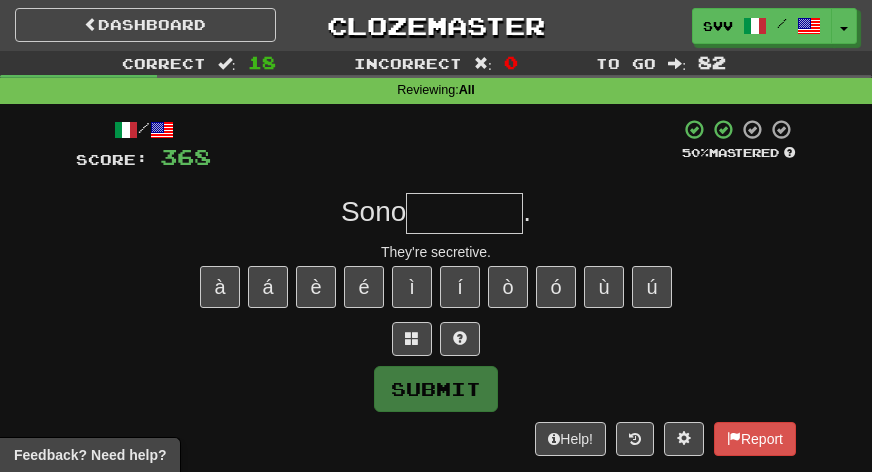 type on "*" 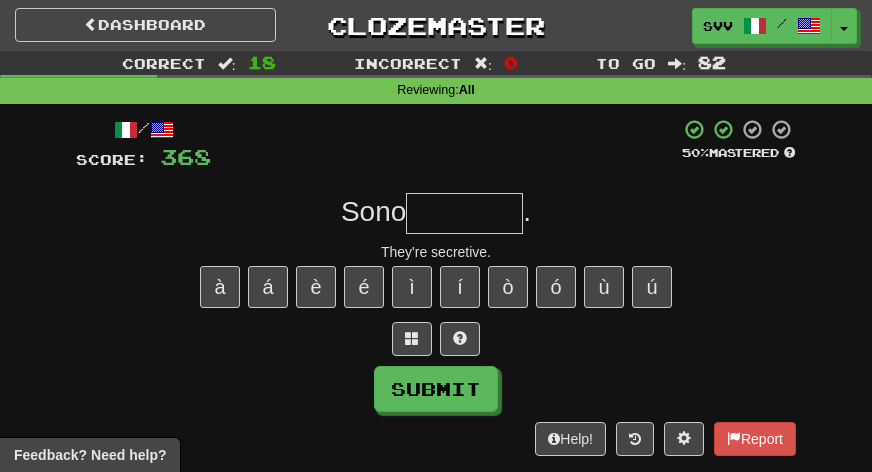 type on "*" 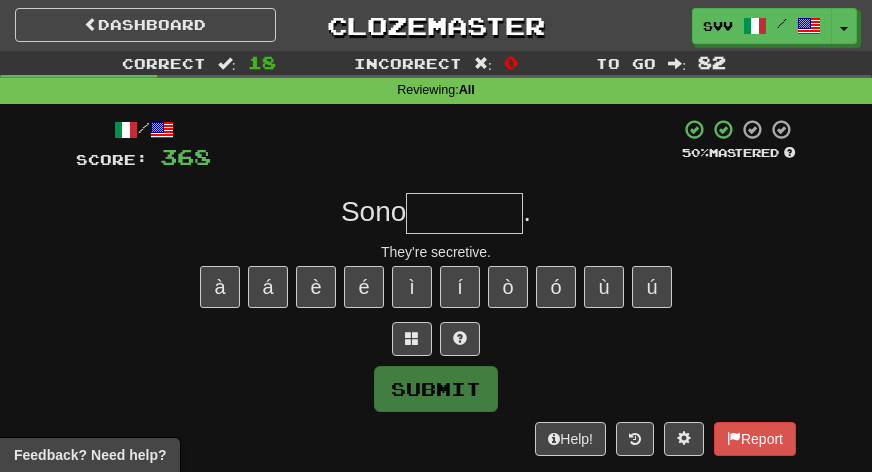 type on "*" 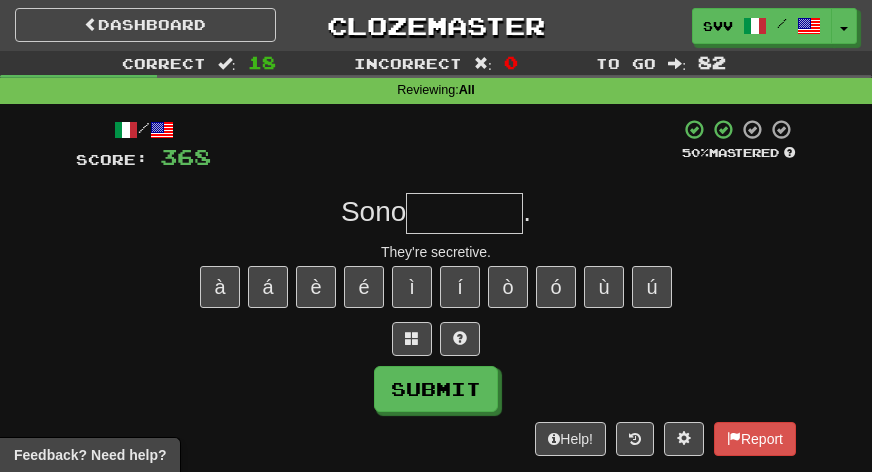 type on "*" 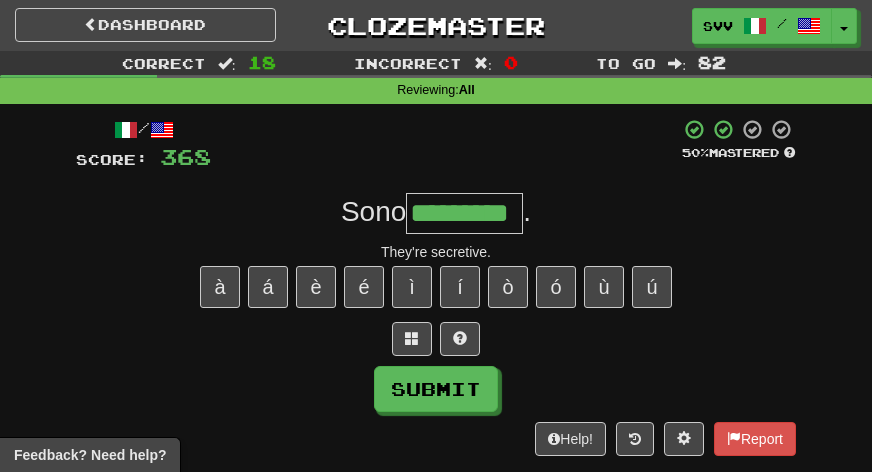 type on "*********" 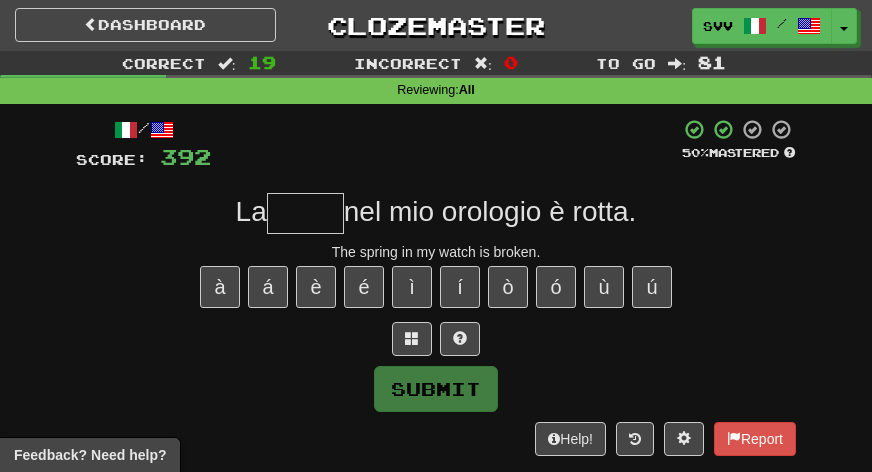 type on "*" 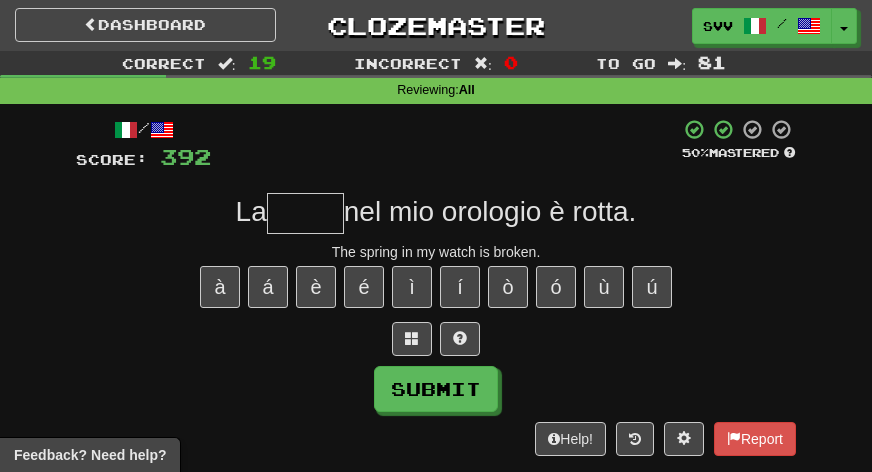 type on "*" 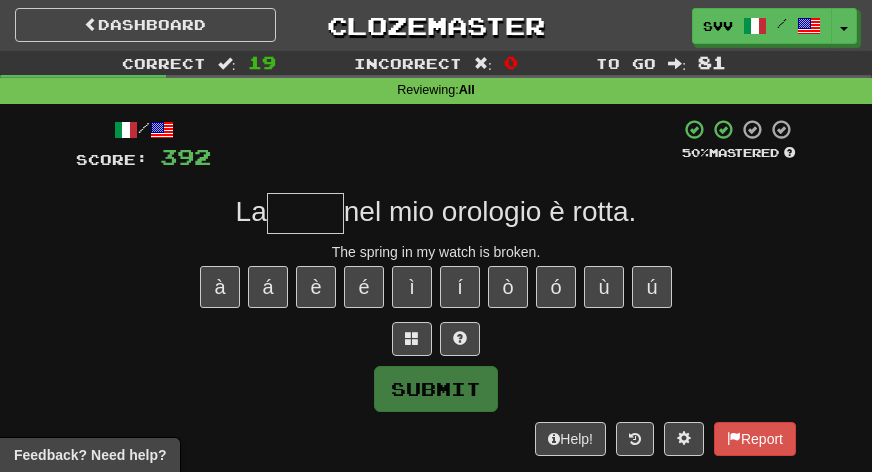 type on "*" 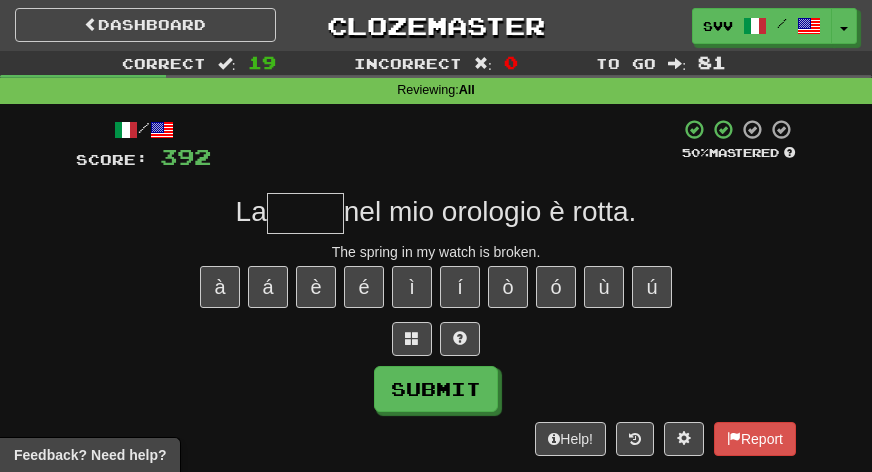 type on "*" 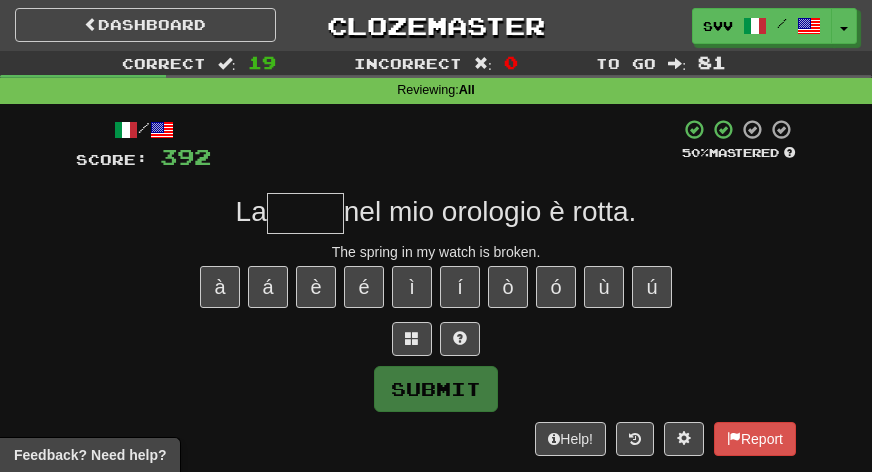 type on "*" 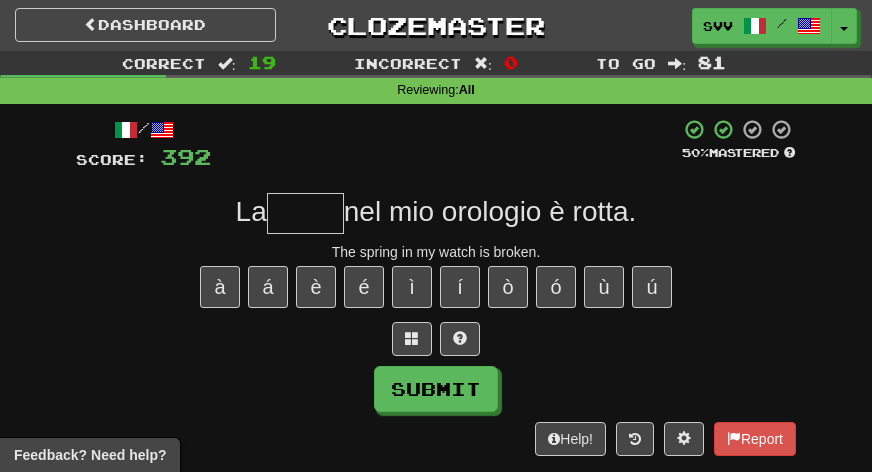 type on "*" 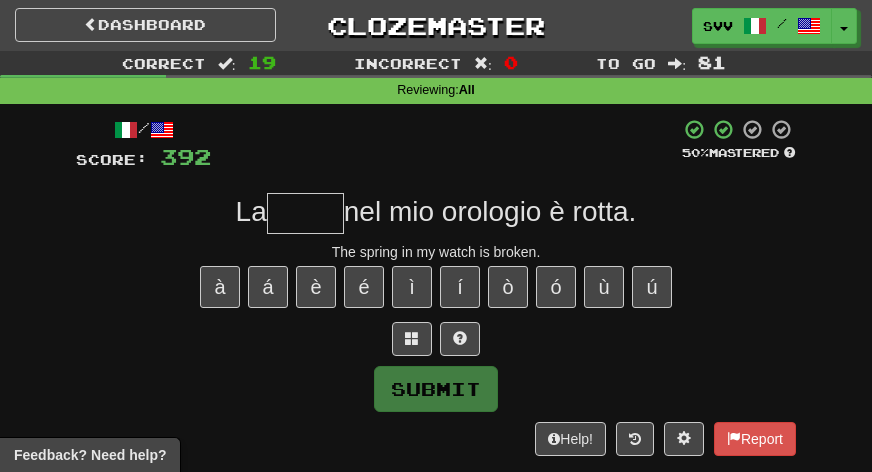 type on "*" 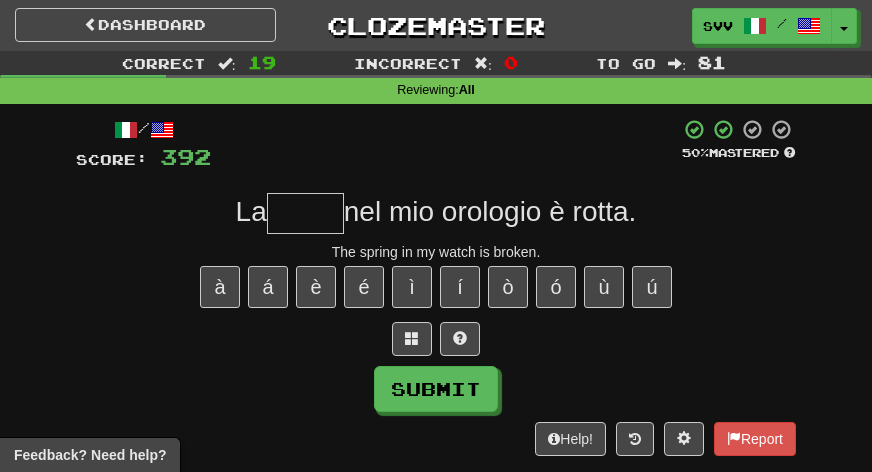 type on "*" 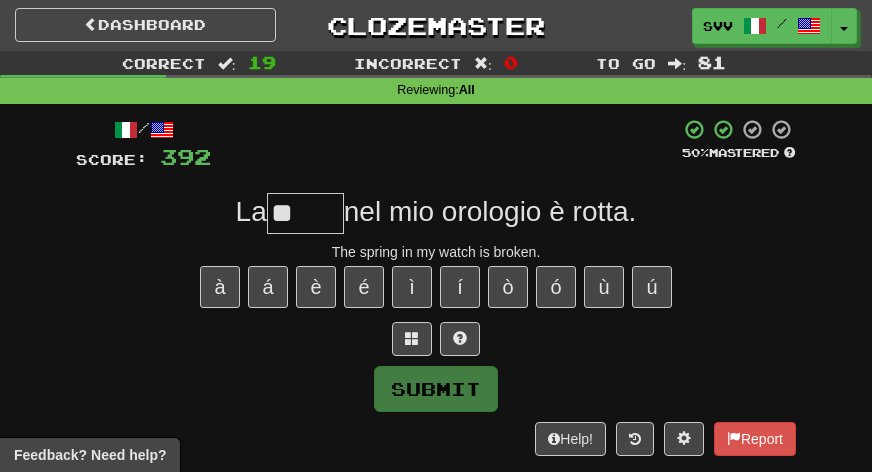 type on "*" 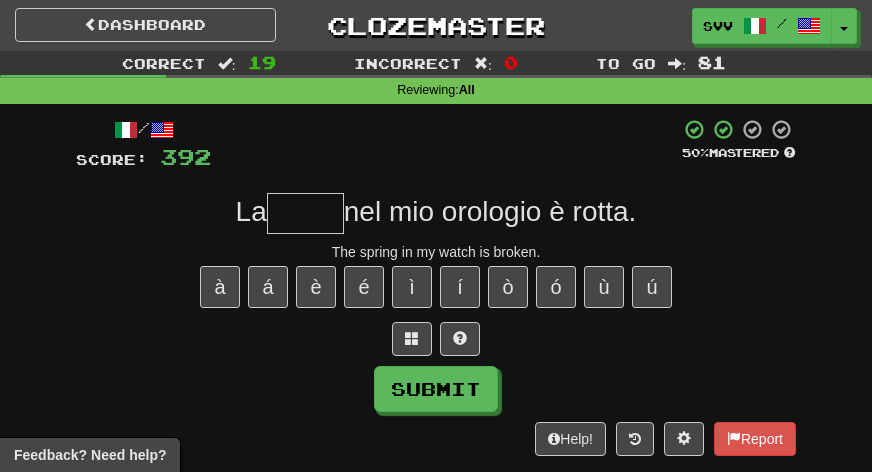 type on "*" 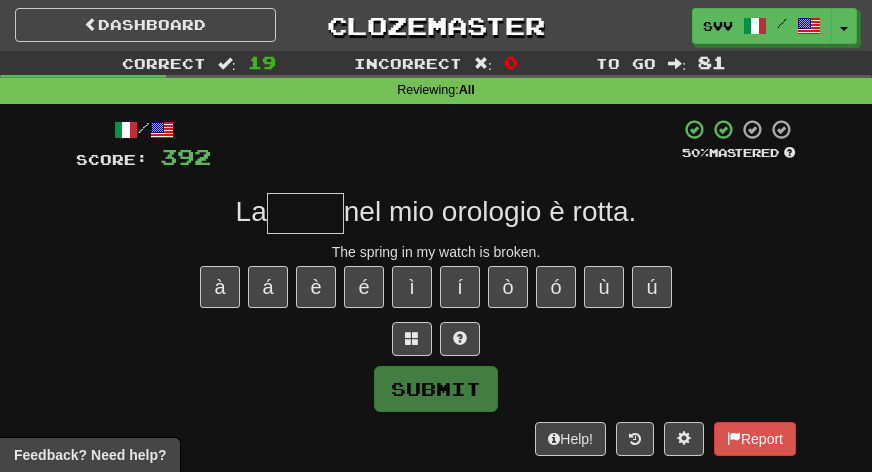 type on "*" 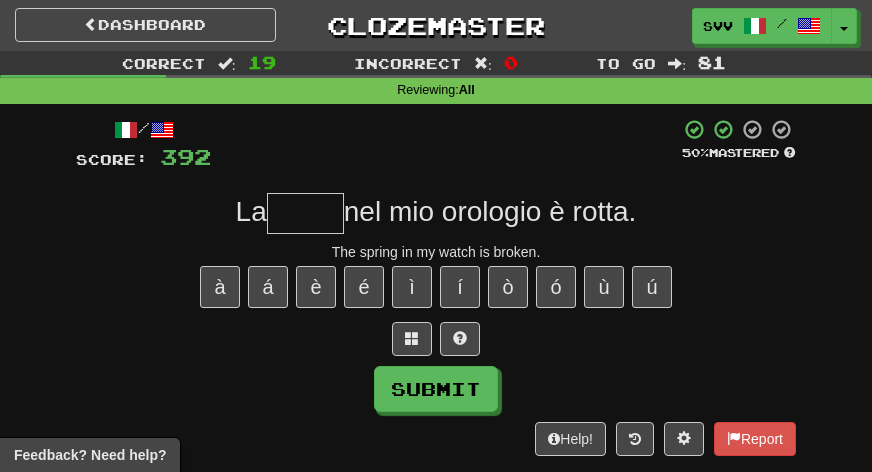 type on "*" 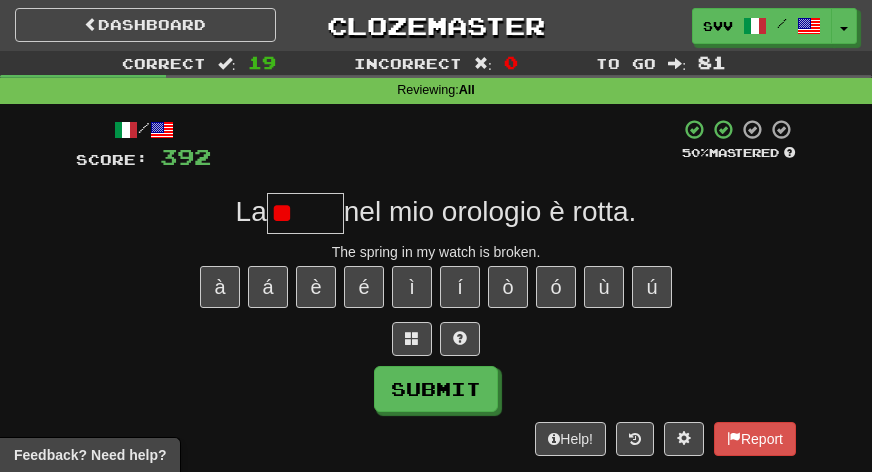 type on "*" 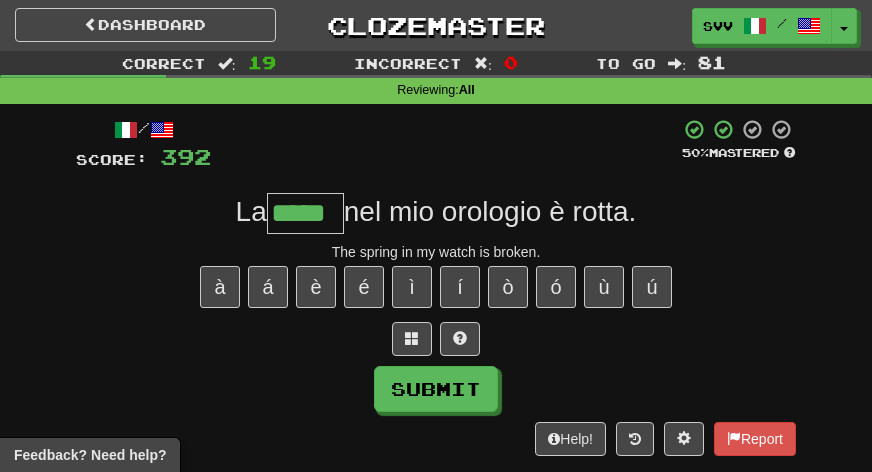 type on "*****" 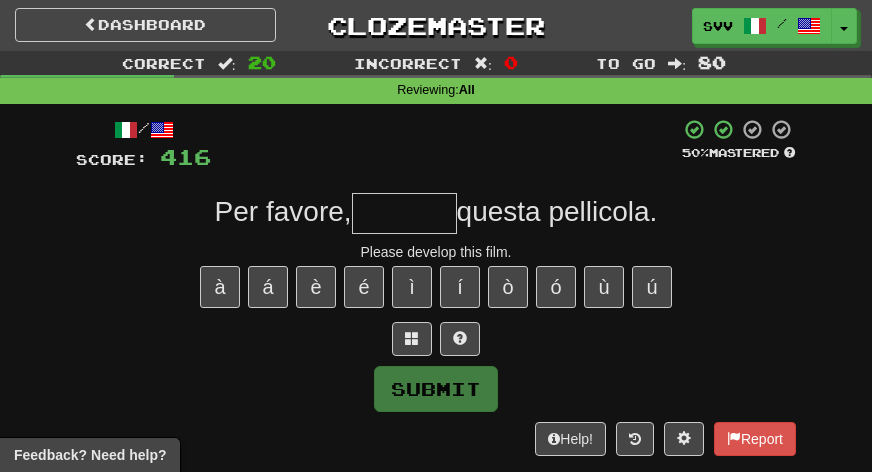 type on "*" 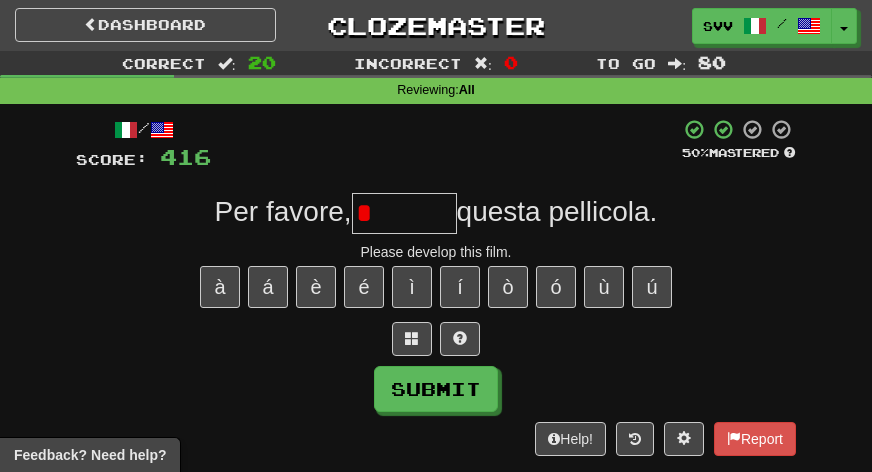type on "*" 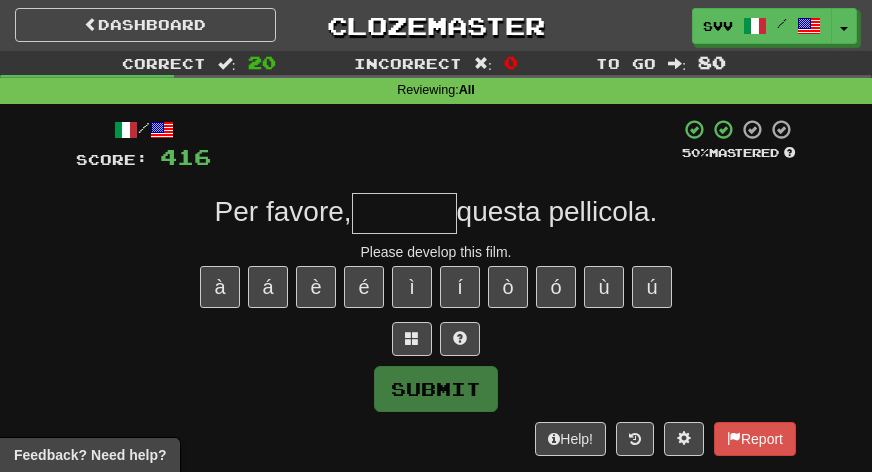 type on "*" 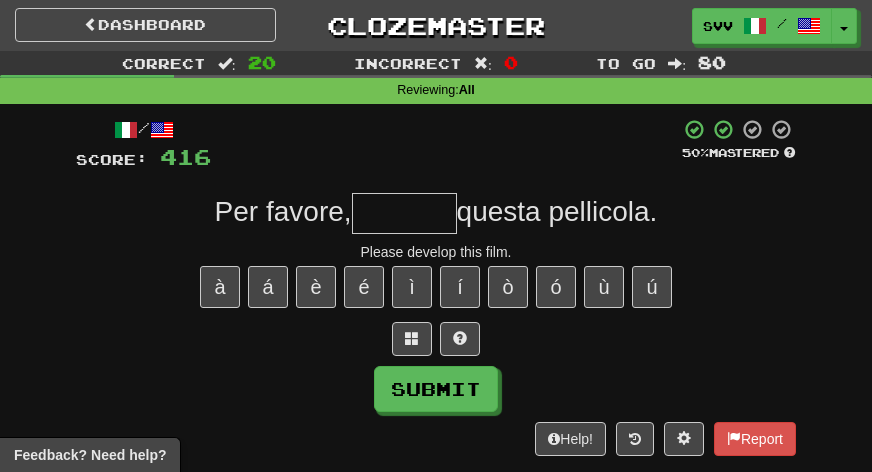 type on "*" 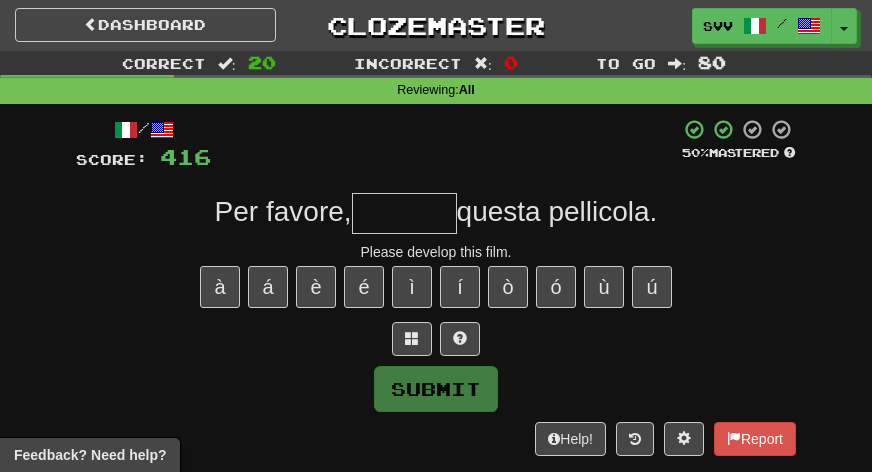 type on "*" 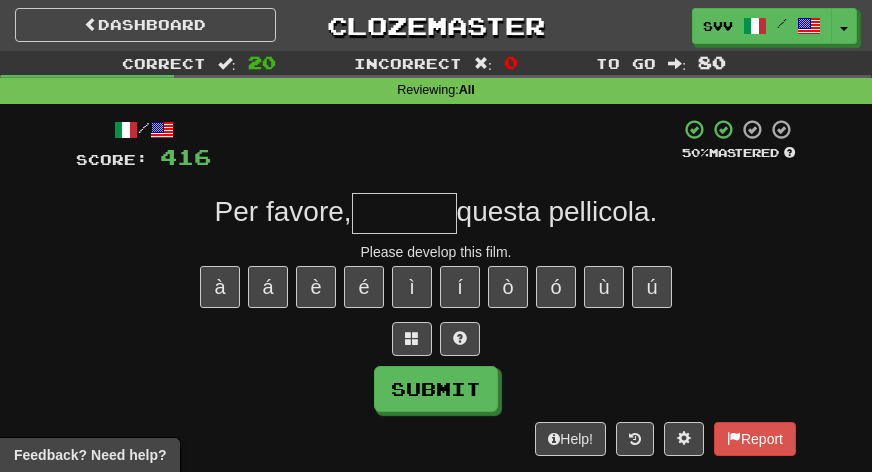 type on "*" 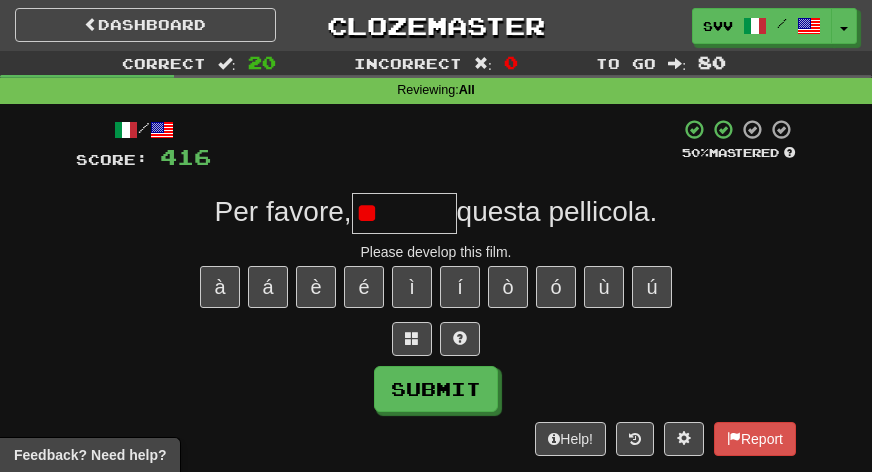 type on "*" 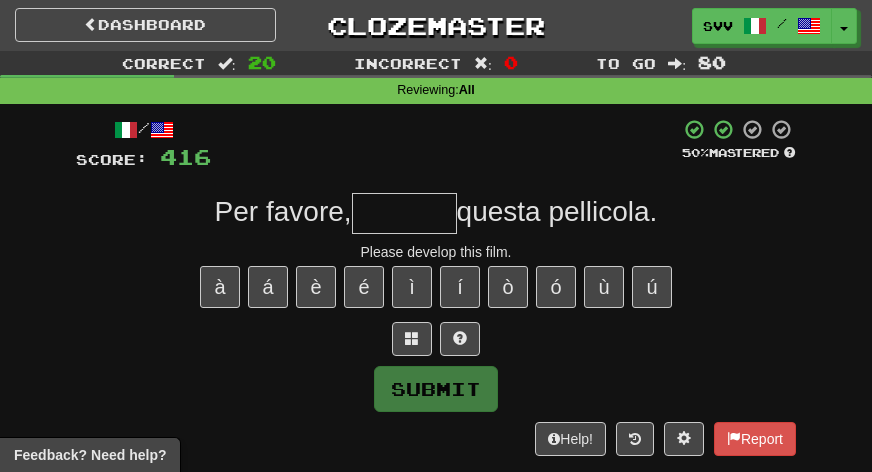 type on "*" 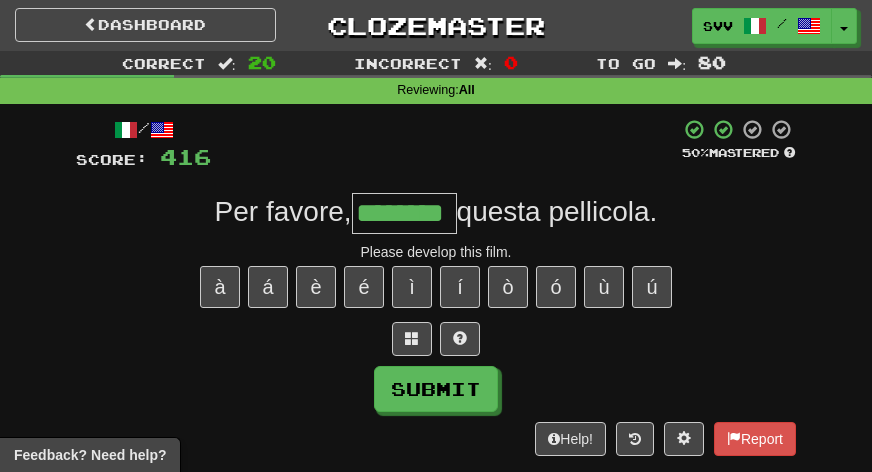 type on "********" 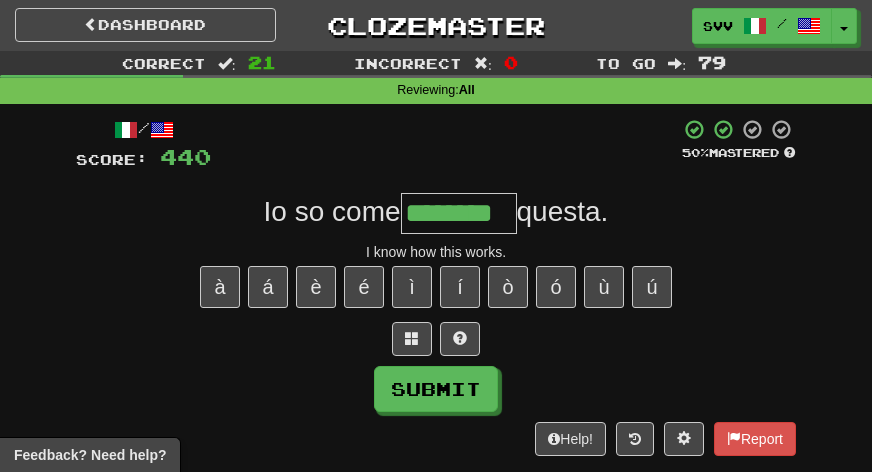 type on "********" 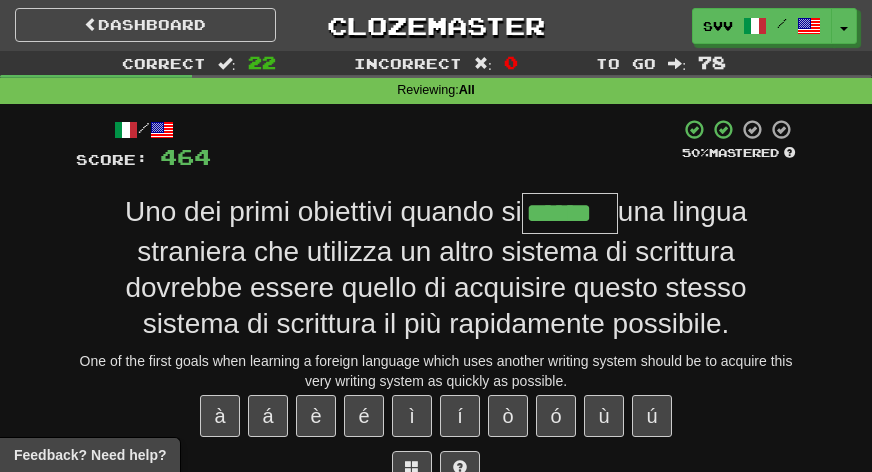 type on "******" 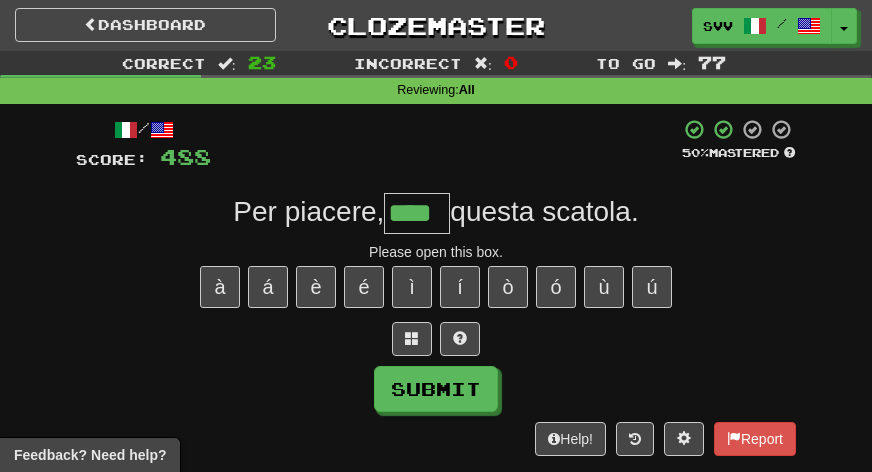 type on "****" 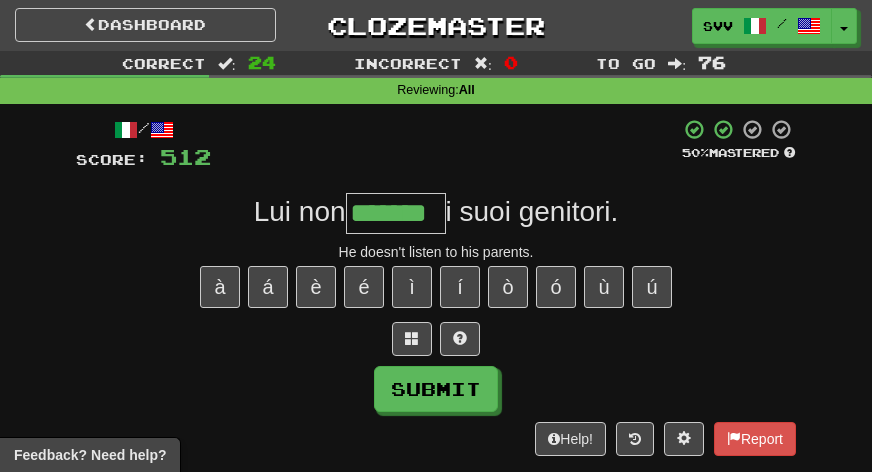 type on "*******" 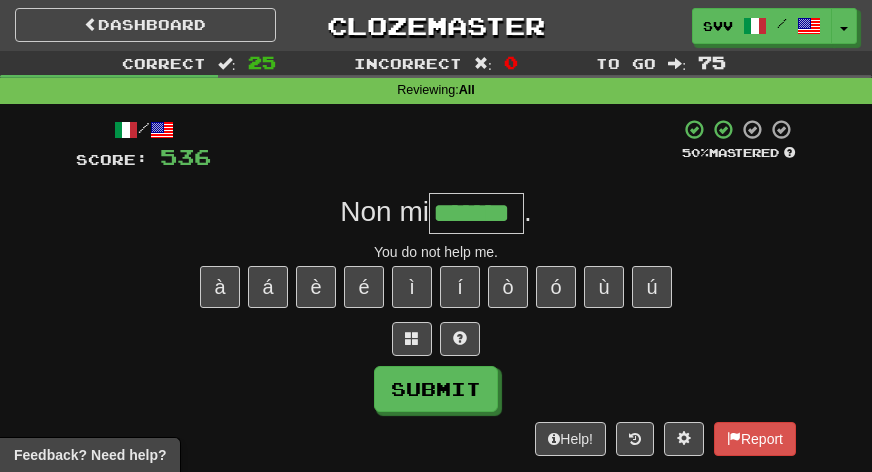 type on "*******" 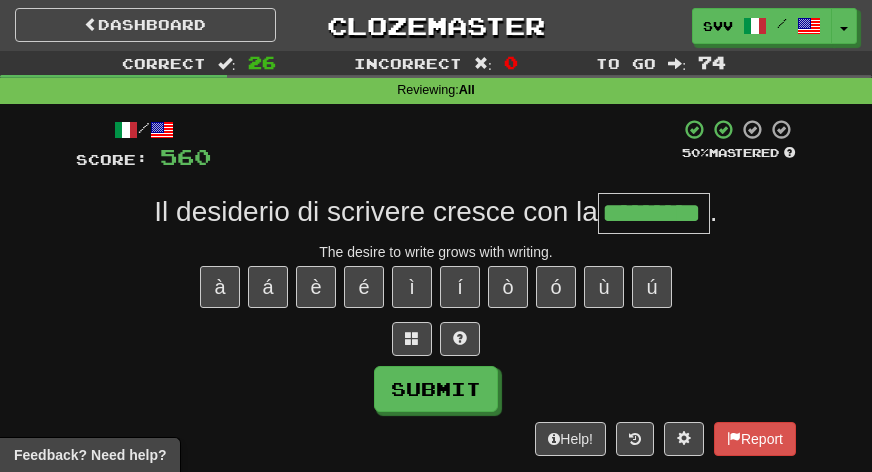 type on "*********" 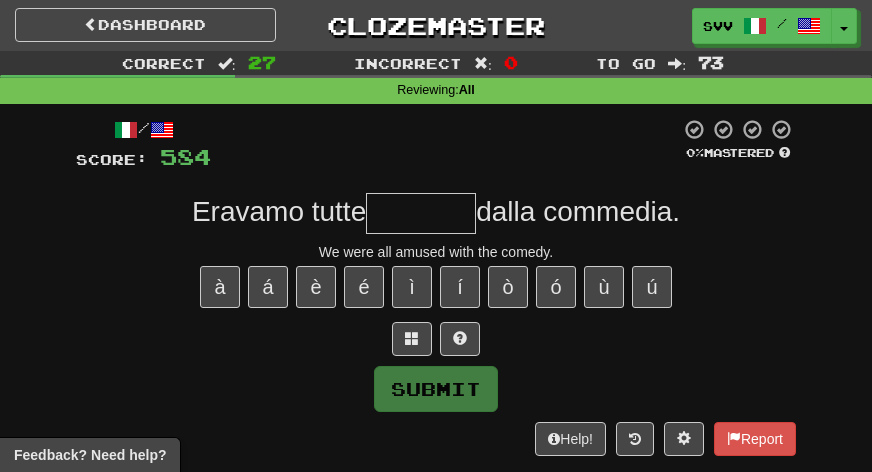 type on "*" 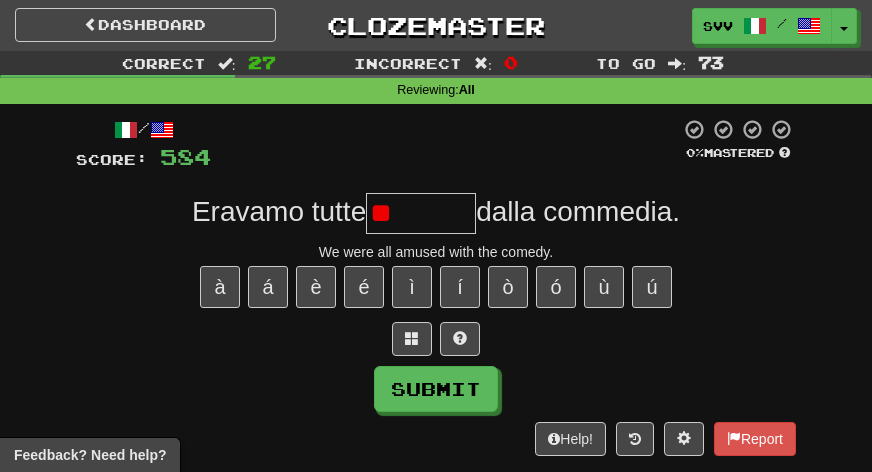 type on "*" 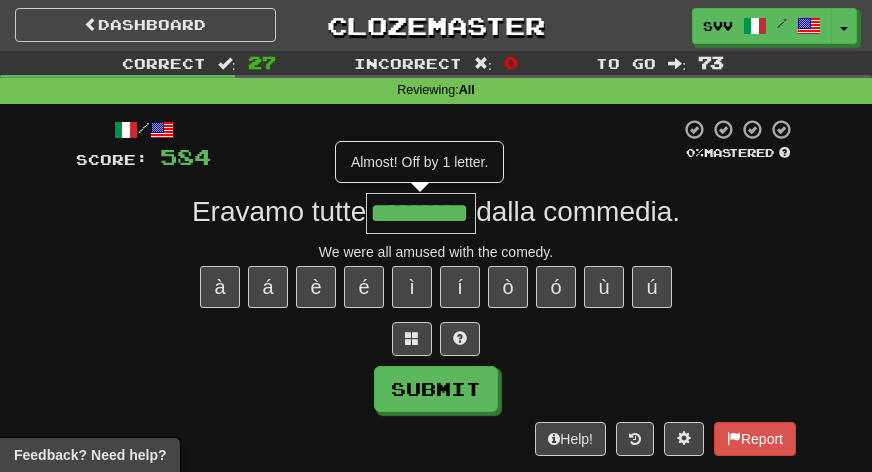 type on "*********" 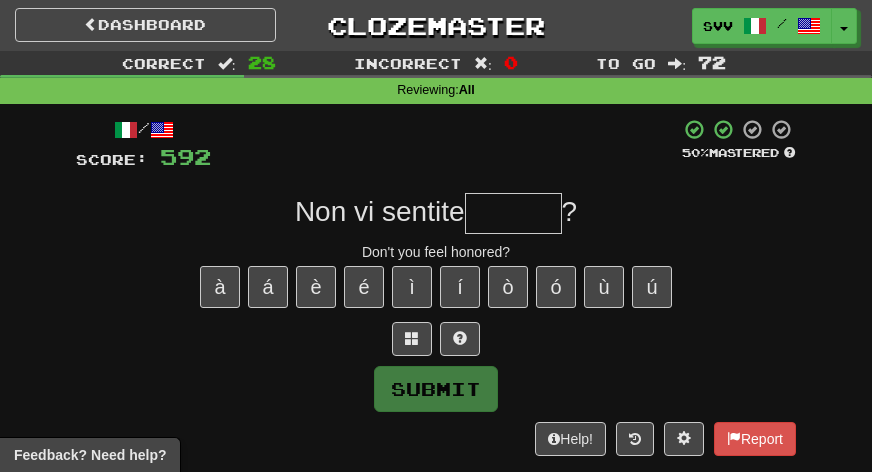 type on "*" 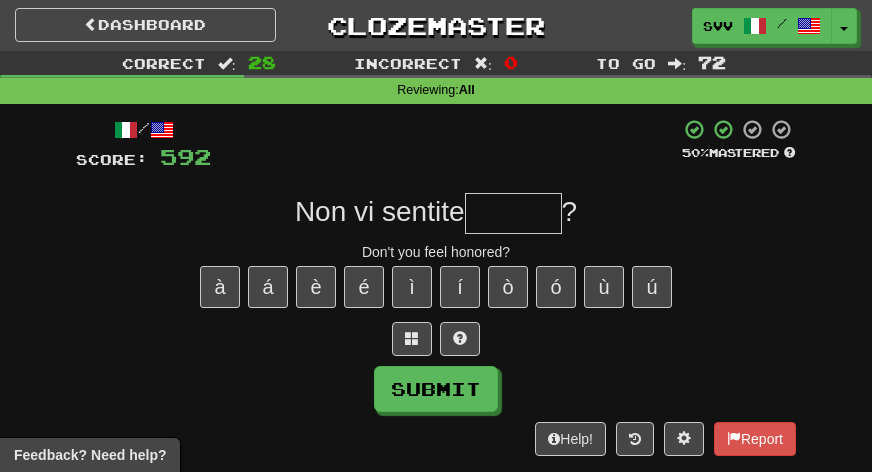 type on "*" 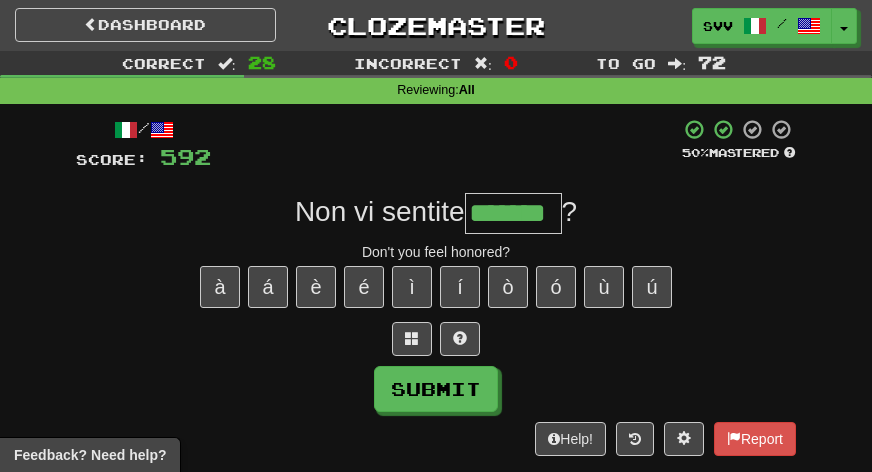type on "*******" 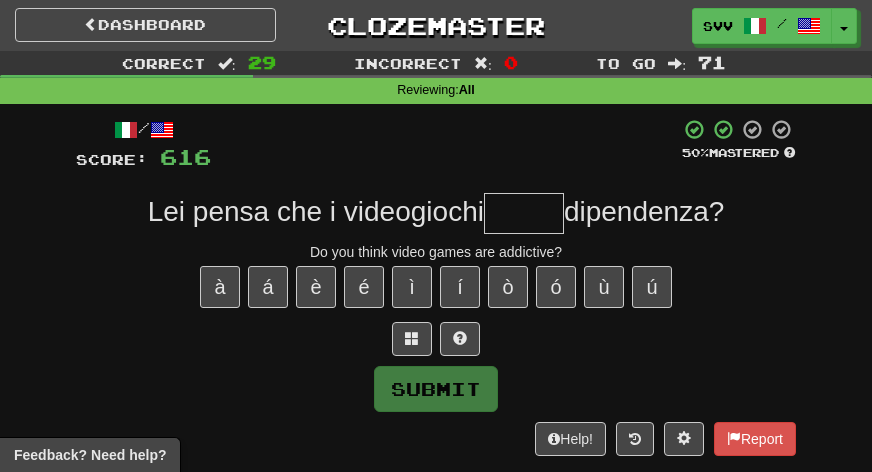type on "*" 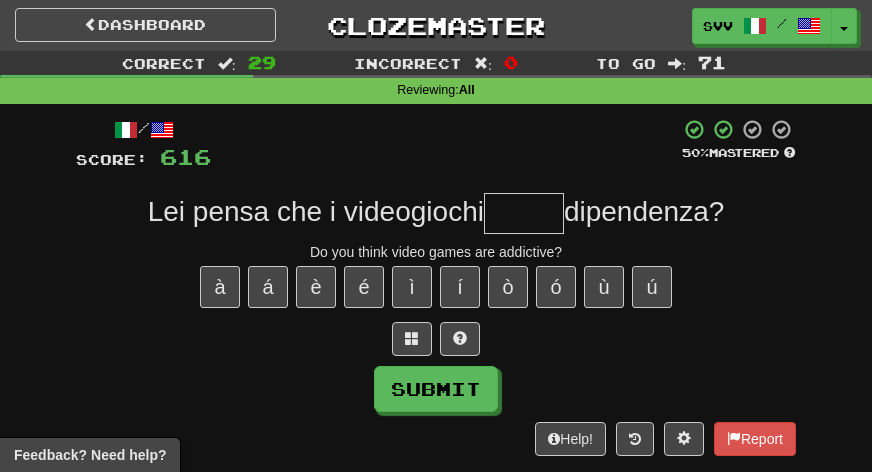 type on "*" 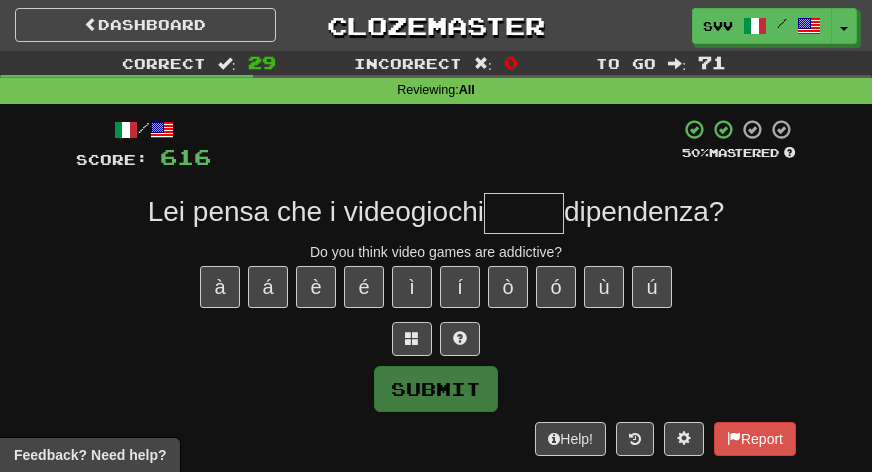type on "*" 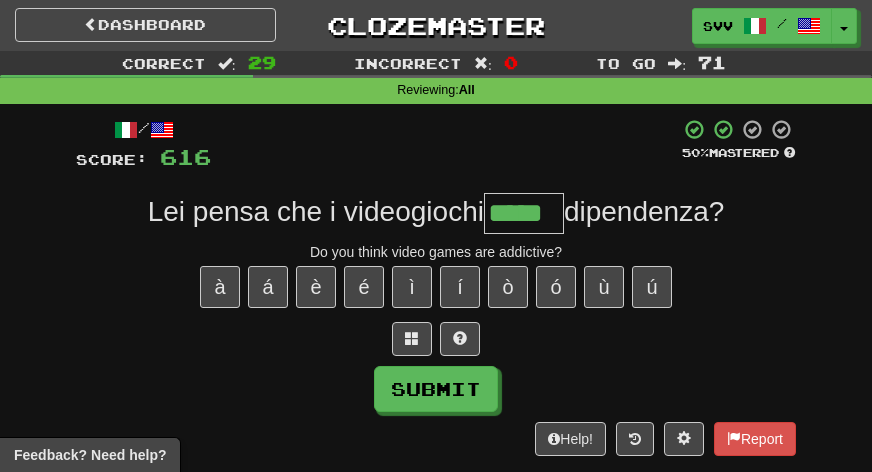 type on "*****" 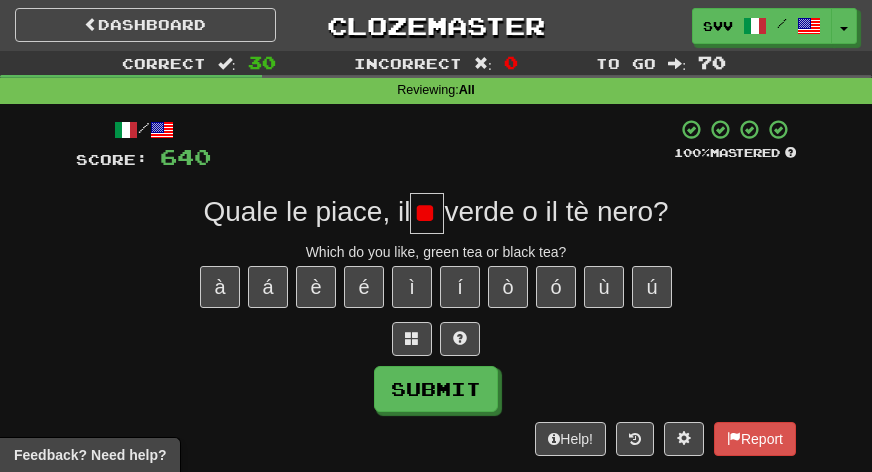 type on "*" 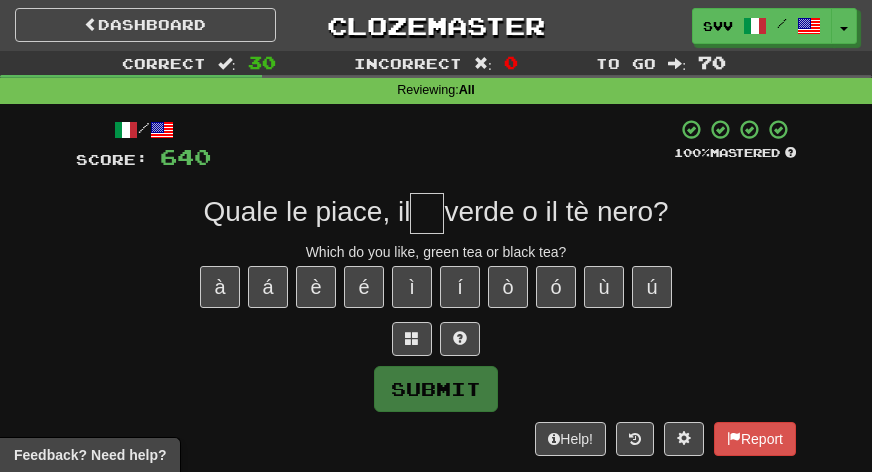 type on "*" 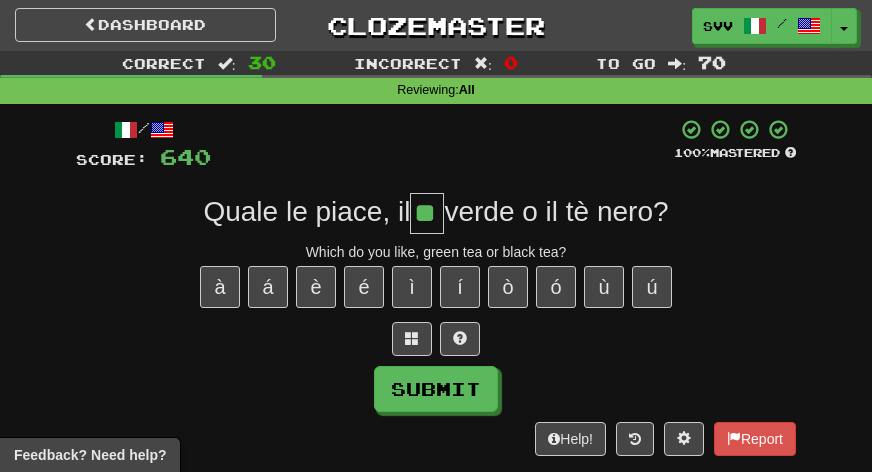 type on "**" 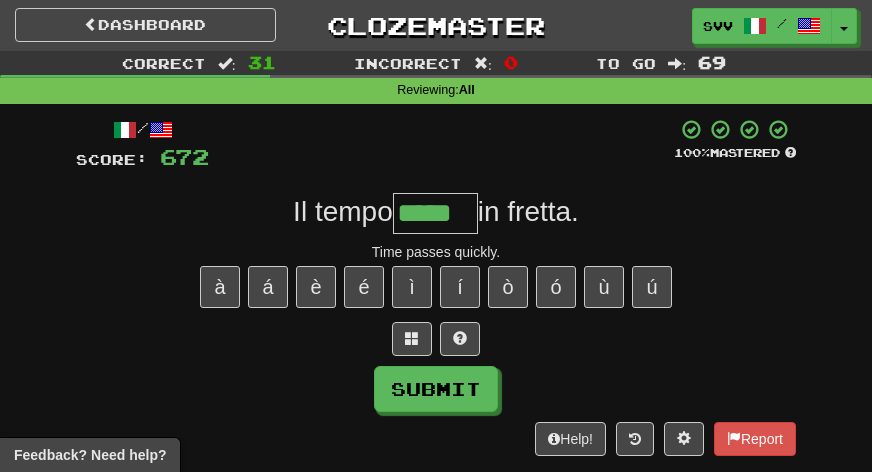 type on "*****" 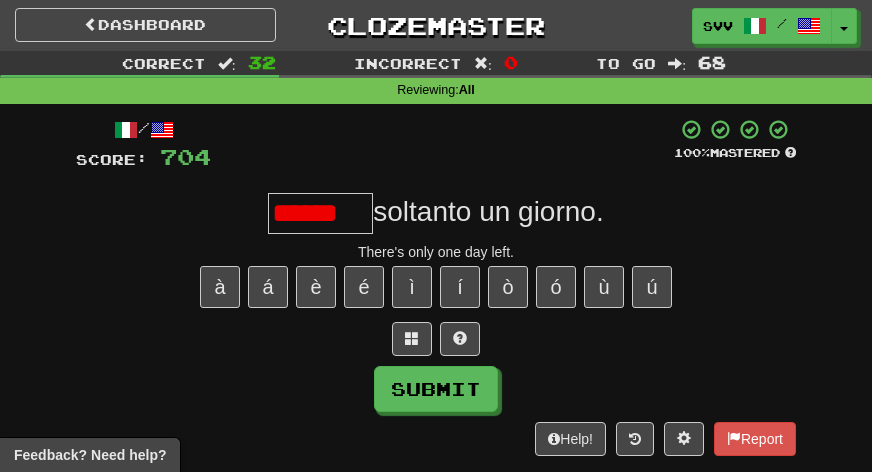 click on "******" at bounding box center (320, 213) 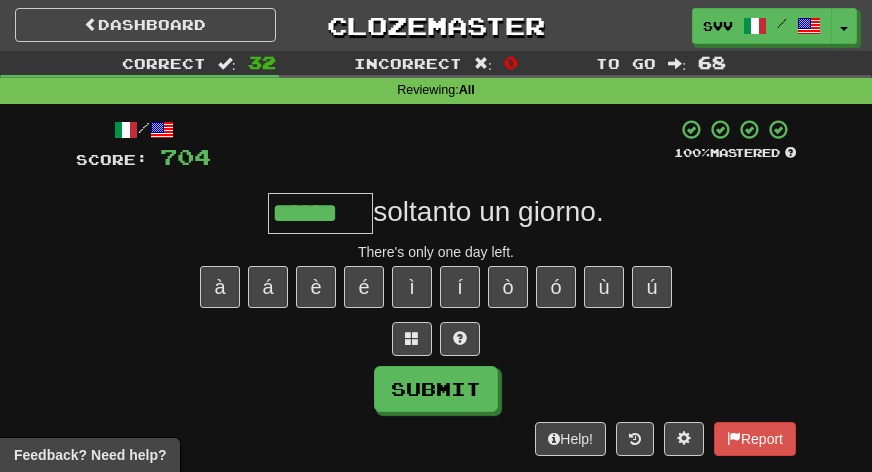 type on "******" 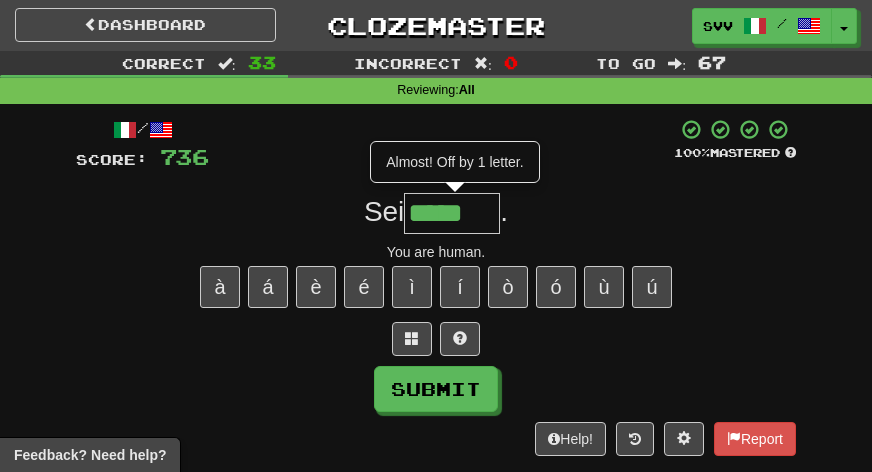 type on "*****" 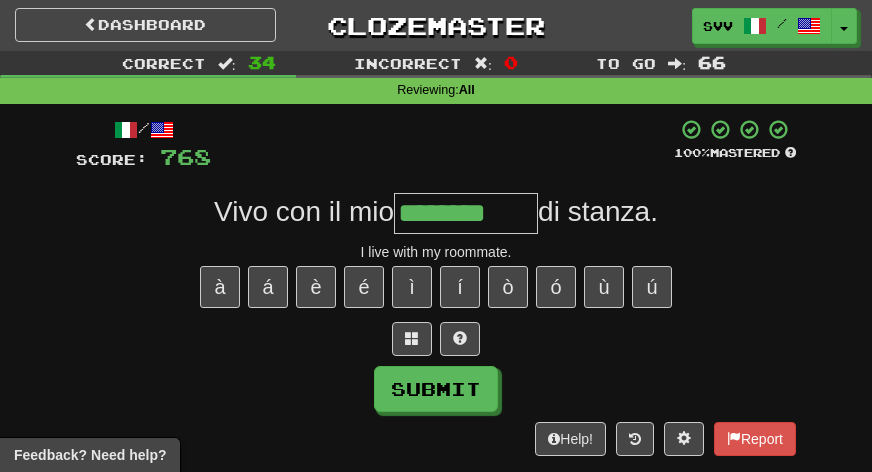 type on "********" 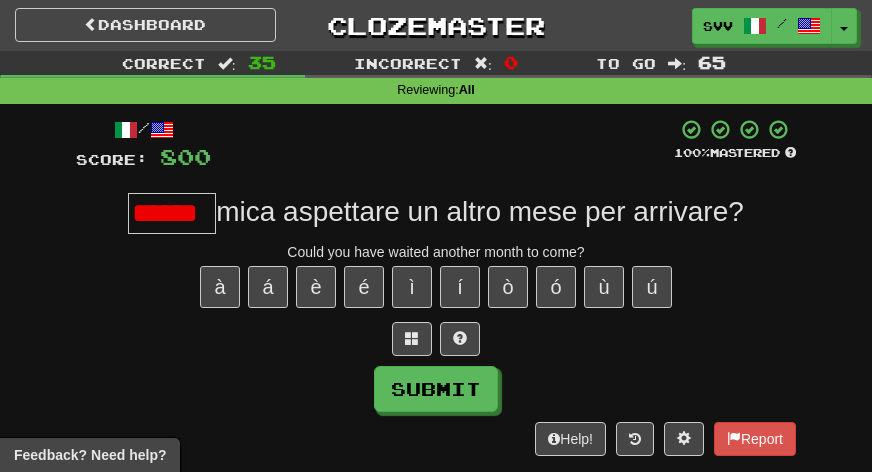scroll, scrollTop: 0, scrollLeft: 0, axis: both 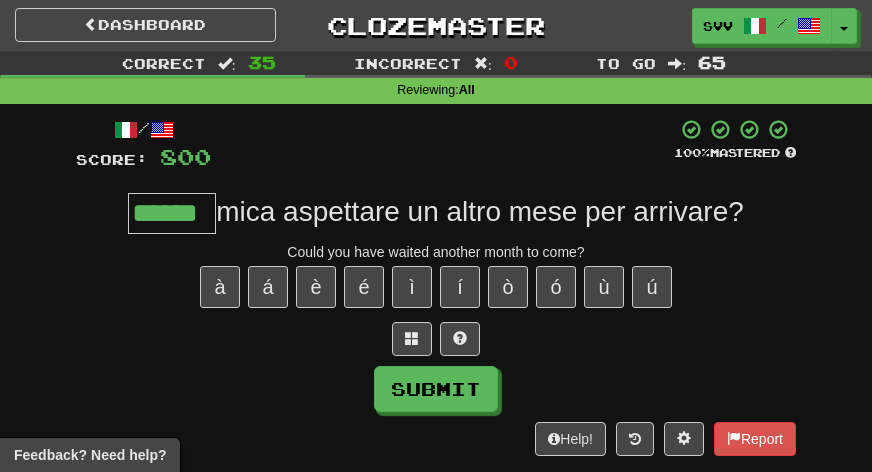 type on "******" 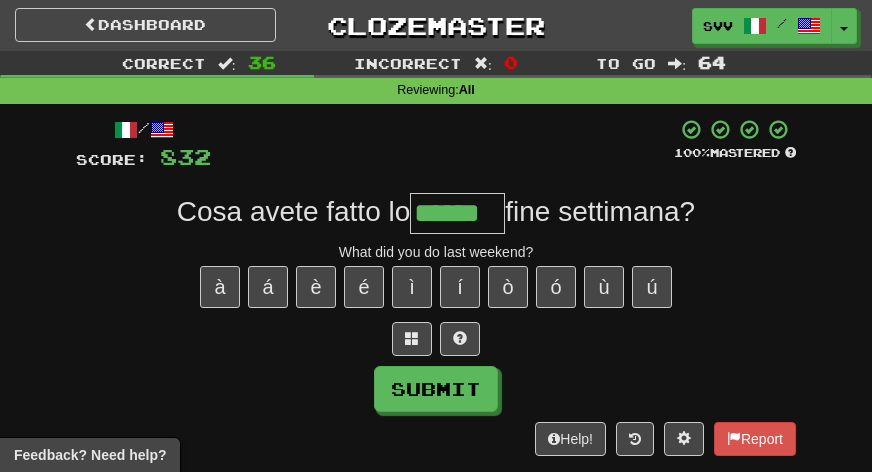 type on "******" 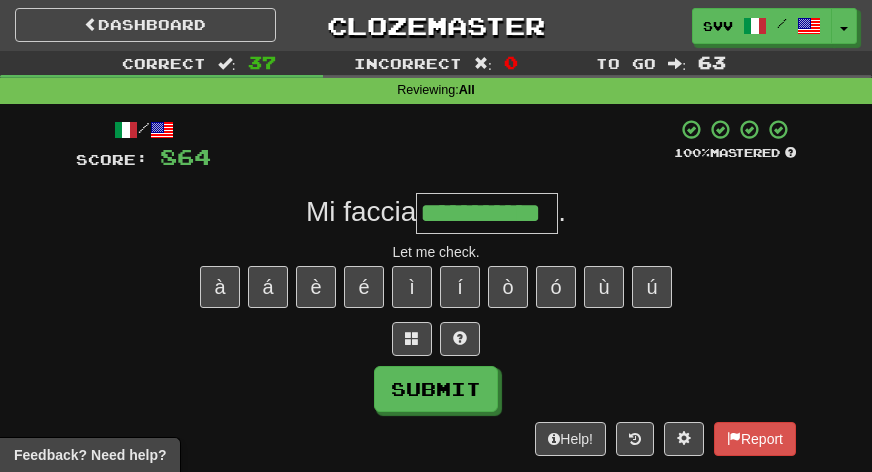 type on "**********" 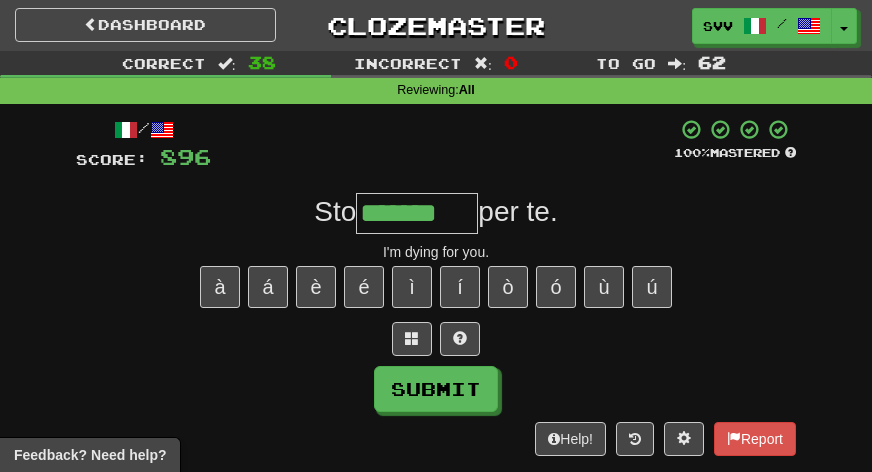 type on "*******" 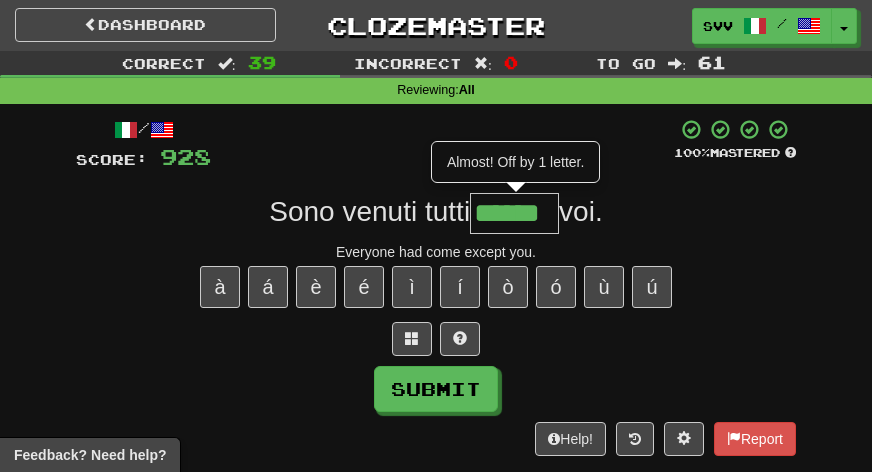 type on "******" 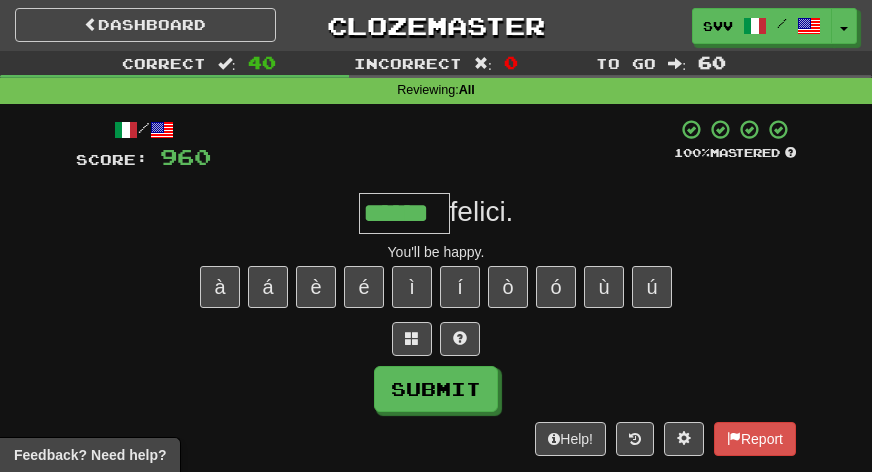 type on "******" 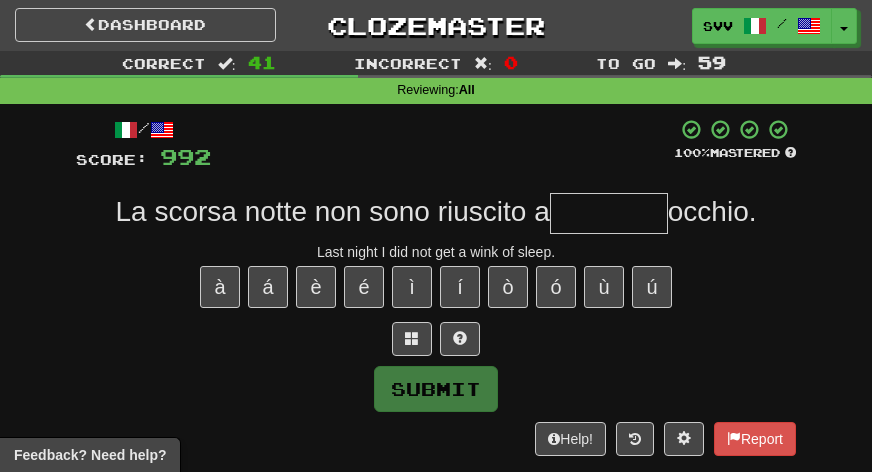 type on "*" 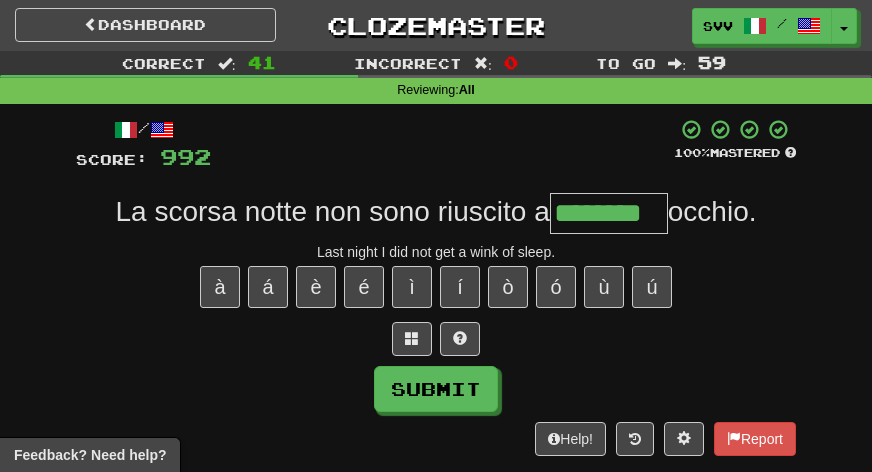 type on "********" 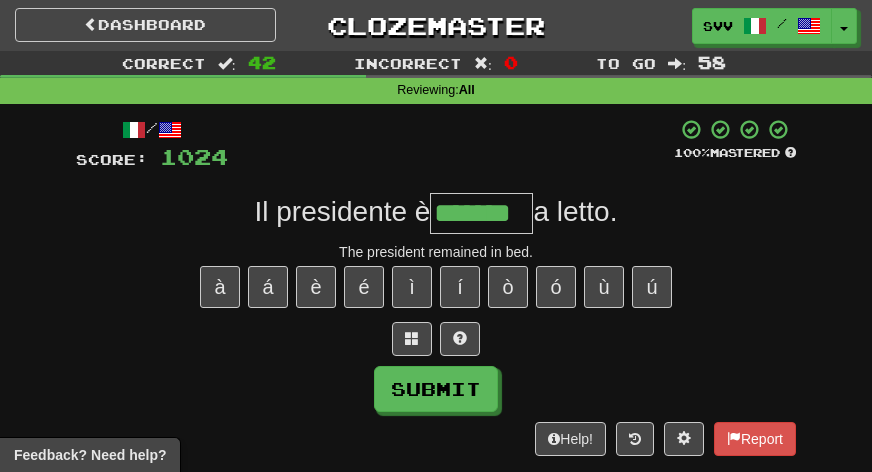type on "*******" 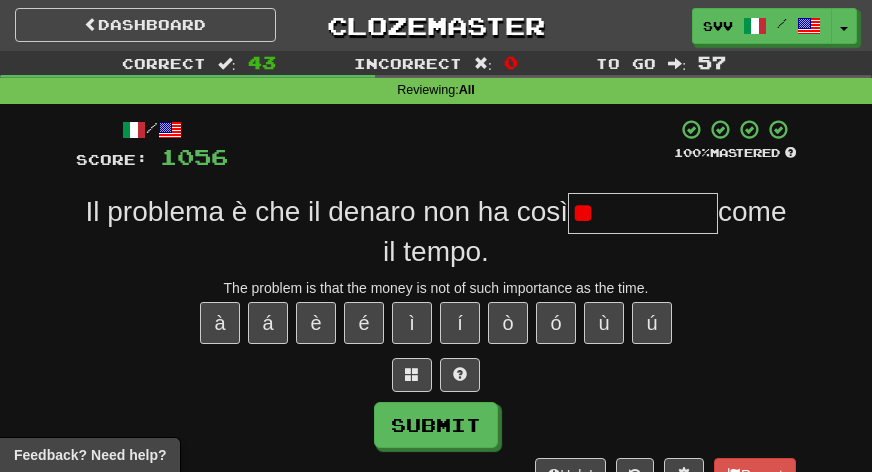 type on "*" 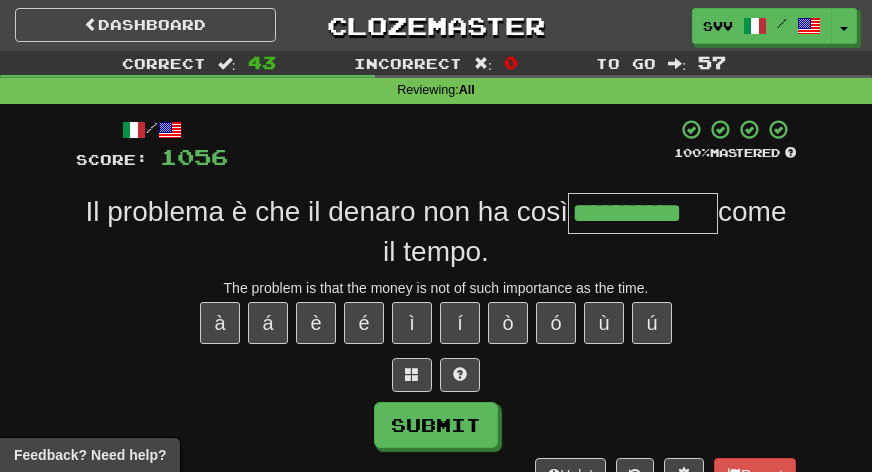 type on "**********" 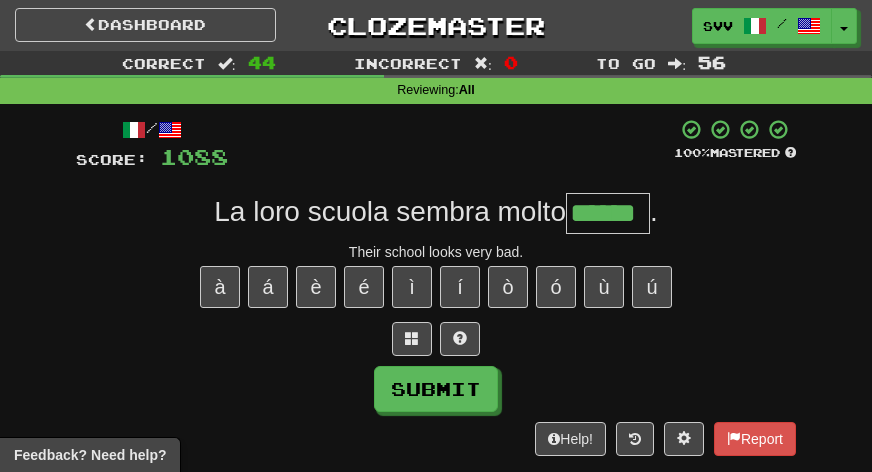 type on "******" 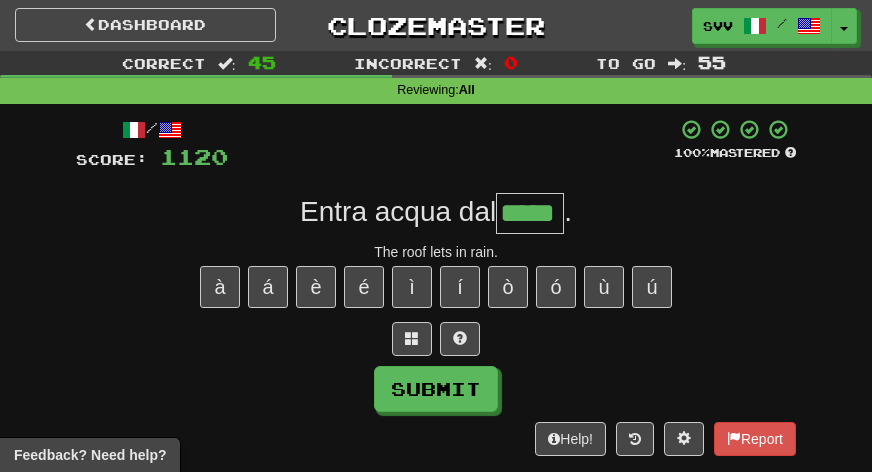 type on "*****" 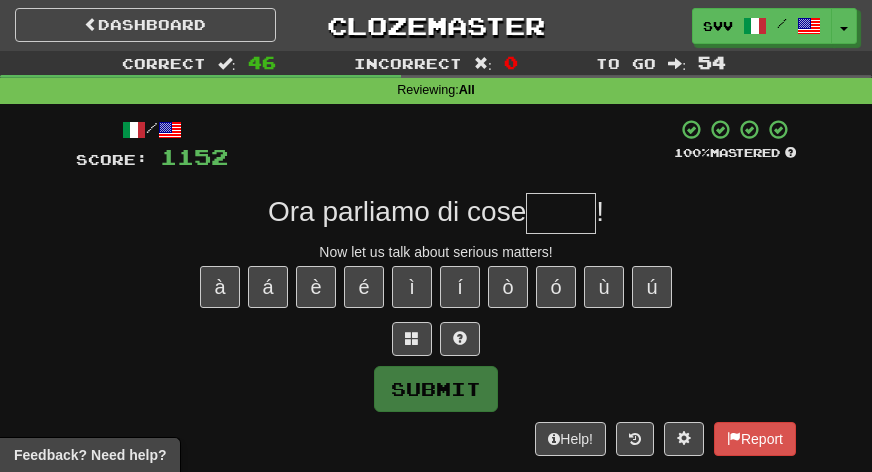 type on "*" 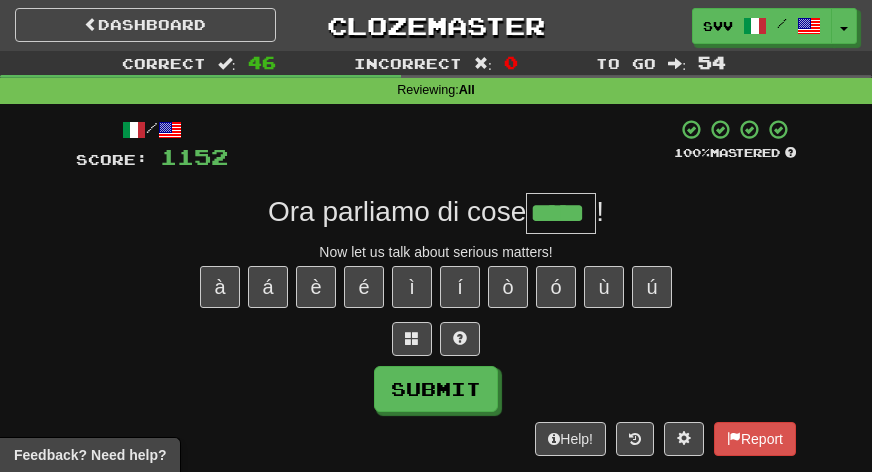 type on "*****" 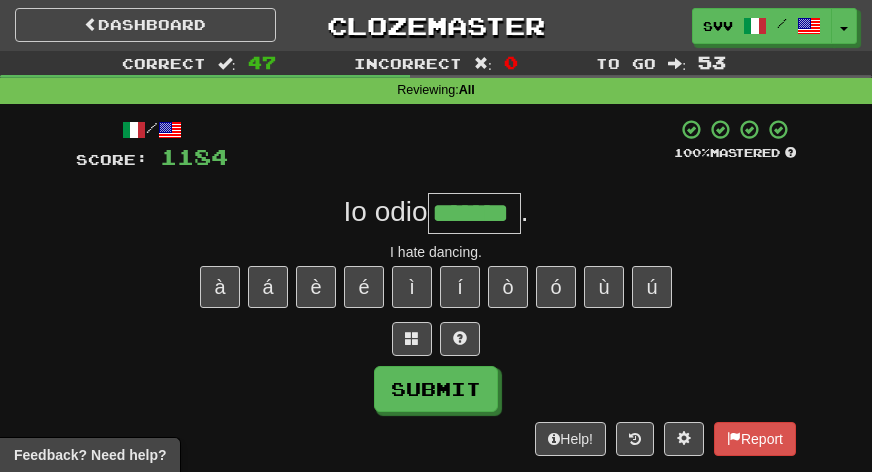 type on "*******" 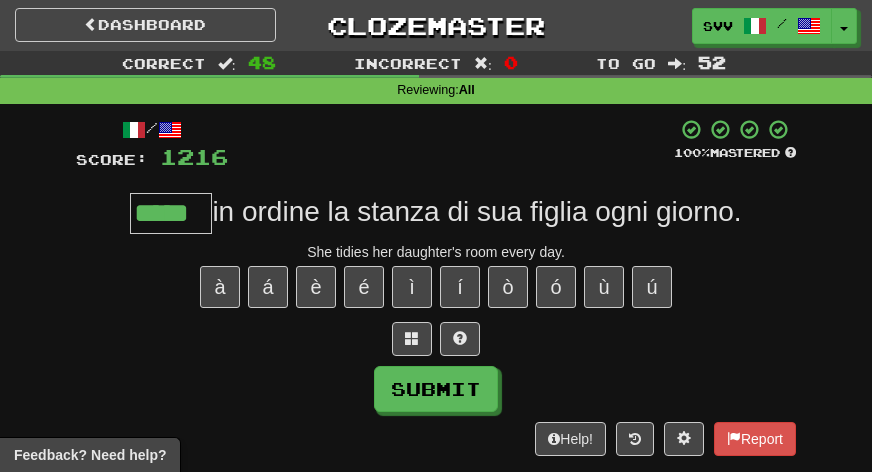 type on "*****" 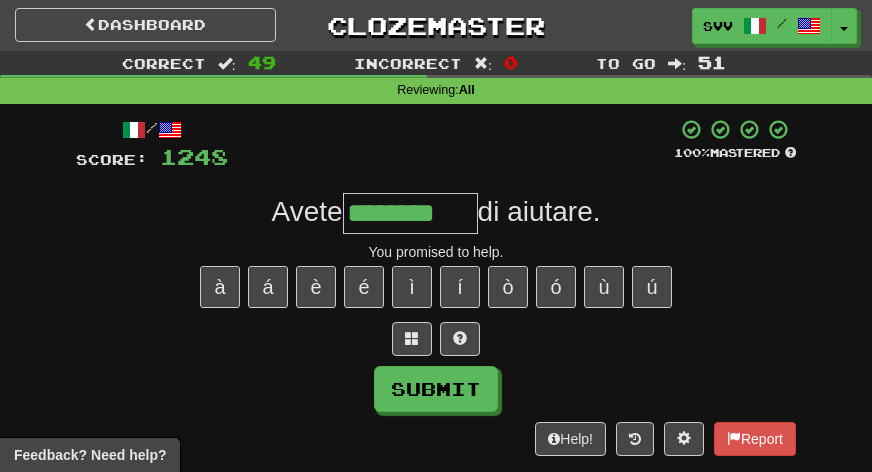type on "********" 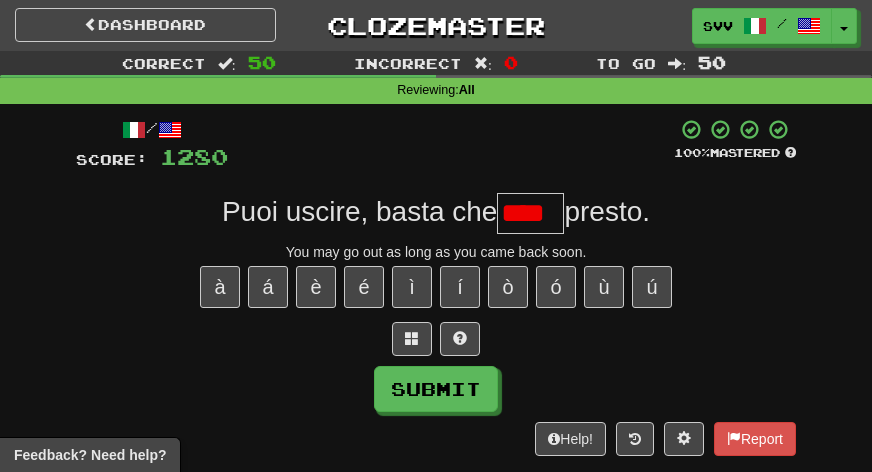 scroll, scrollTop: 0, scrollLeft: 0, axis: both 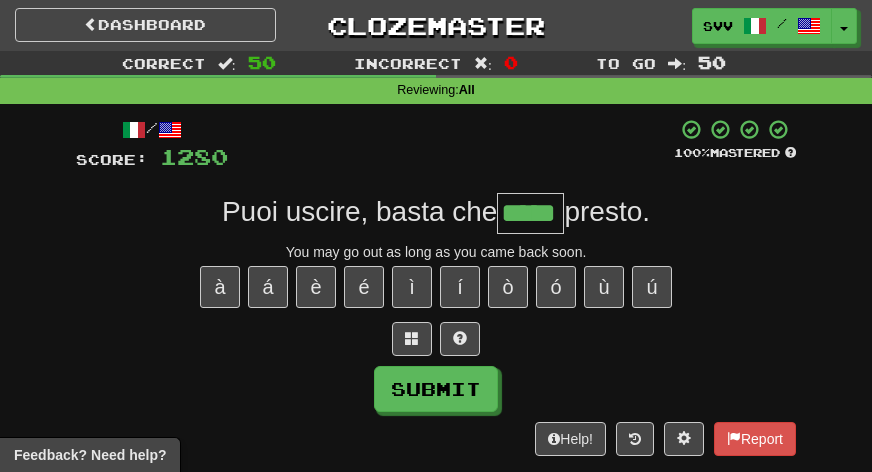 type 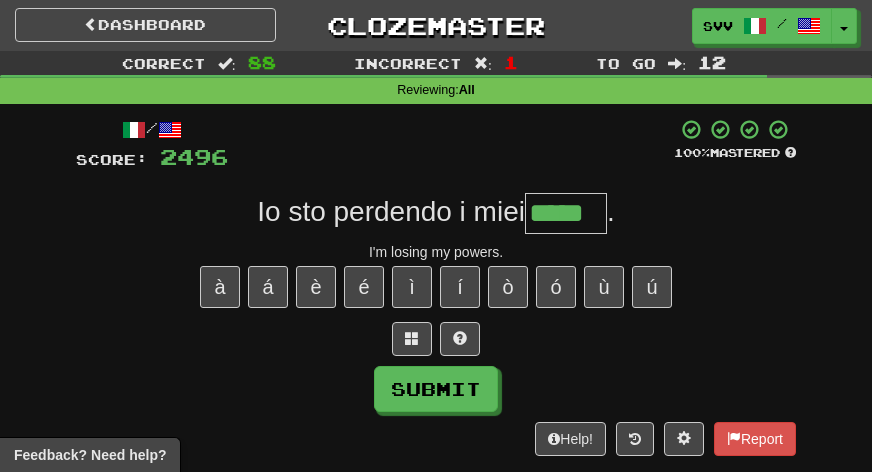 scroll, scrollTop: 0, scrollLeft: 0, axis: both 